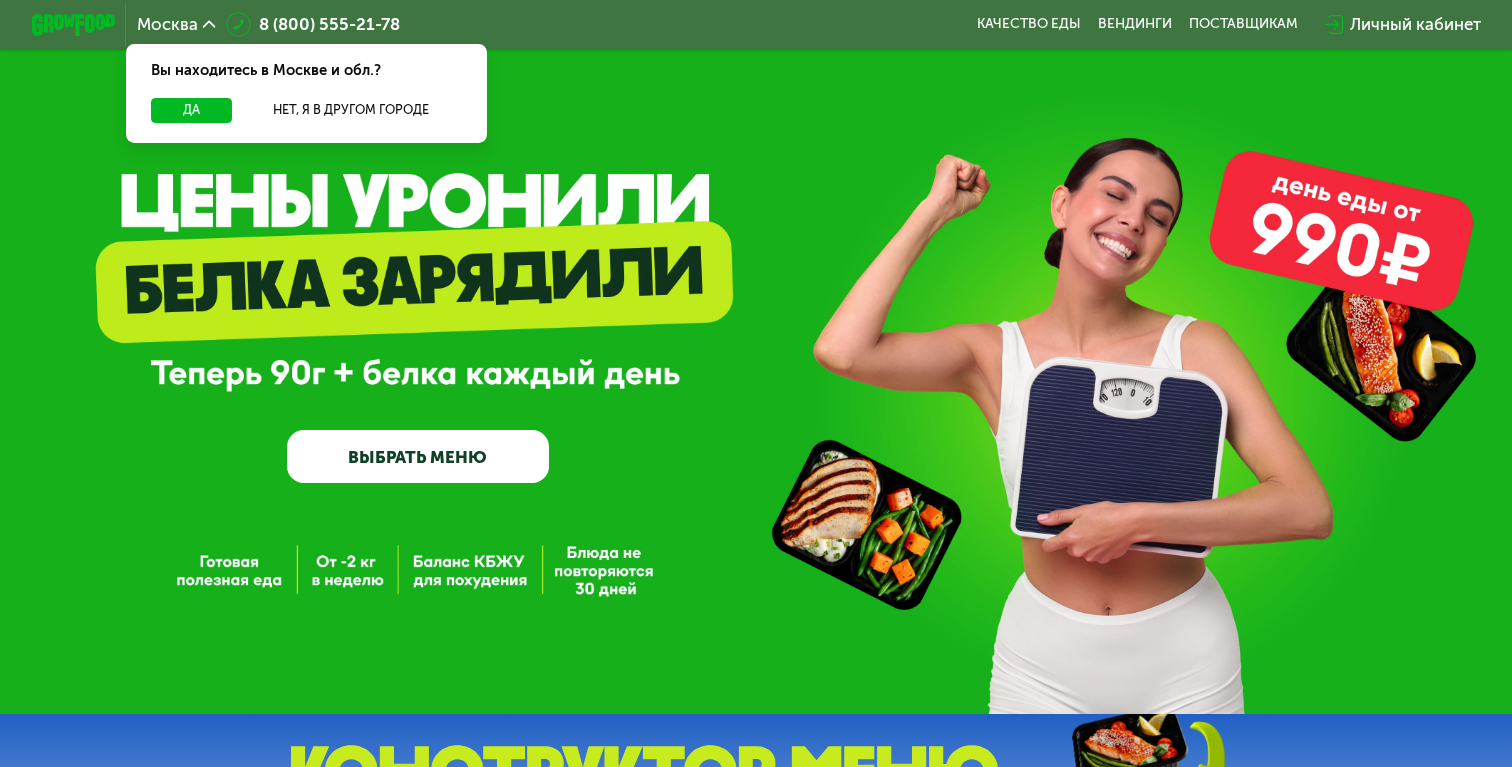 scroll, scrollTop: 0, scrollLeft: 0, axis: both 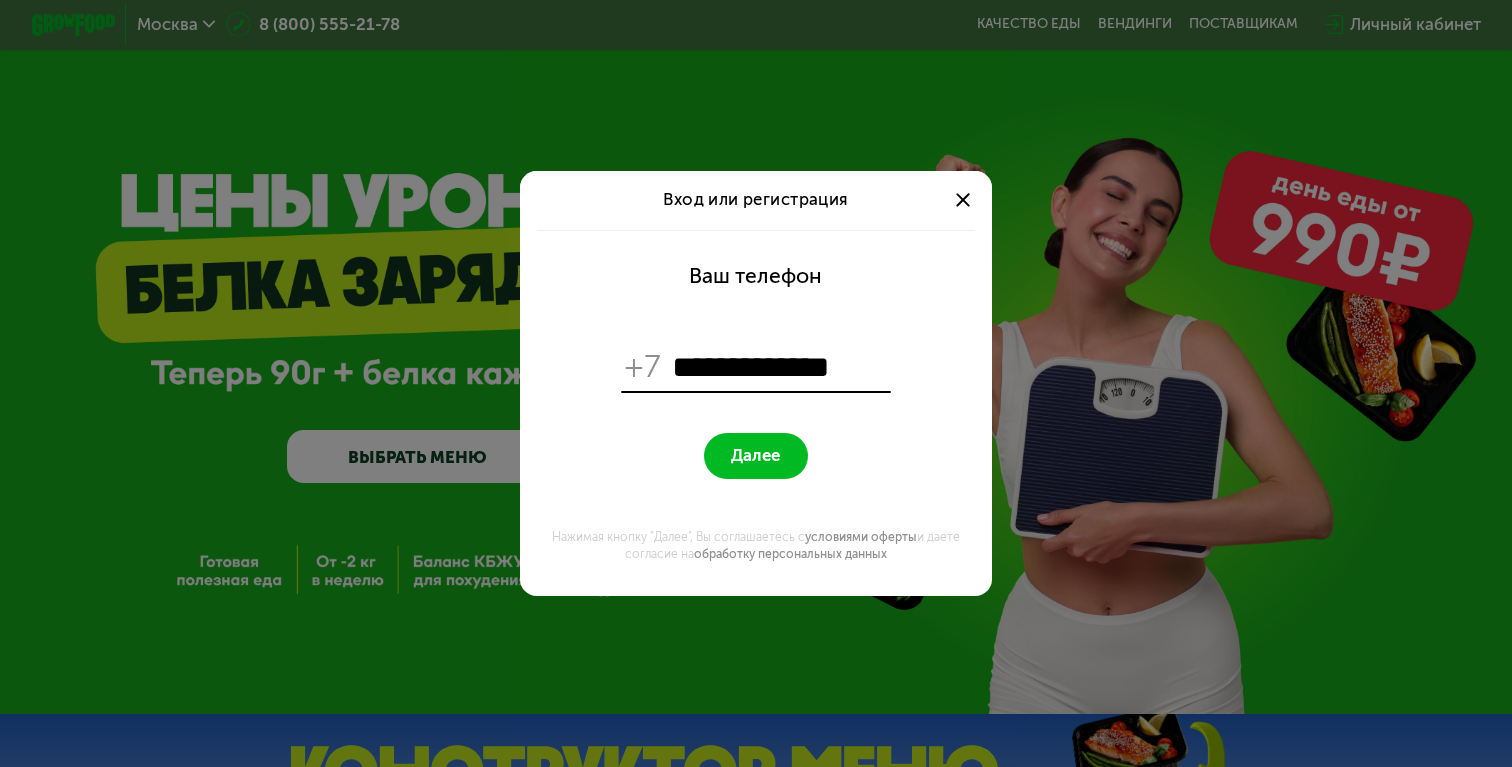 type on "**********" 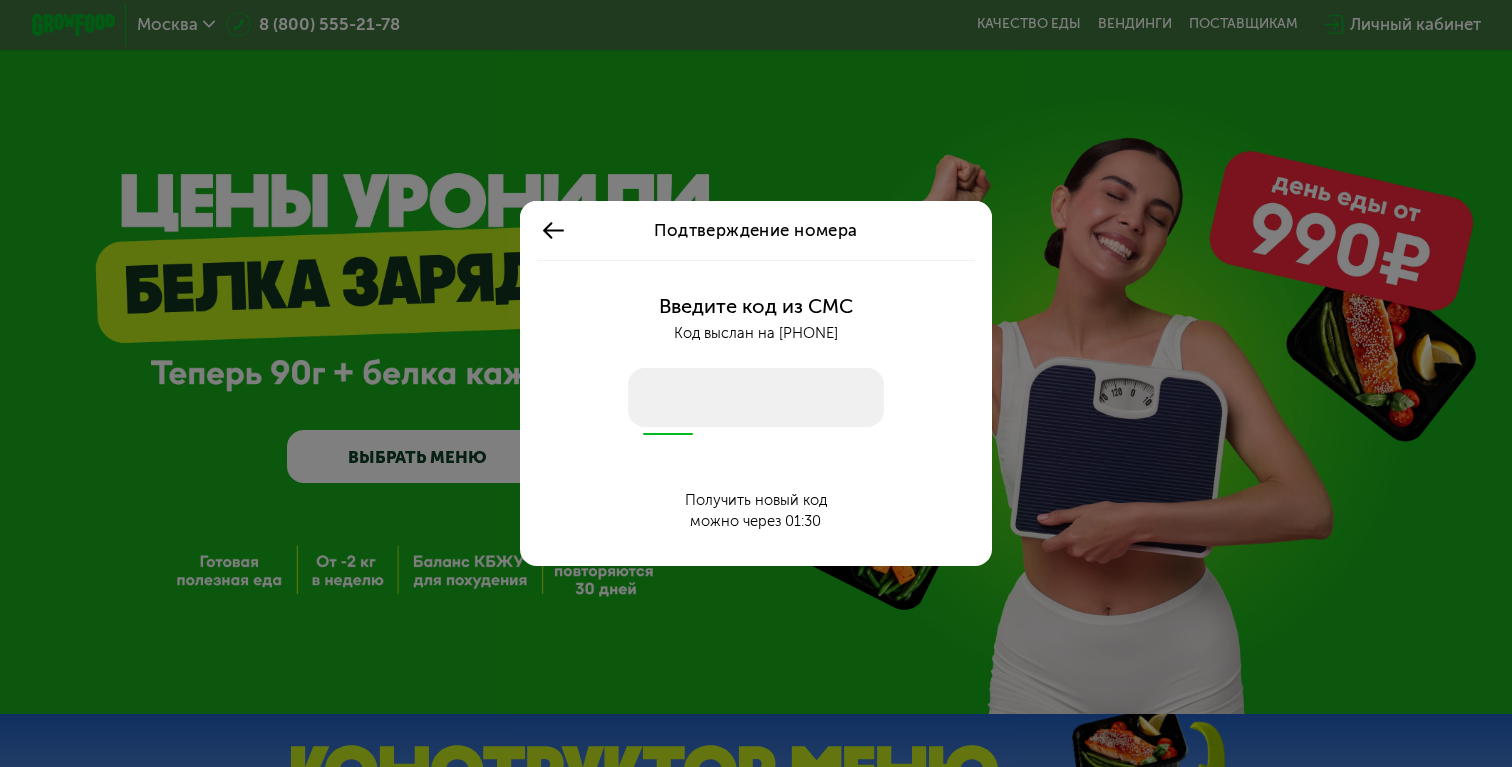 click at bounding box center [756, 397] 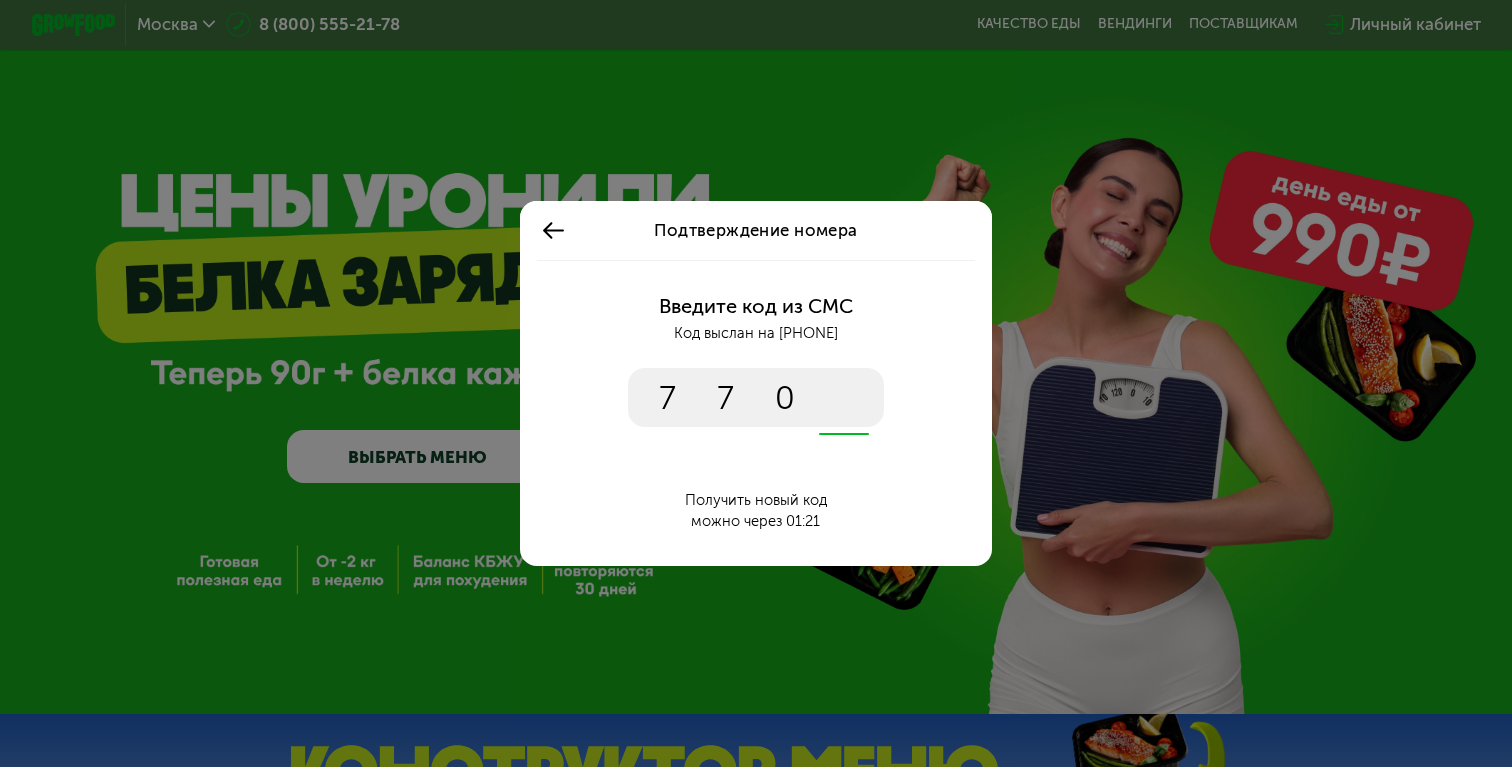 type on "****" 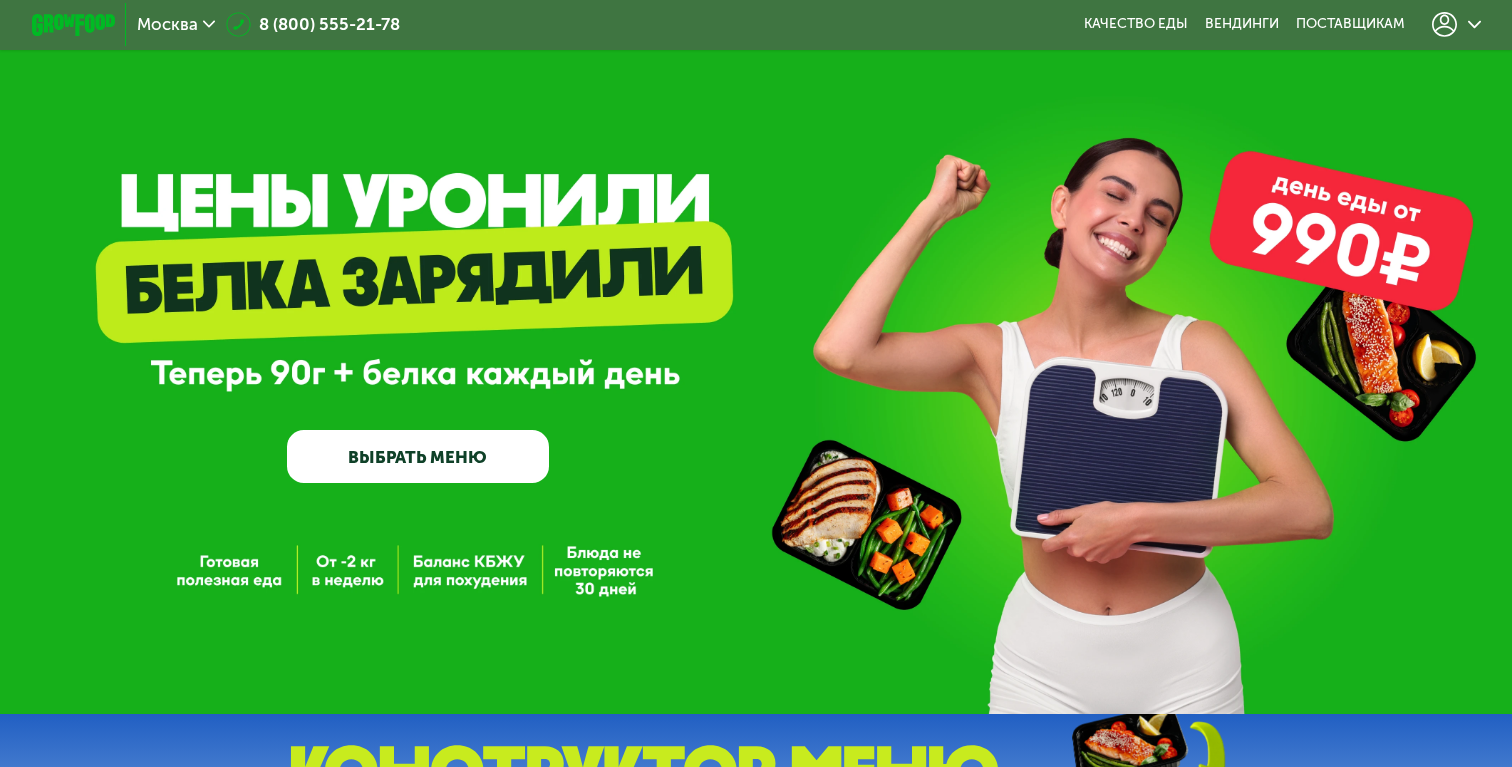 click 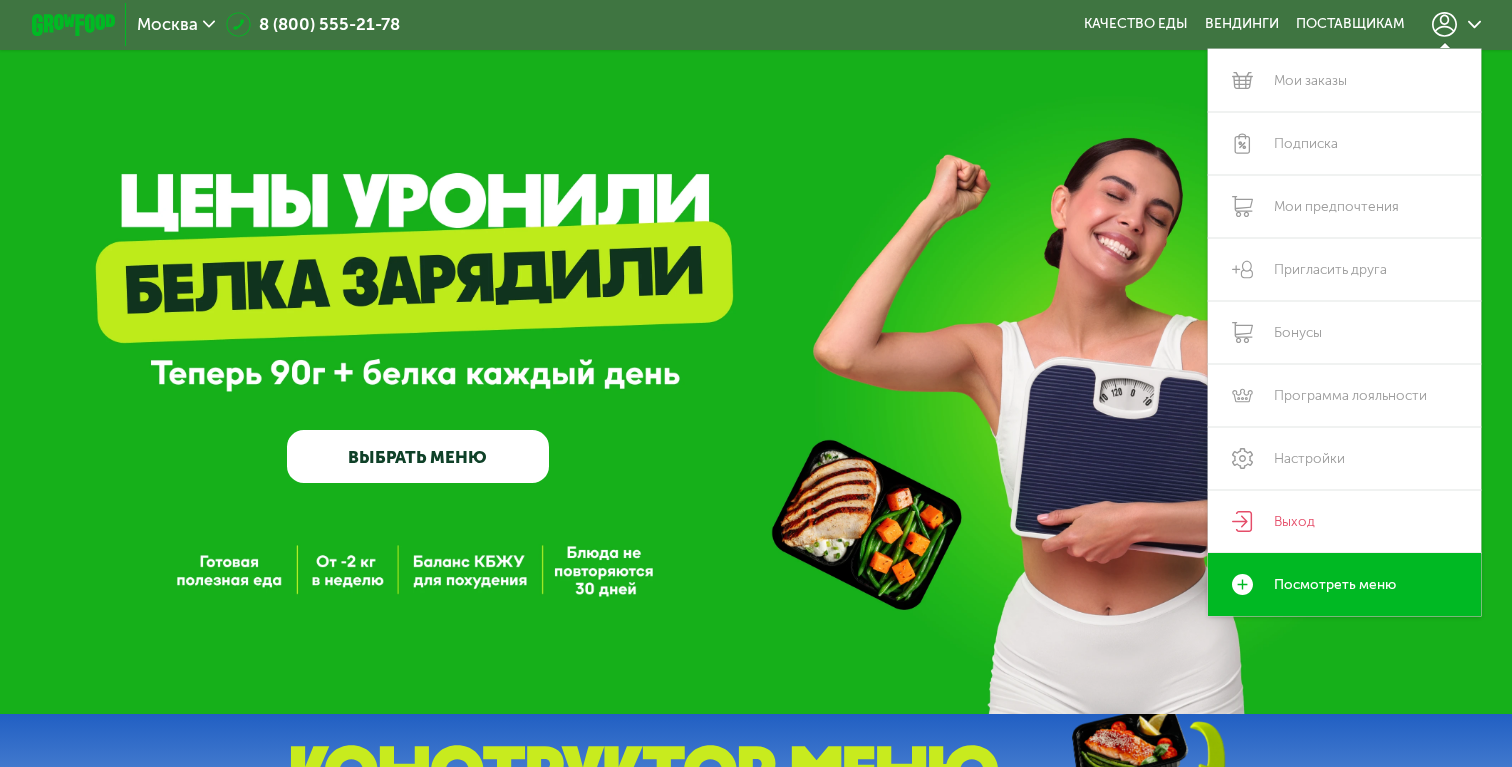 click on "GrowFood — доставка правильного питания  ВЫБРАТЬ МЕНЮ" at bounding box center (756, 361) 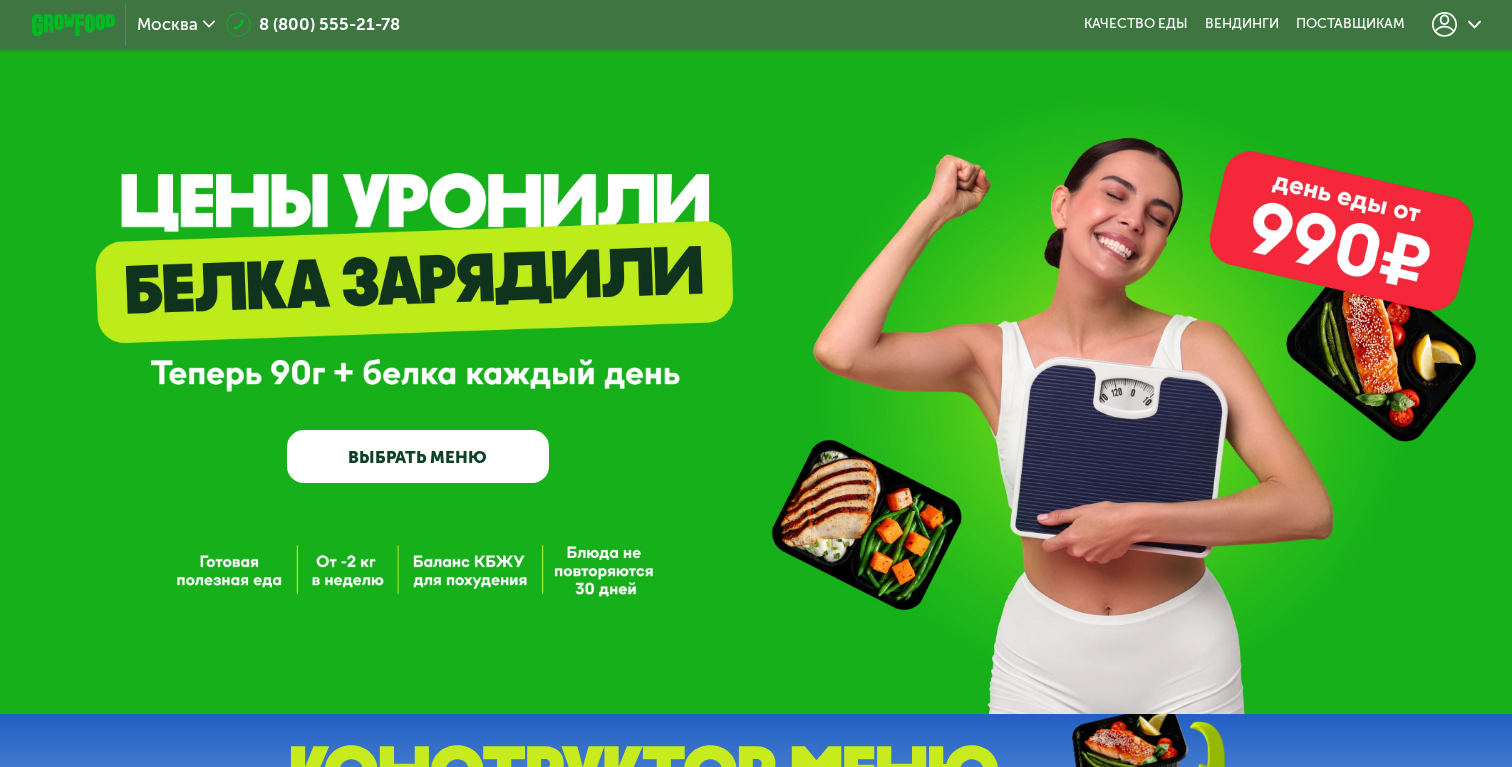 click on "ВЫБРАТЬ МЕНЮ" at bounding box center (417, 456) 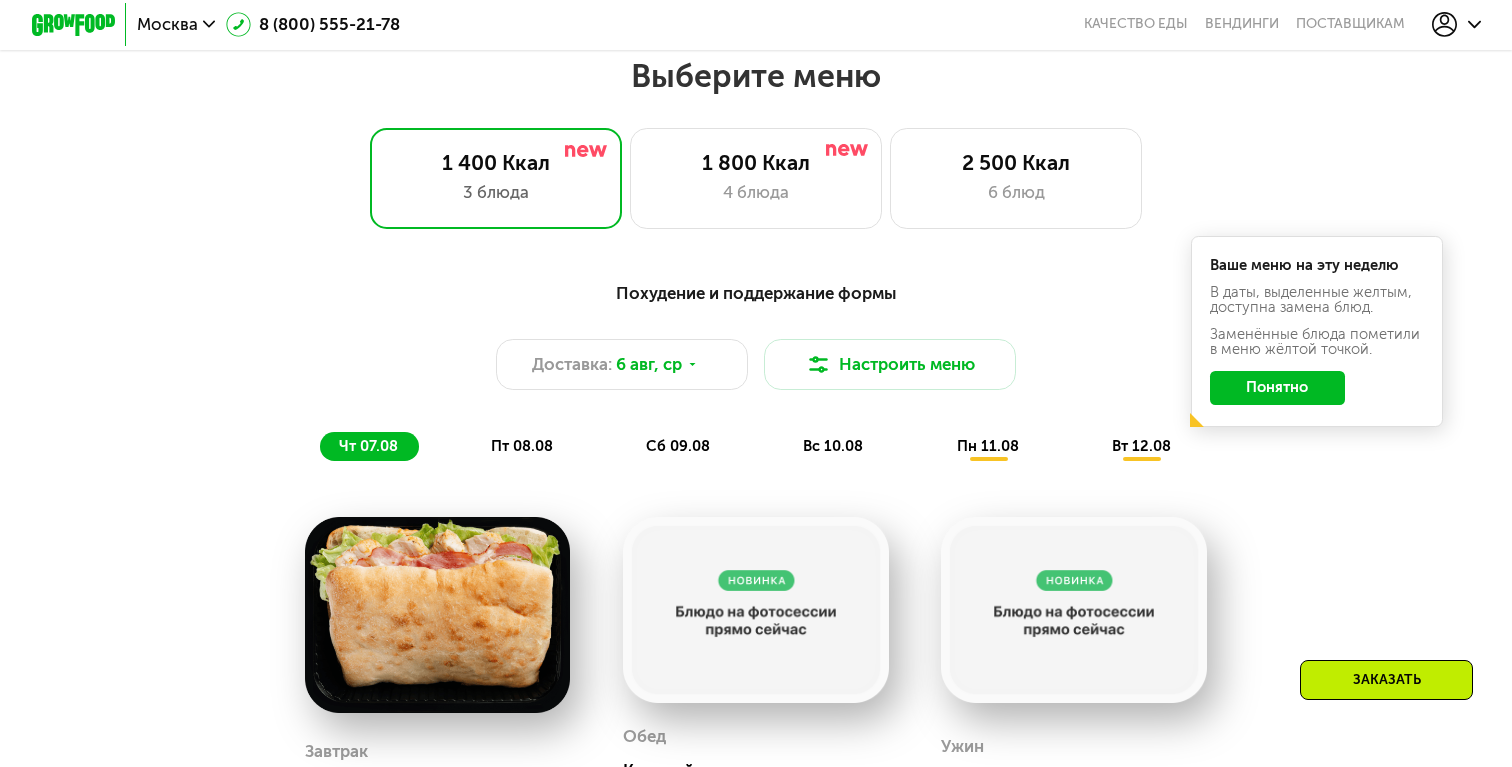 scroll, scrollTop: 887, scrollLeft: 0, axis: vertical 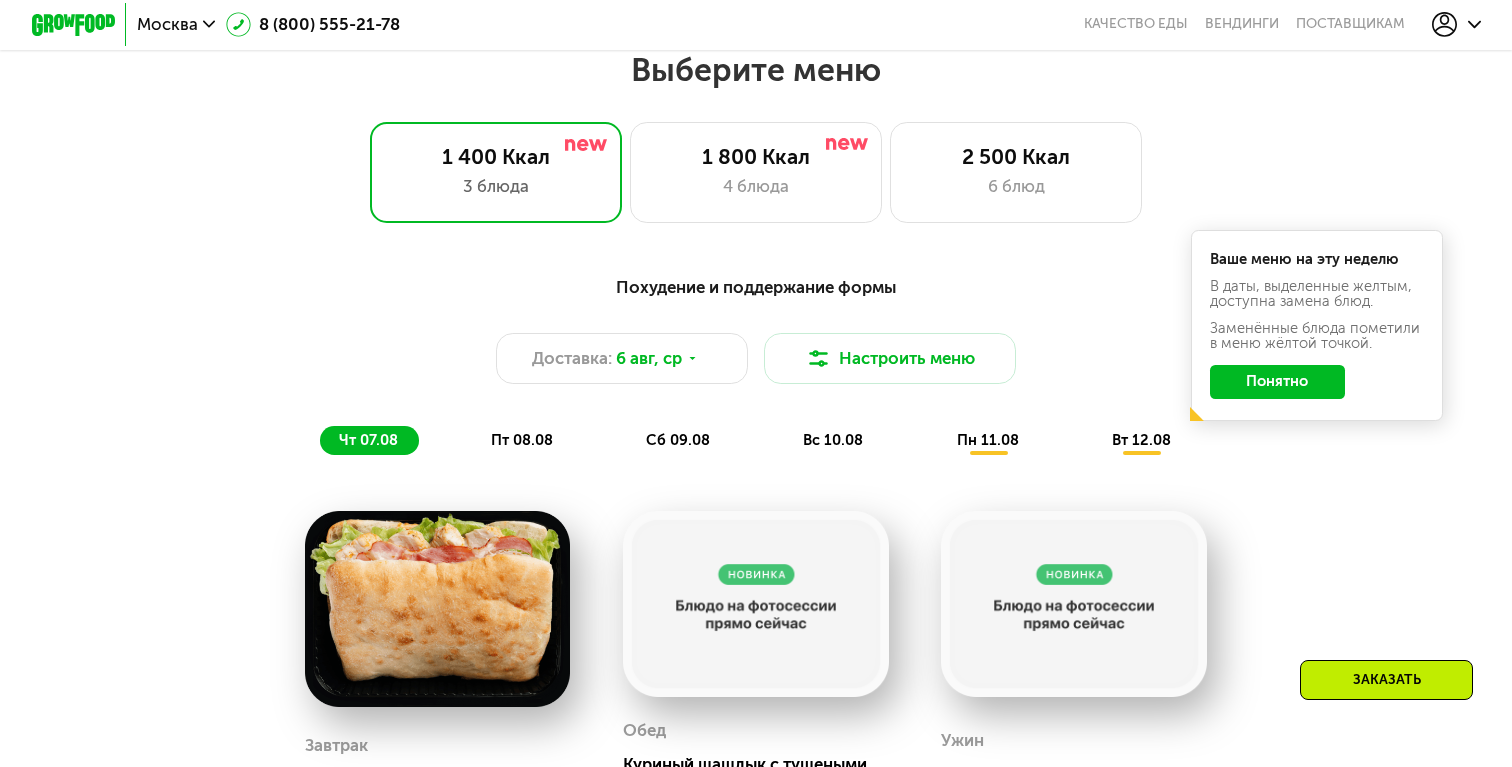 click on "Понятно" 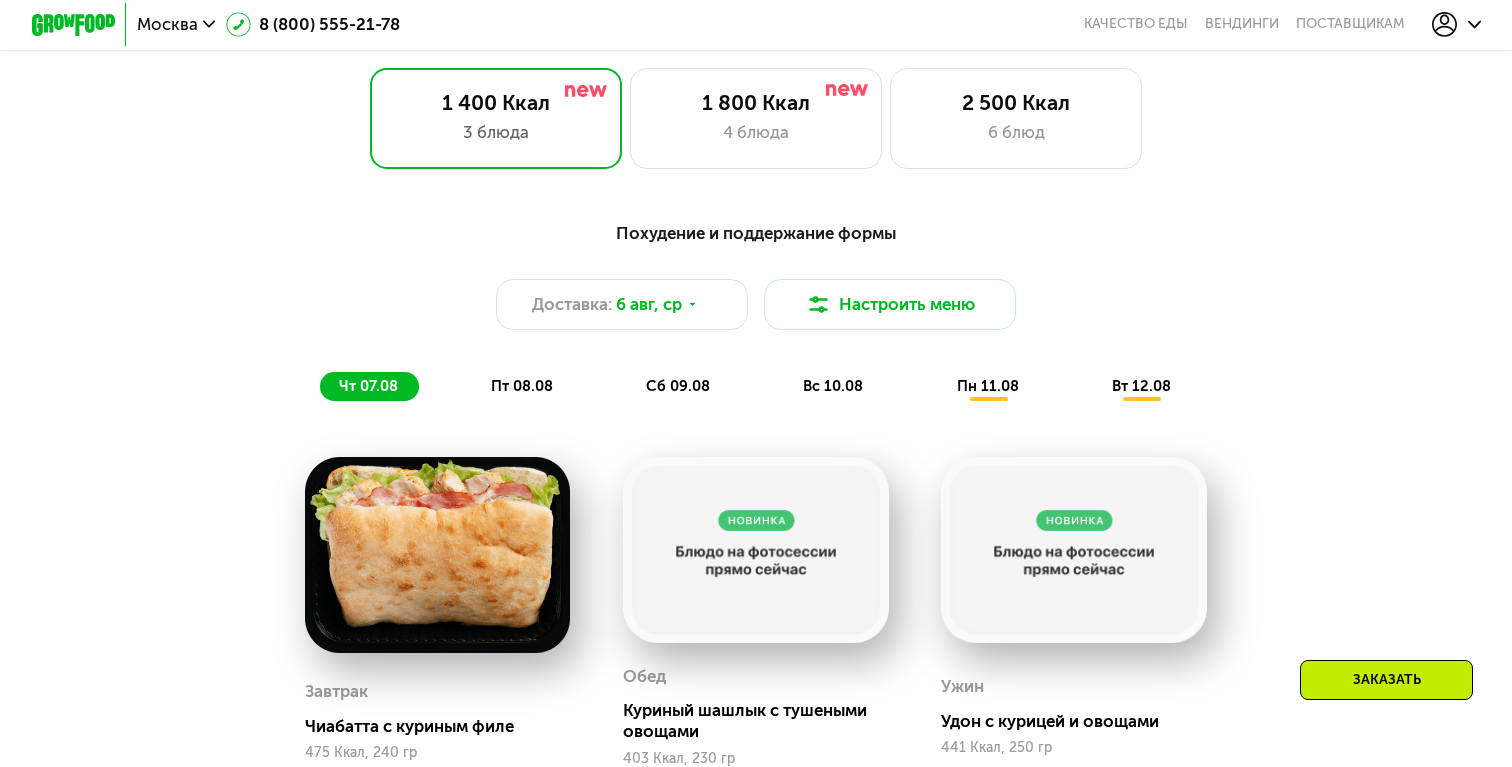 scroll, scrollTop: 928, scrollLeft: 0, axis: vertical 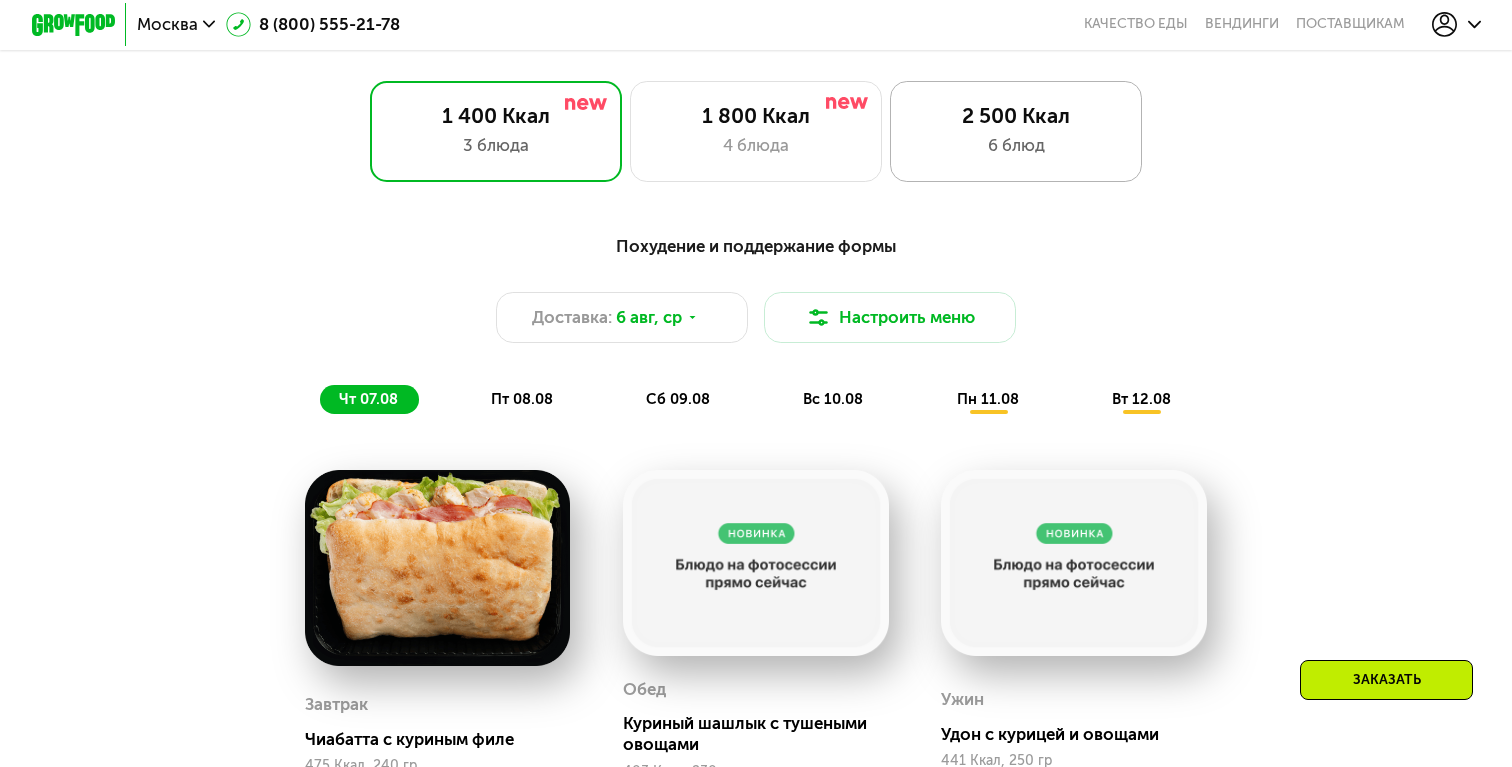 click on "6 блюд" at bounding box center [1016, 145] 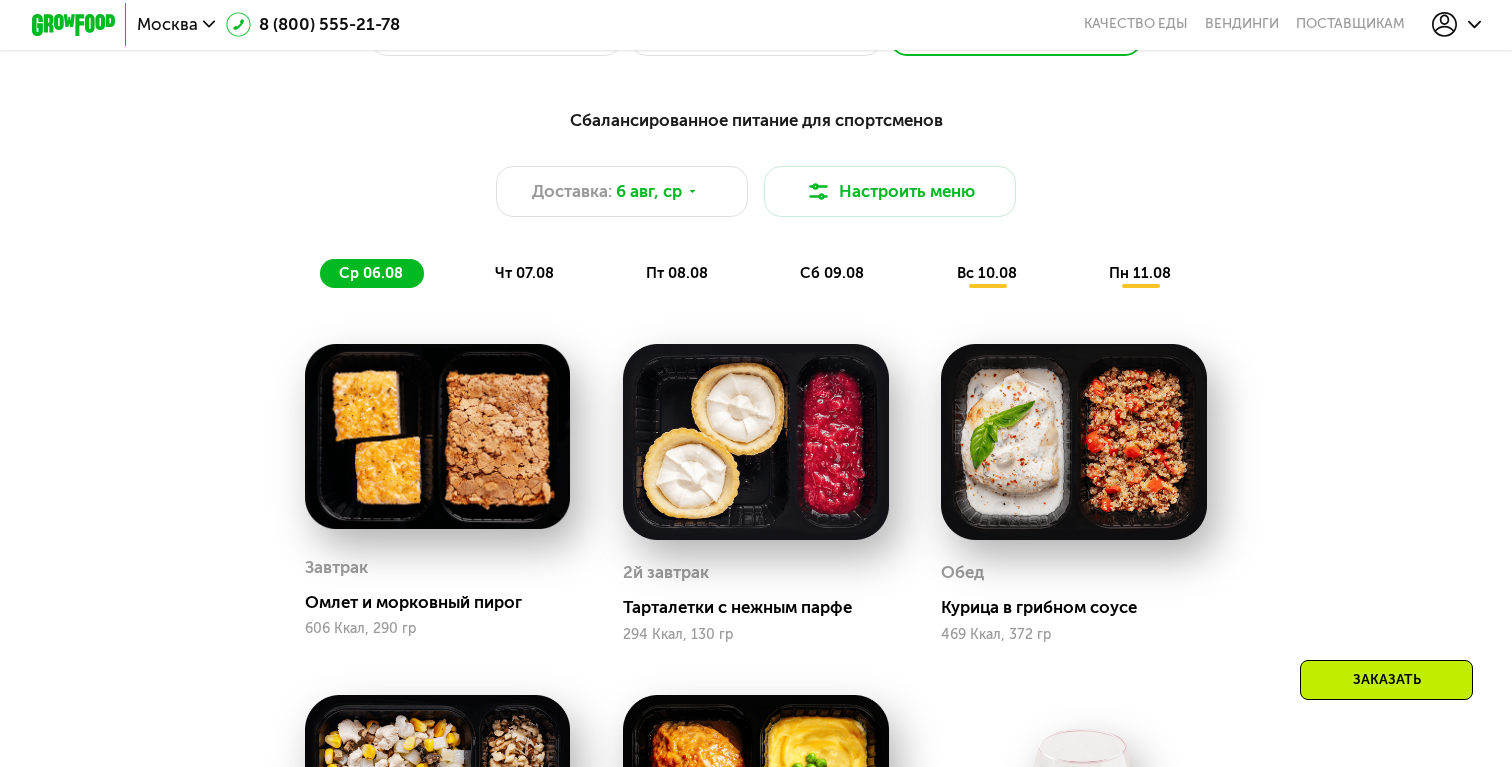 scroll, scrollTop: 1048, scrollLeft: 0, axis: vertical 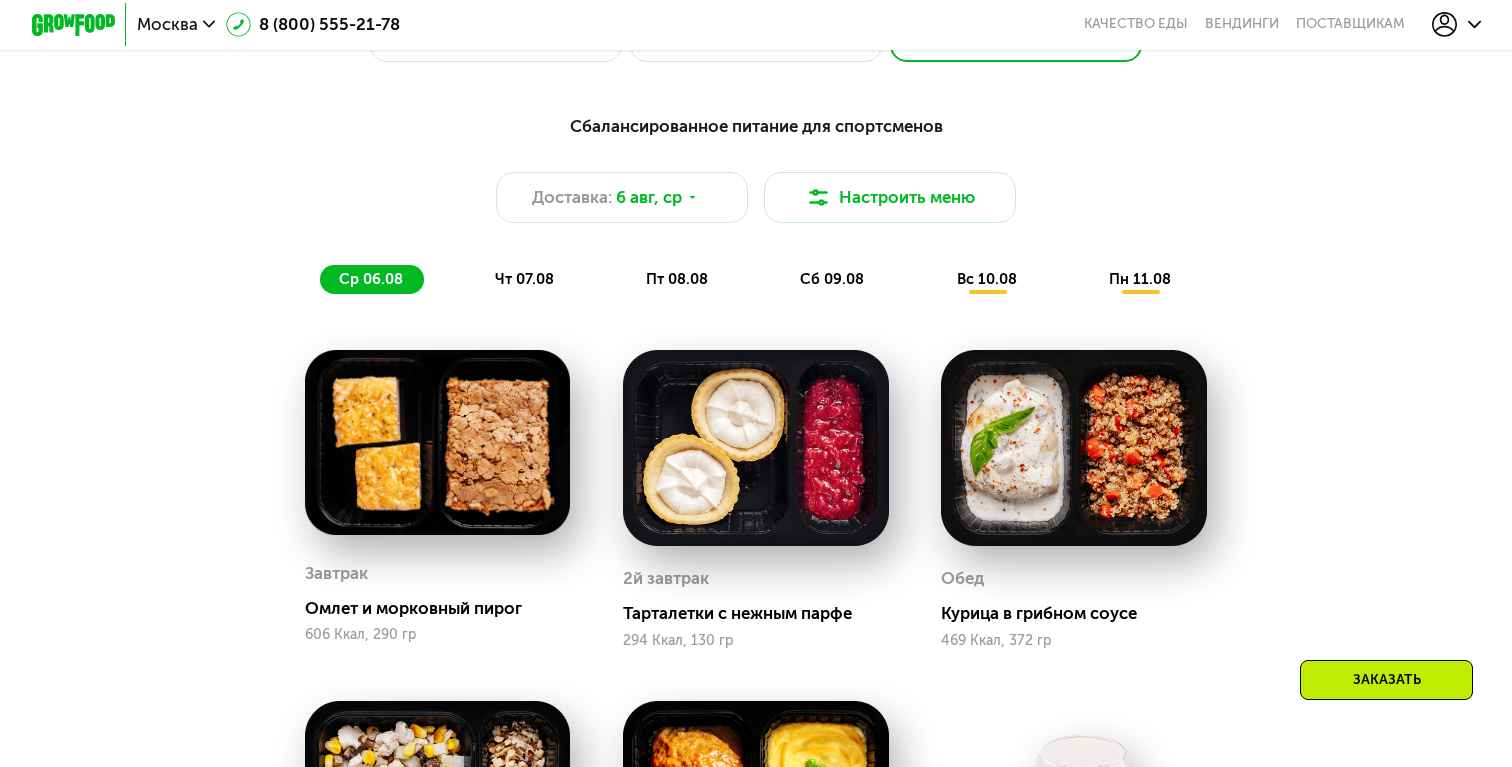 click on "Сбалансированное питание для спортсменов Доставка: 6 авг, ср Настроить меню  ср 06.08 чт 07.08 пт 08.08 сб 09.08 вс 10.08 пн 11.08" at bounding box center (755, 204) 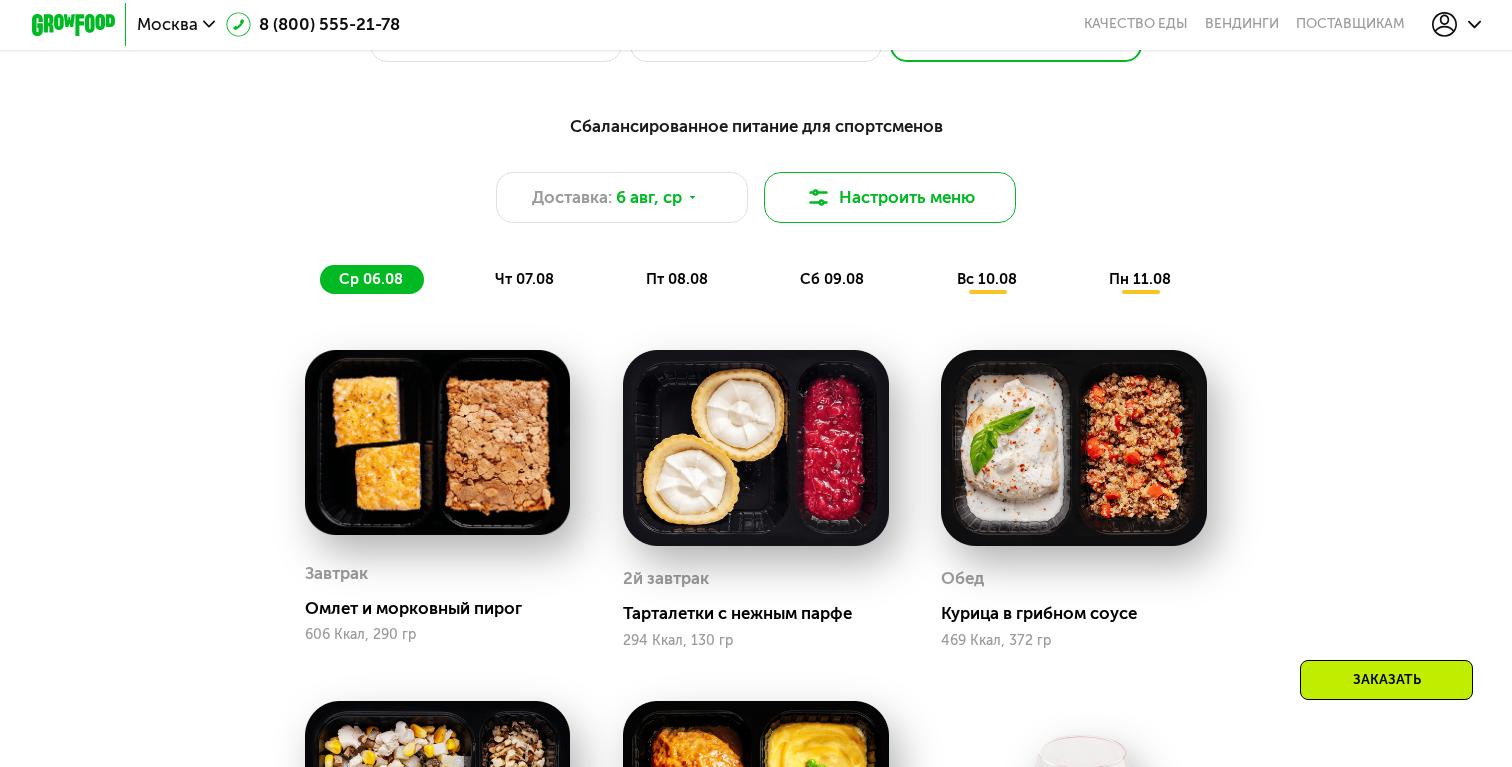 click on "Настроить меню" at bounding box center (890, 197) 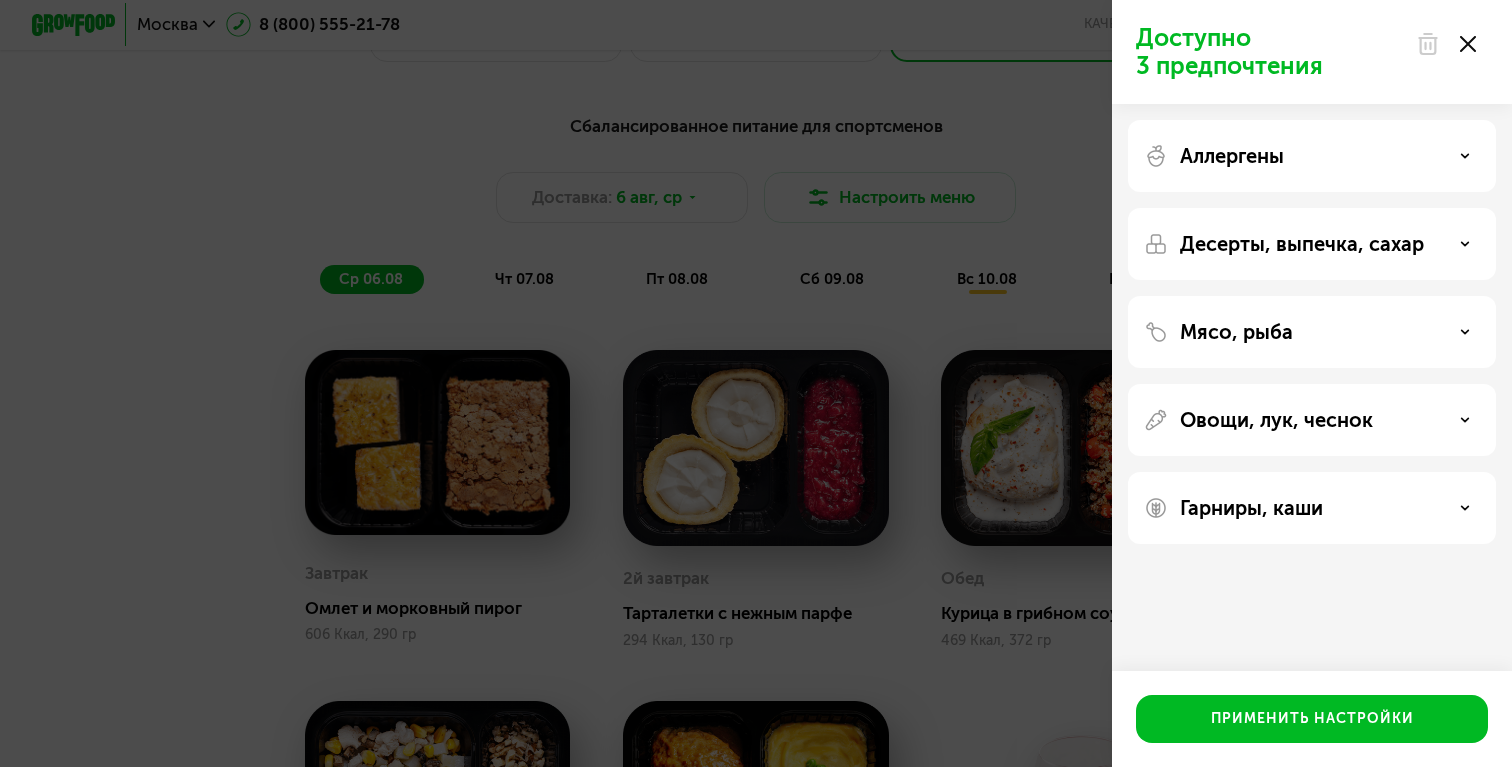 click on "Доступно 3 предпочтения Аллергены Десерты, выпечка, сахар Мясо, рыба Овощи, лук, чеснок Гарниры, каши  Применить настройки" 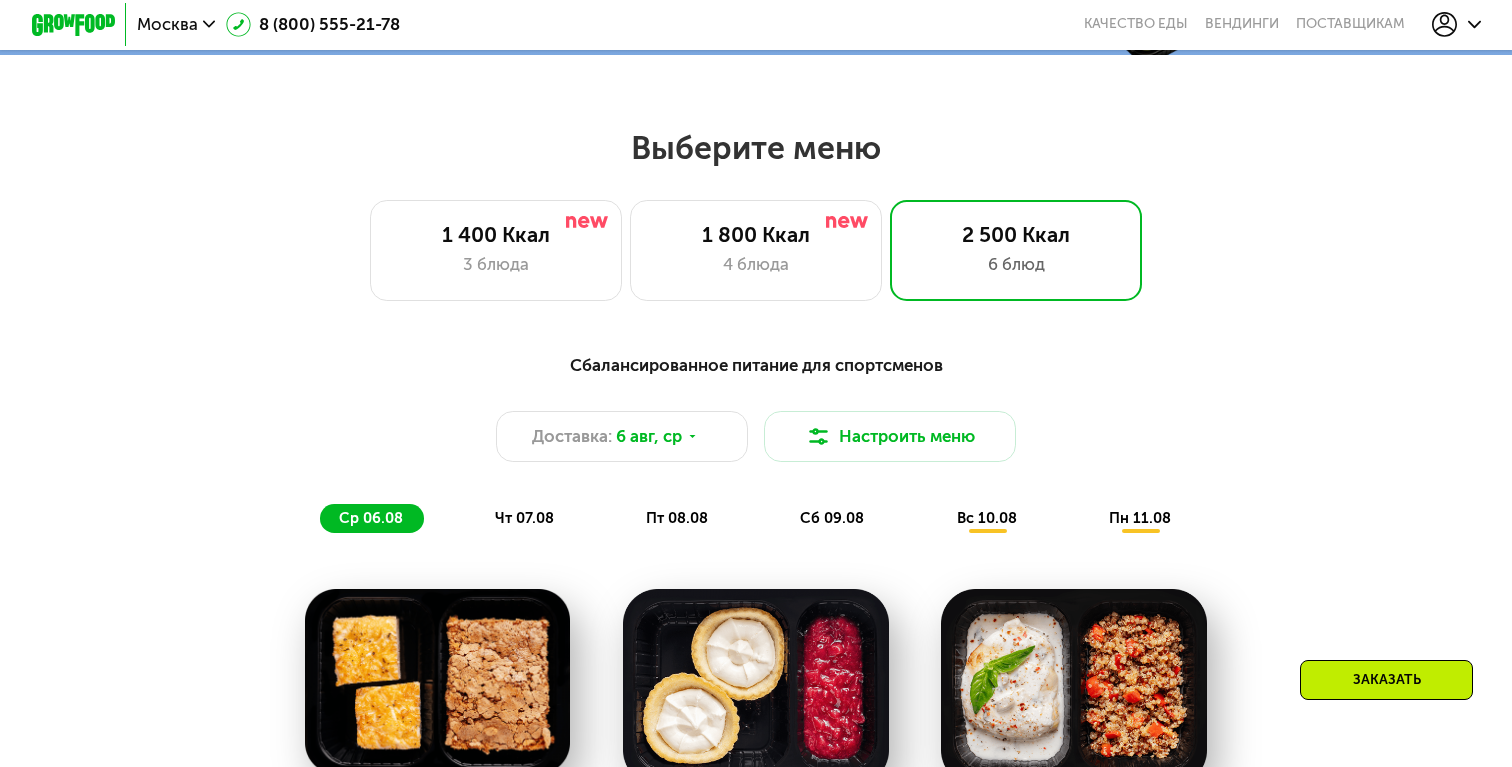 scroll, scrollTop: 831, scrollLeft: 0, axis: vertical 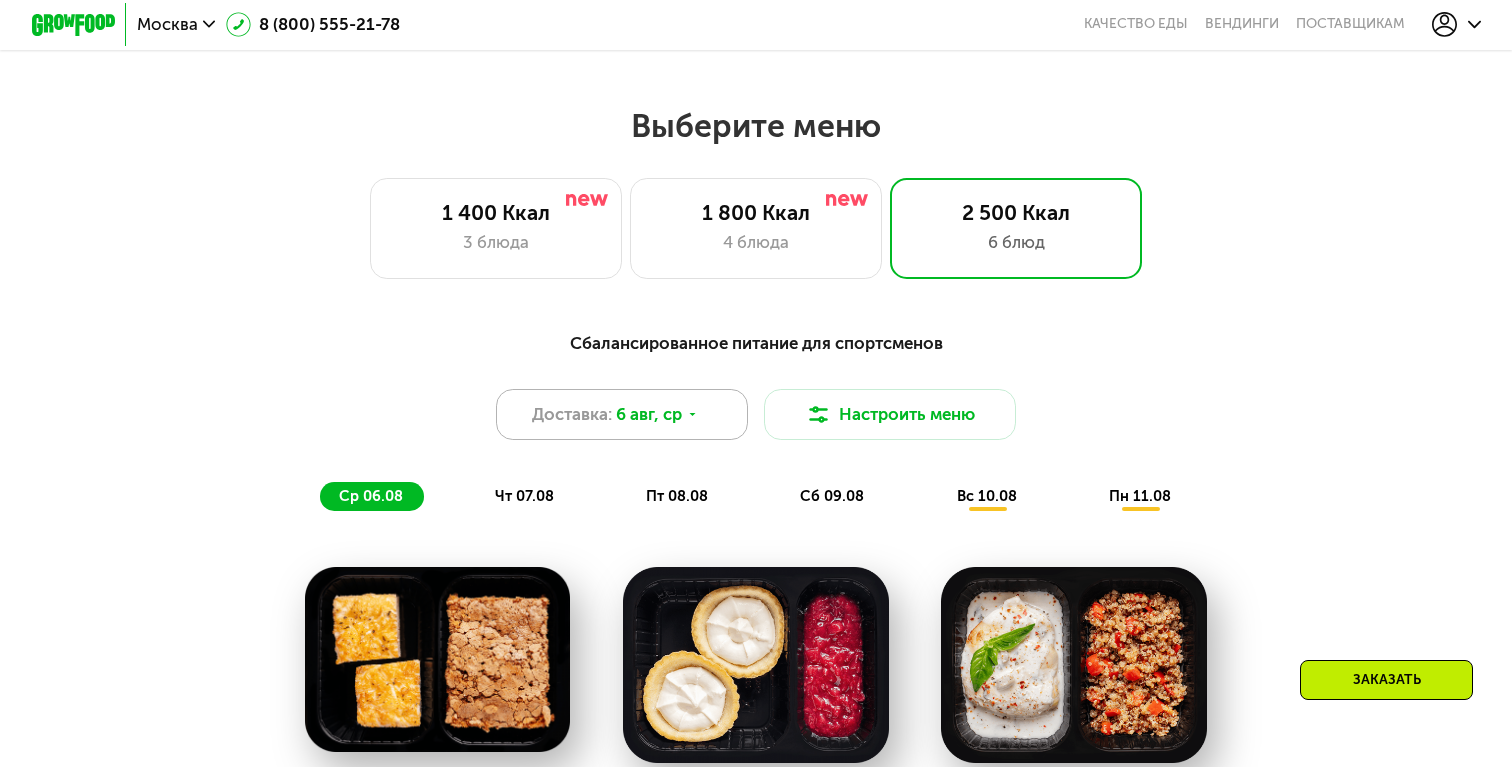 click on "6 авг, ср" at bounding box center [649, 414] 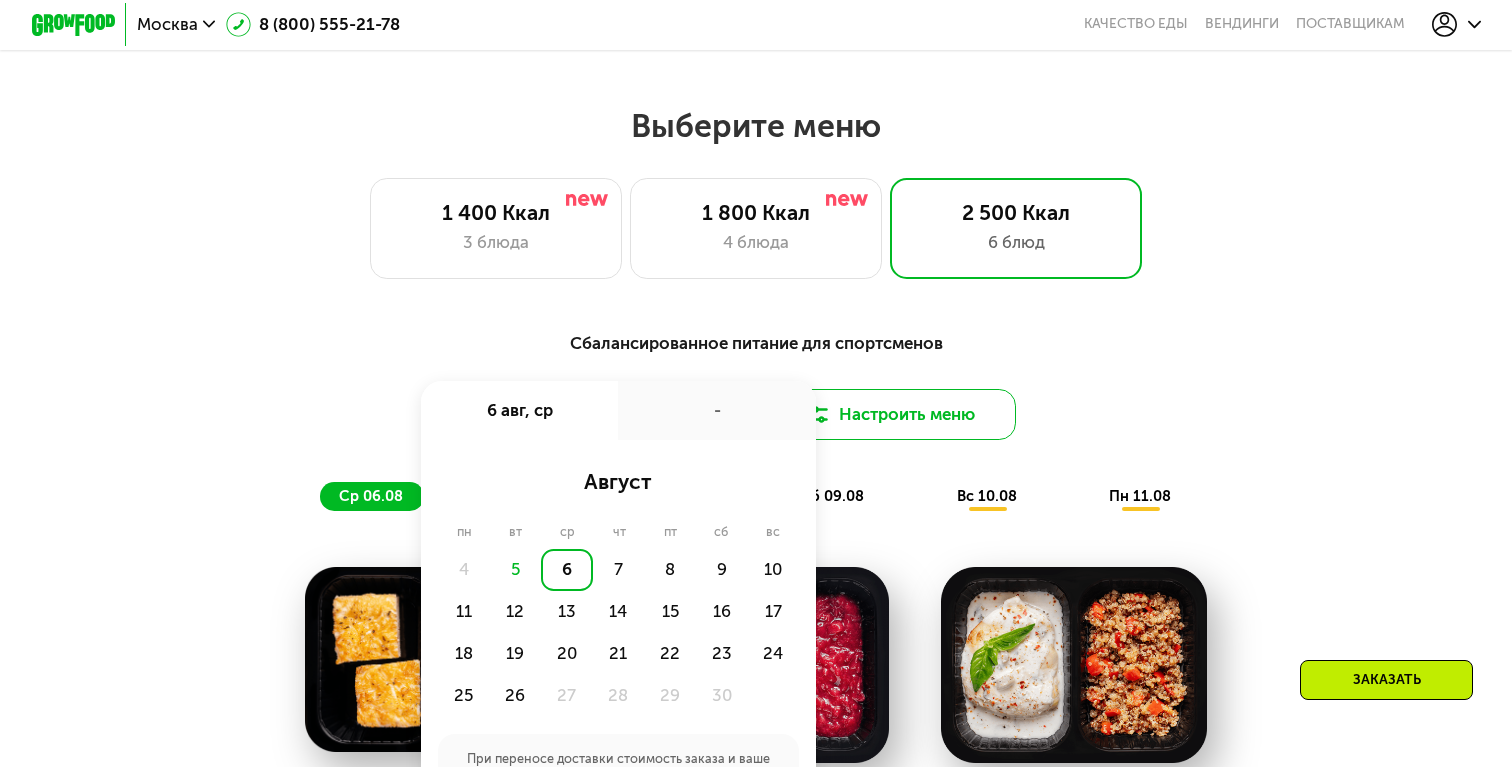 click on "Настроить меню" at bounding box center (890, 414) 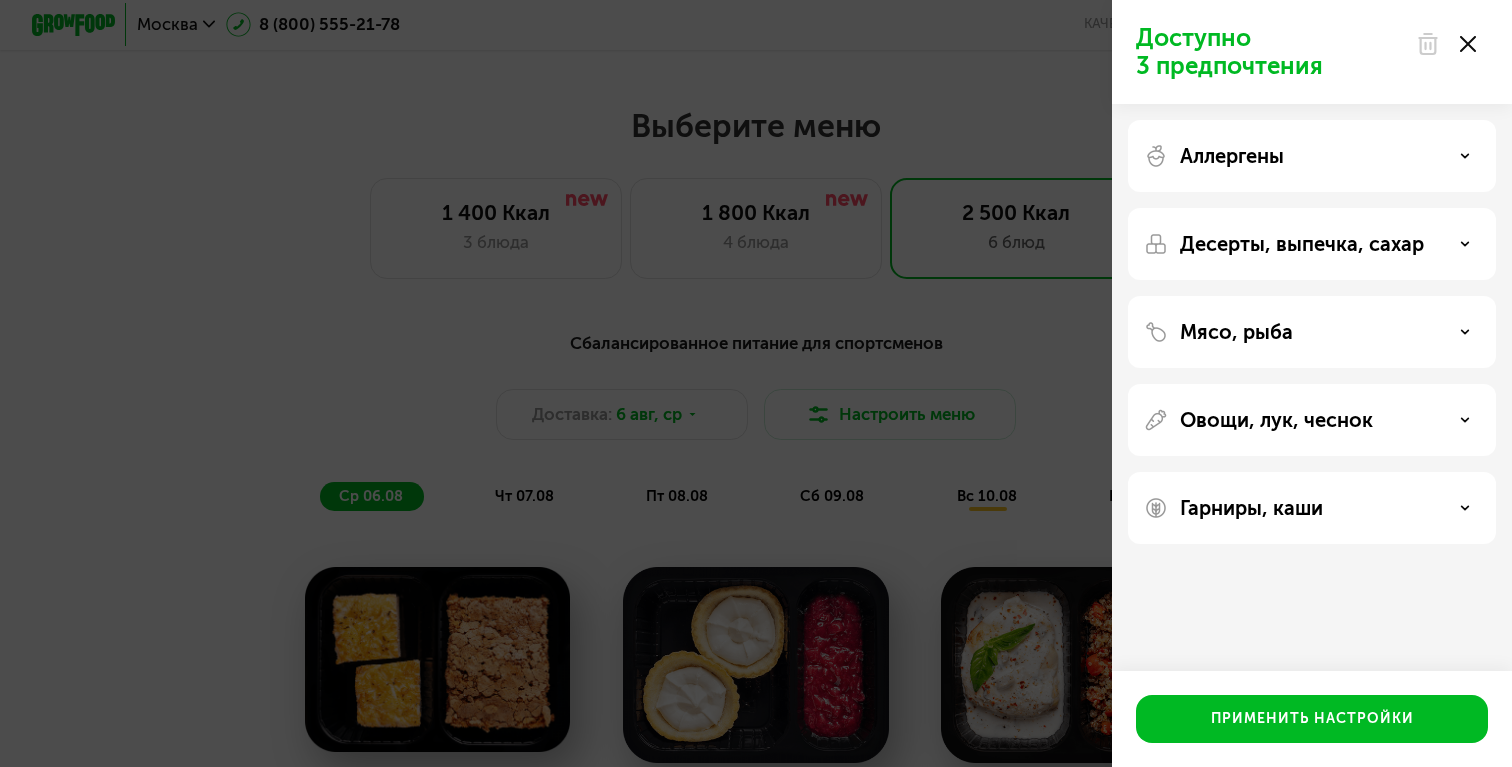 click on "Доступно 3 предпочтения Аллергены Десерты, выпечка, сахар Мясо, рыба Овощи, лук, чеснок Гарниры, каши  Применить настройки" 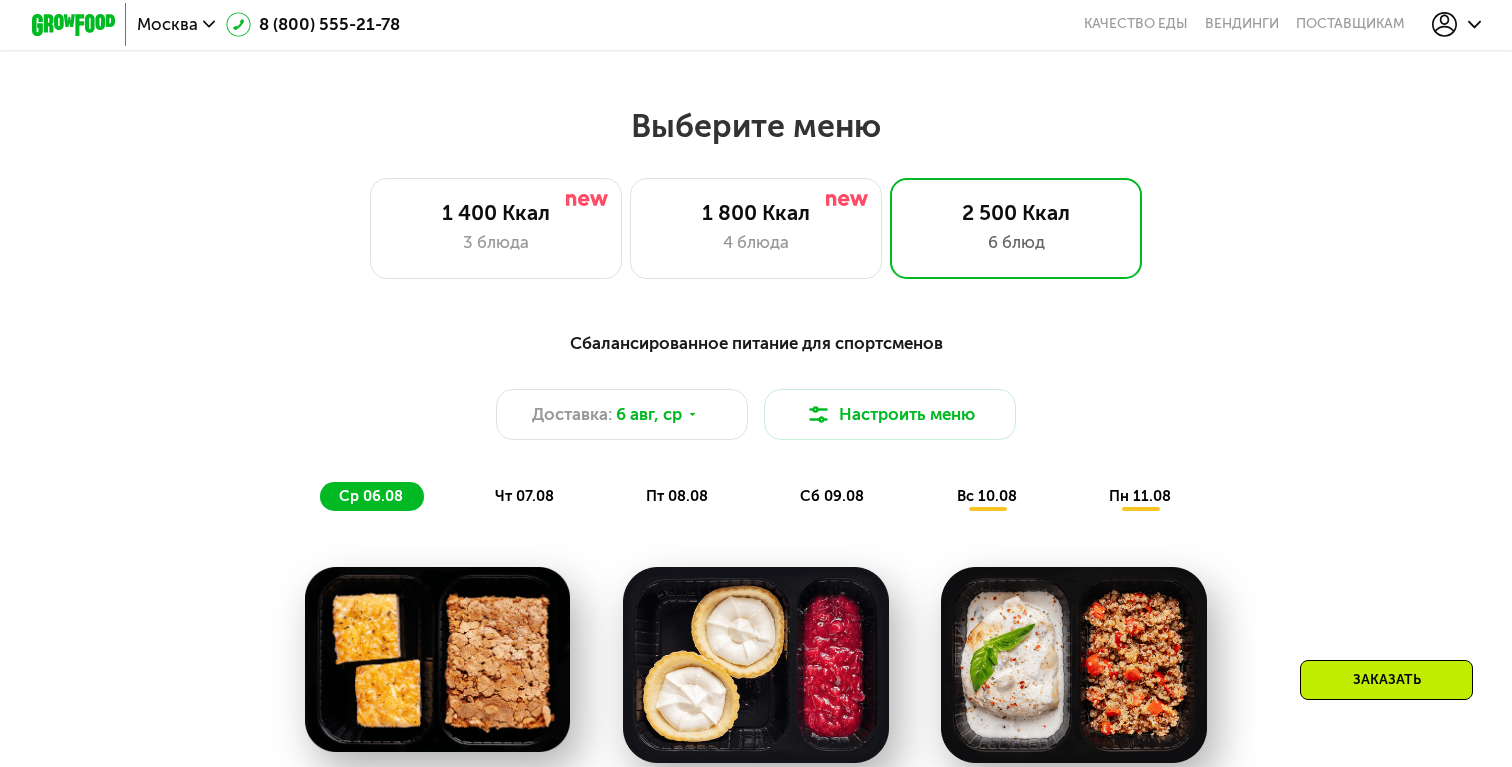 click on "чт 07.08" at bounding box center [524, 496] 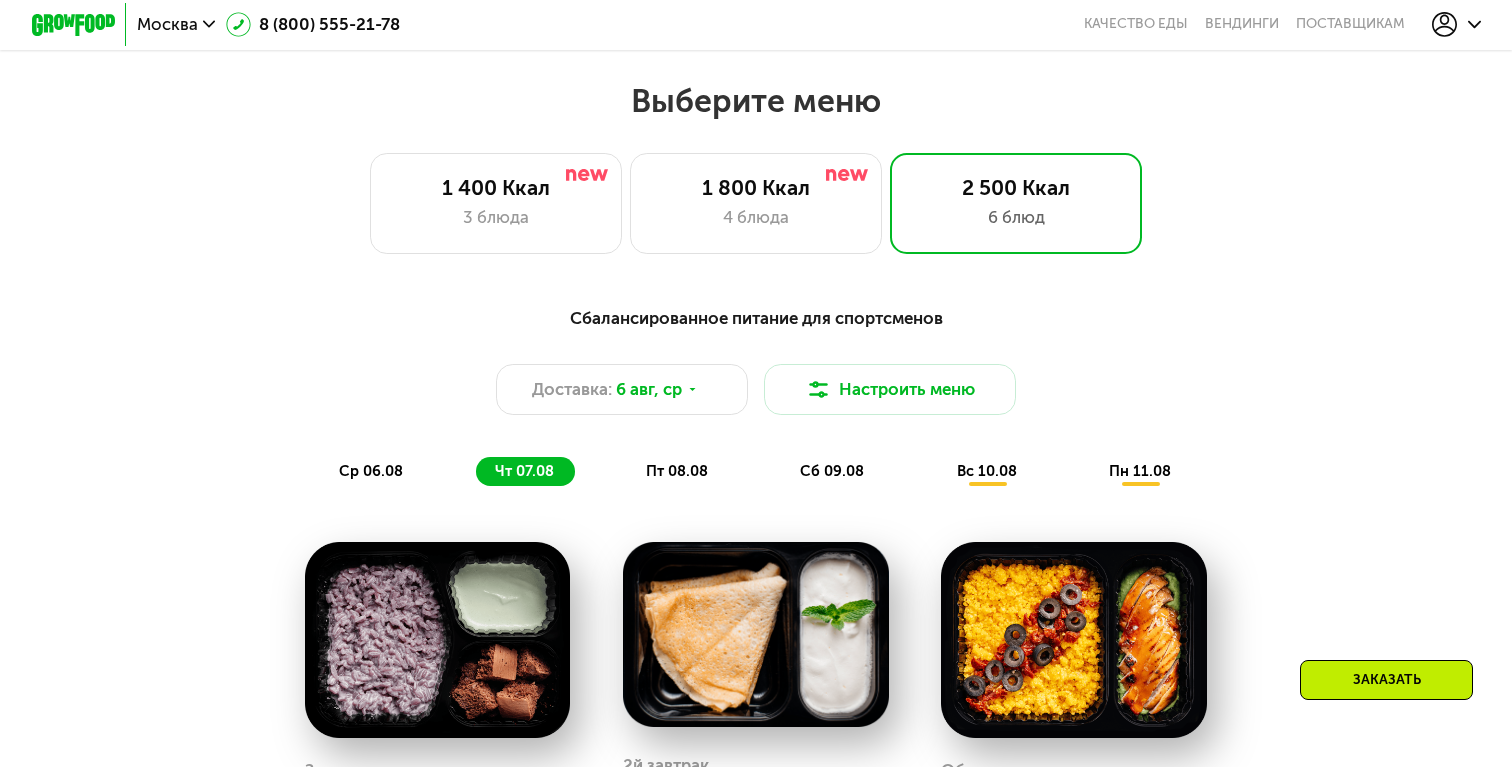 scroll, scrollTop: 726, scrollLeft: 0, axis: vertical 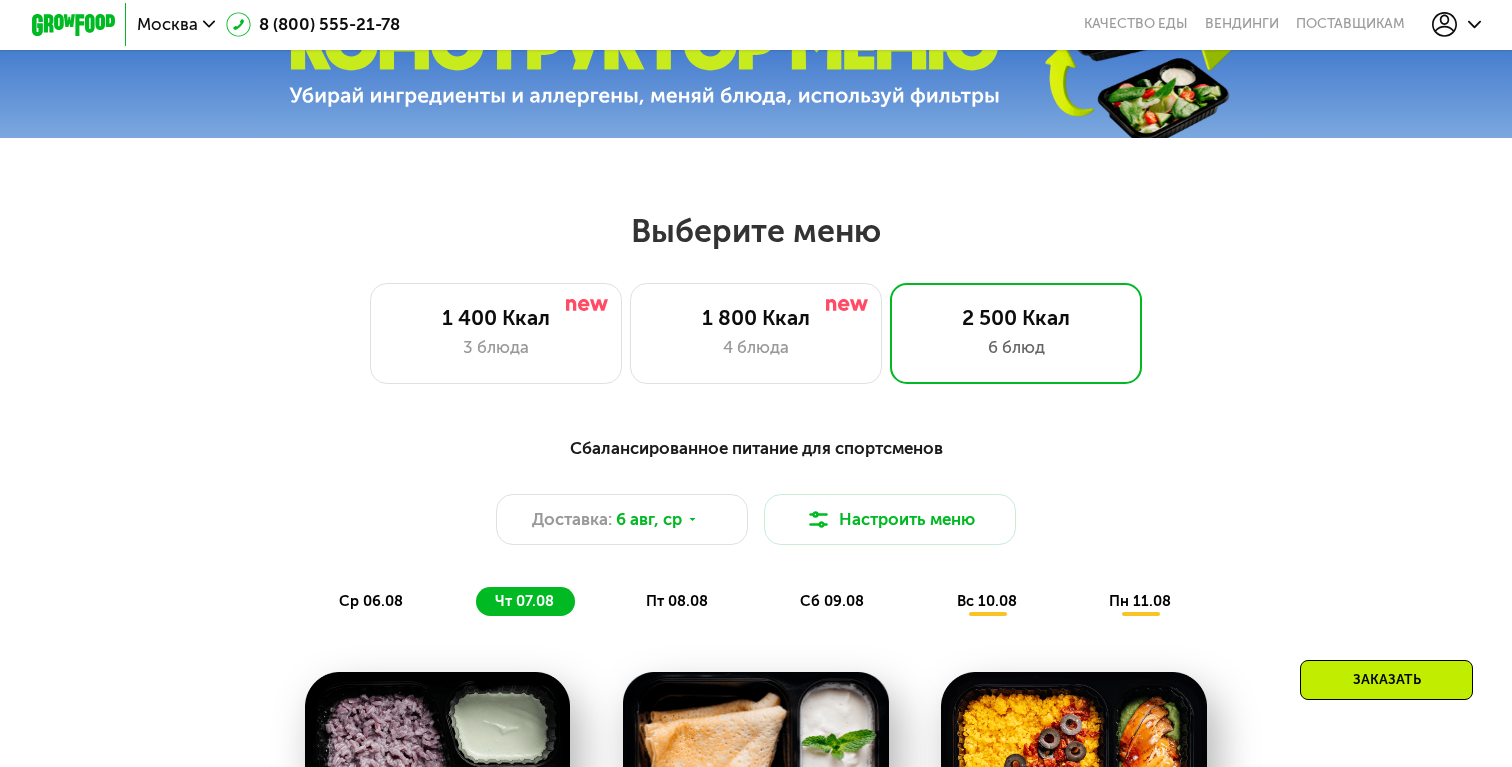 click on "ср 06.08" at bounding box center [371, 601] 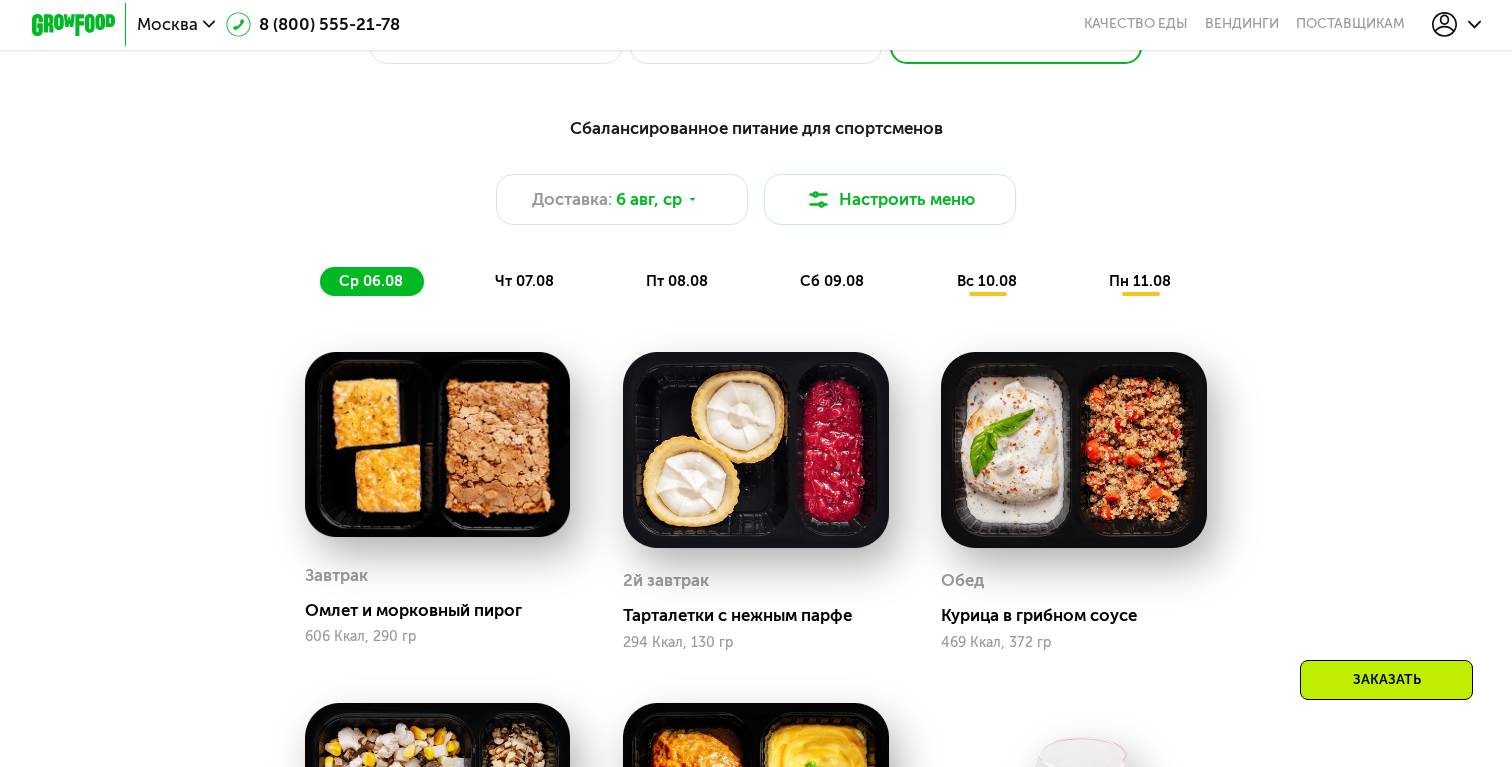 click on "Заказать" at bounding box center (1386, 680) 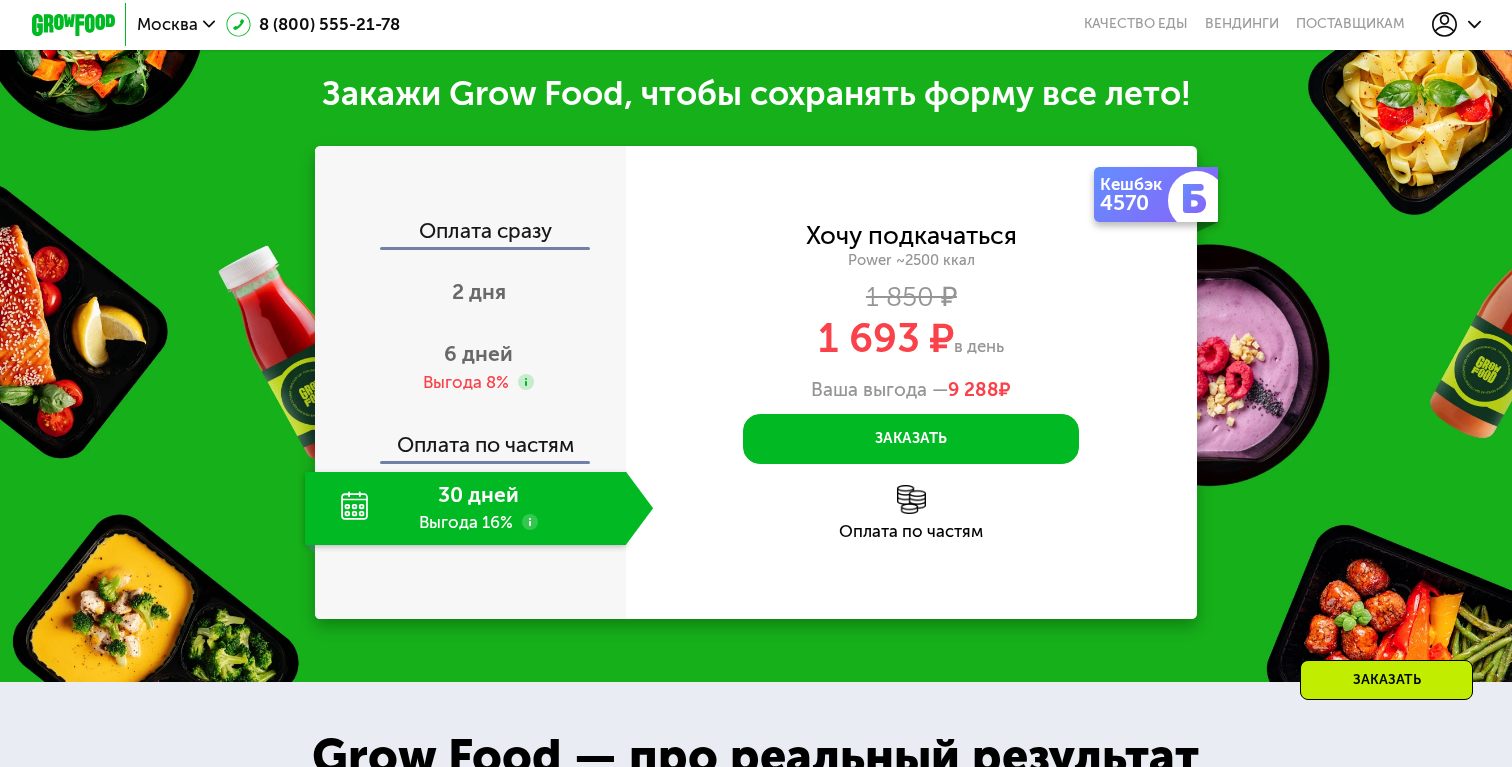 scroll, scrollTop: 2422, scrollLeft: 0, axis: vertical 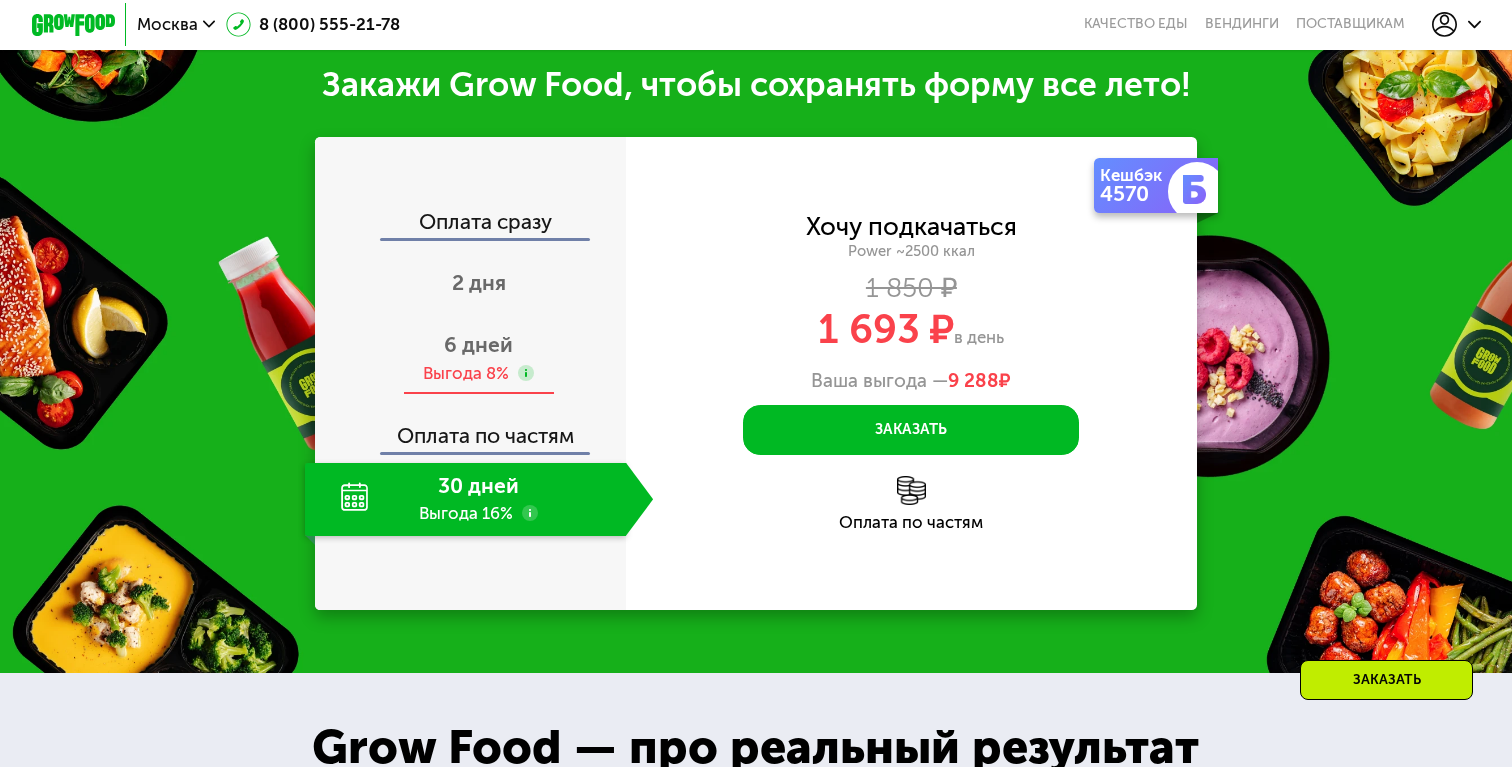 click on "6 дней" at bounding box center (478, 344) 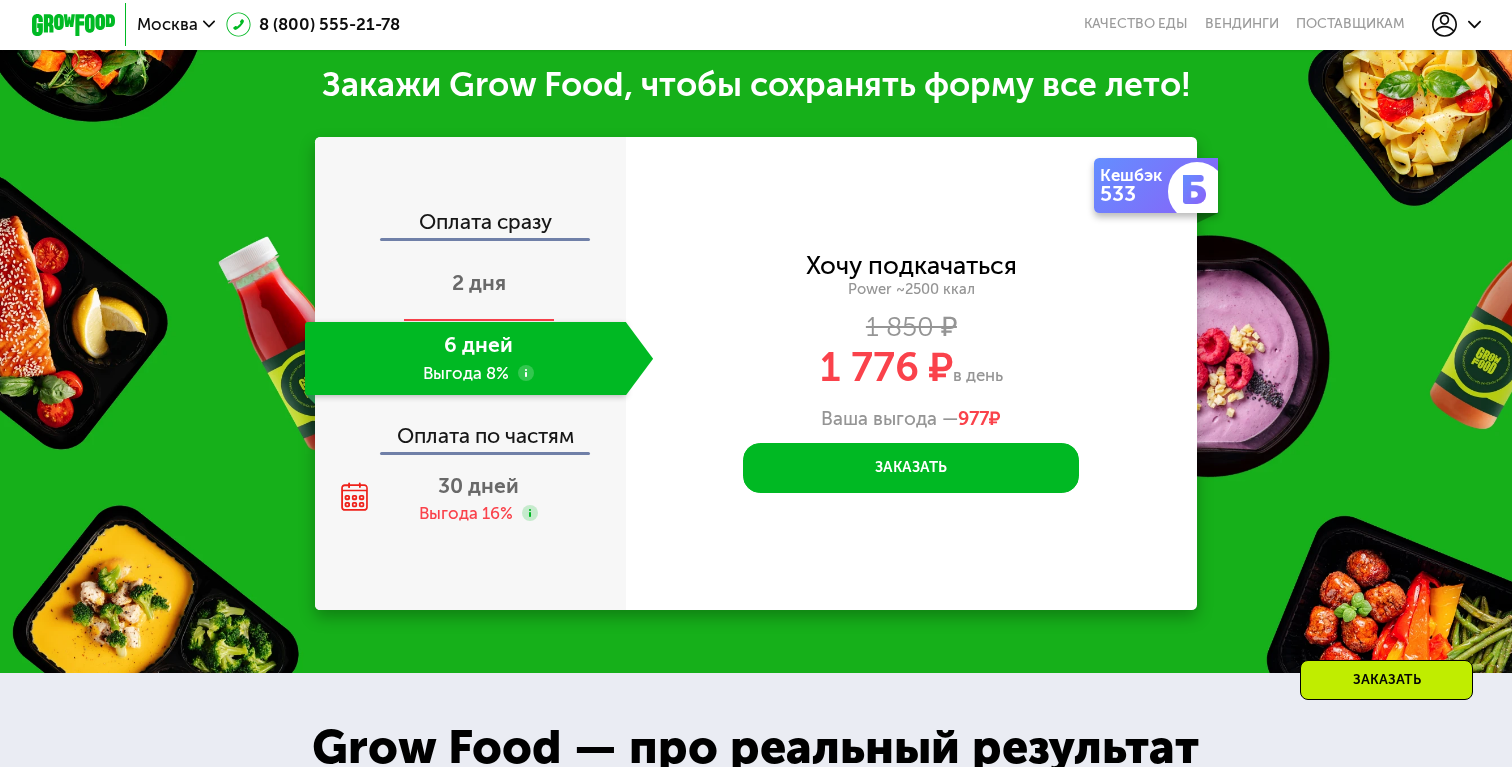 click on "2 дня" at bounding box center (479, 282) 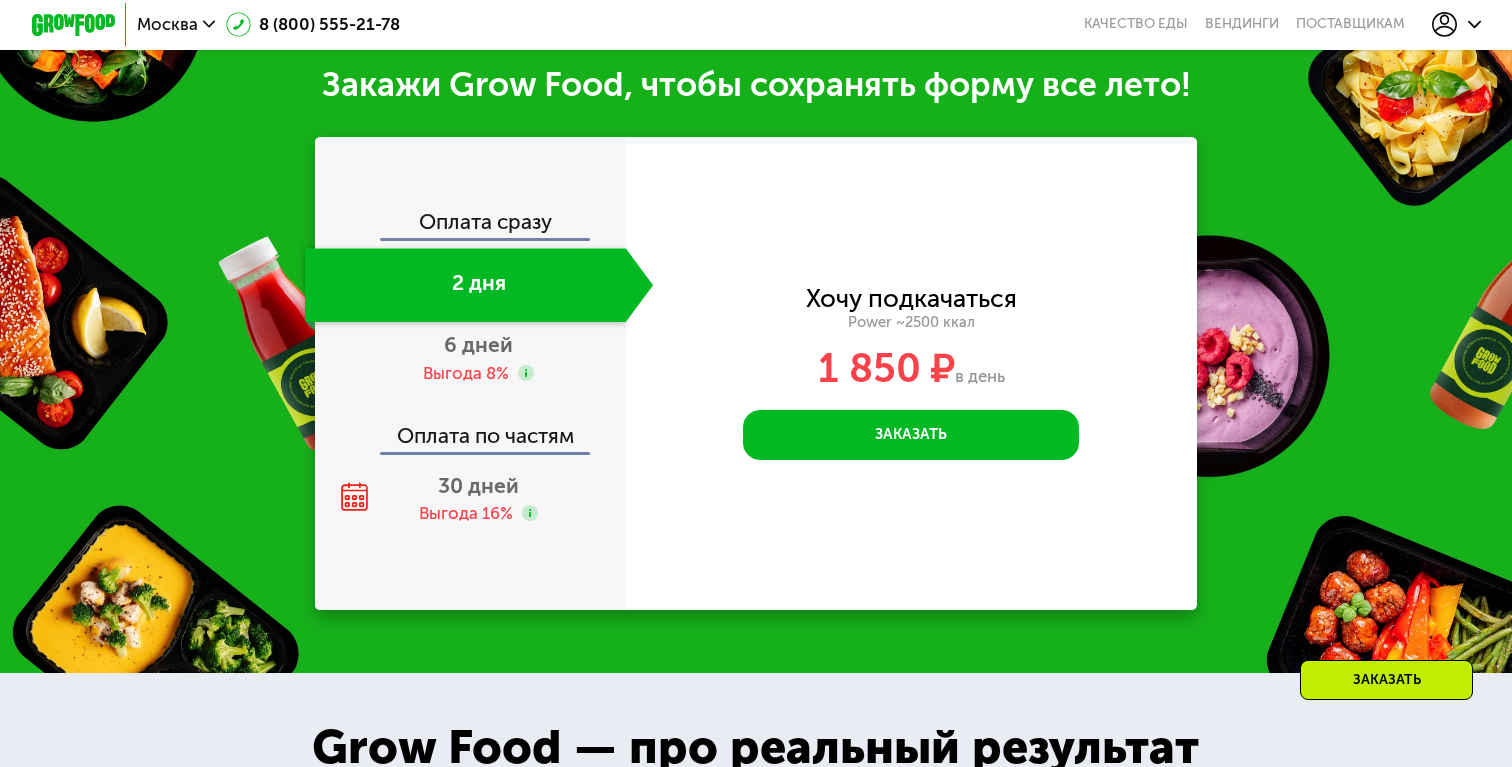 click on "Оплата по частям" 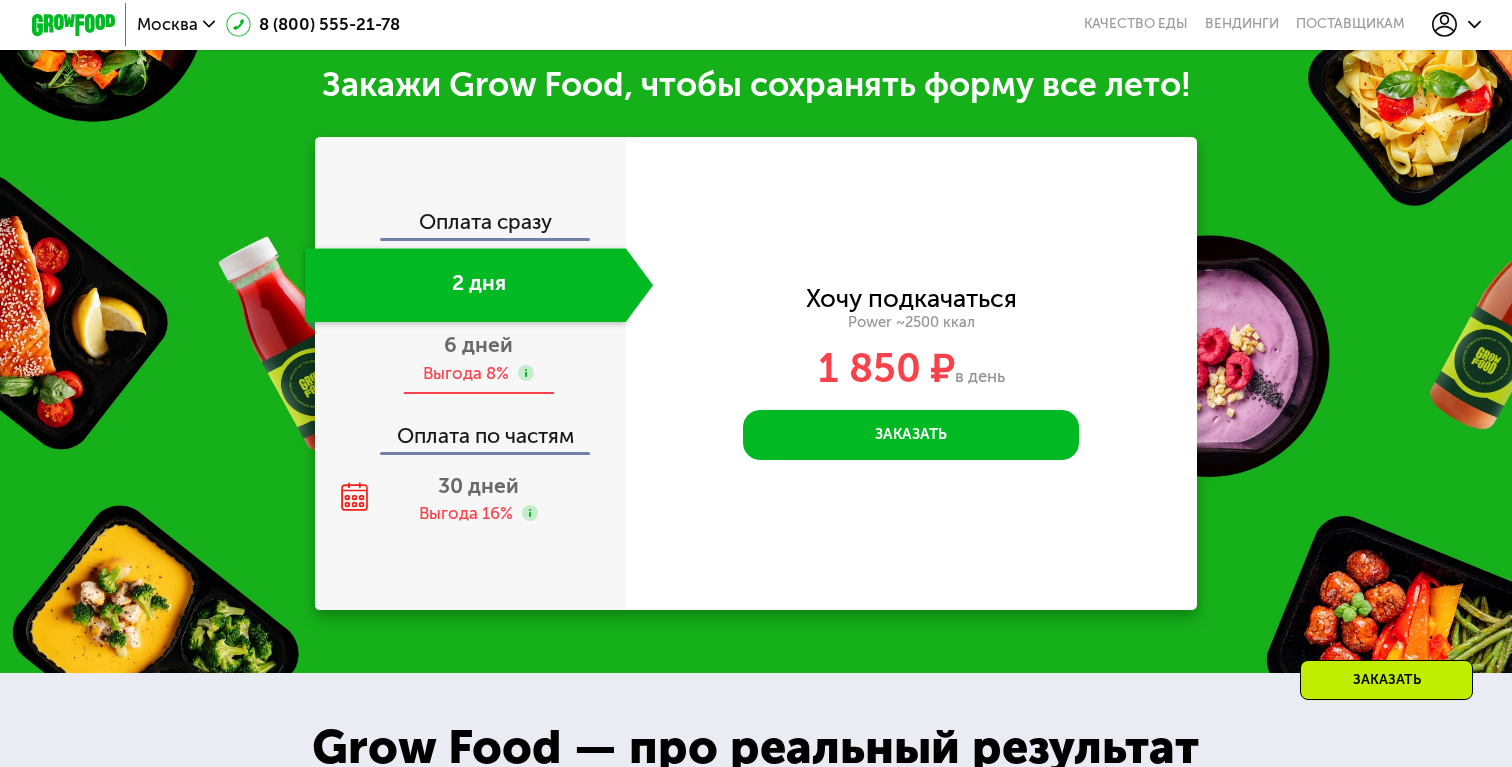 click on "6 дней" at bounding box center (478, 344) 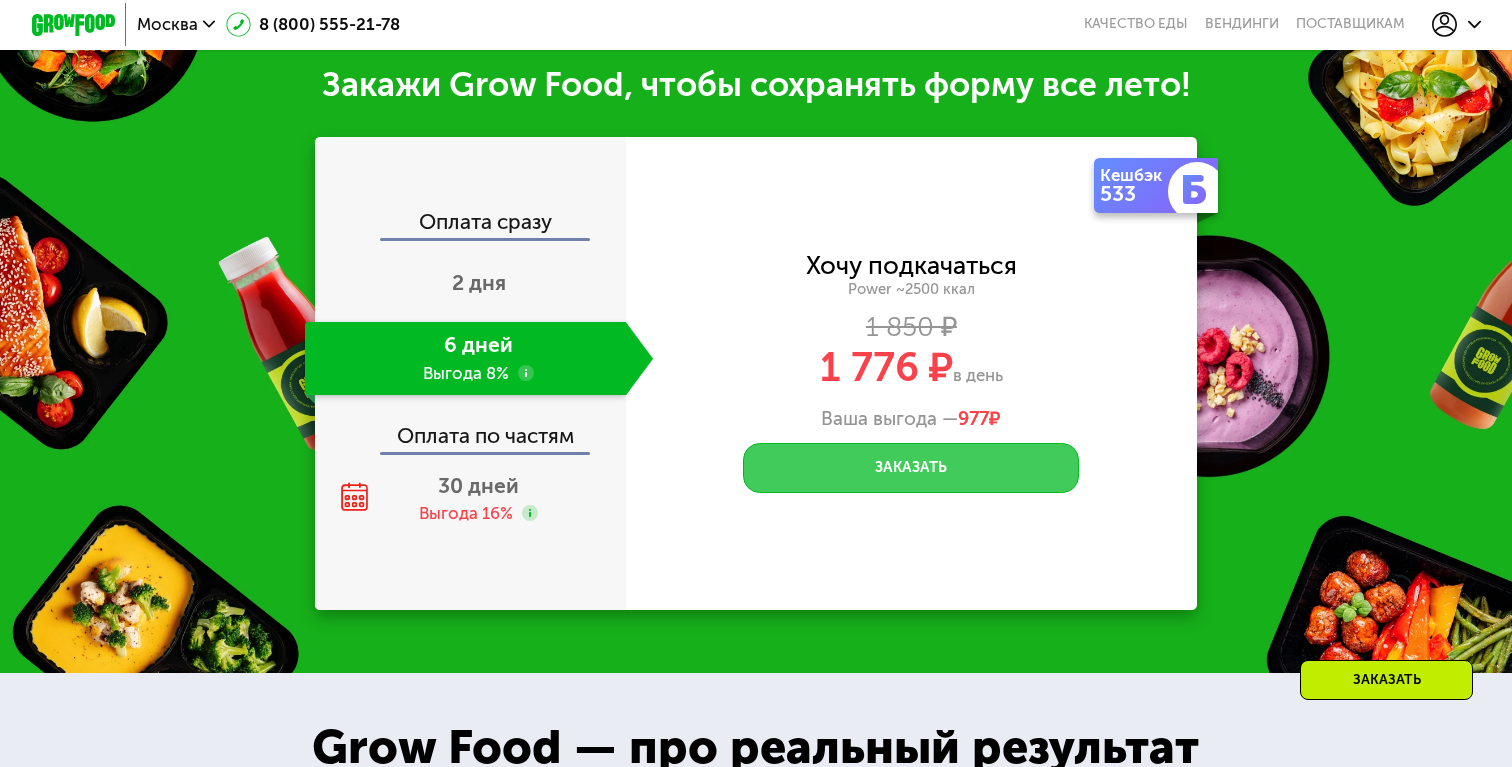 click on "Заказать" at bounding box center [911, 468] 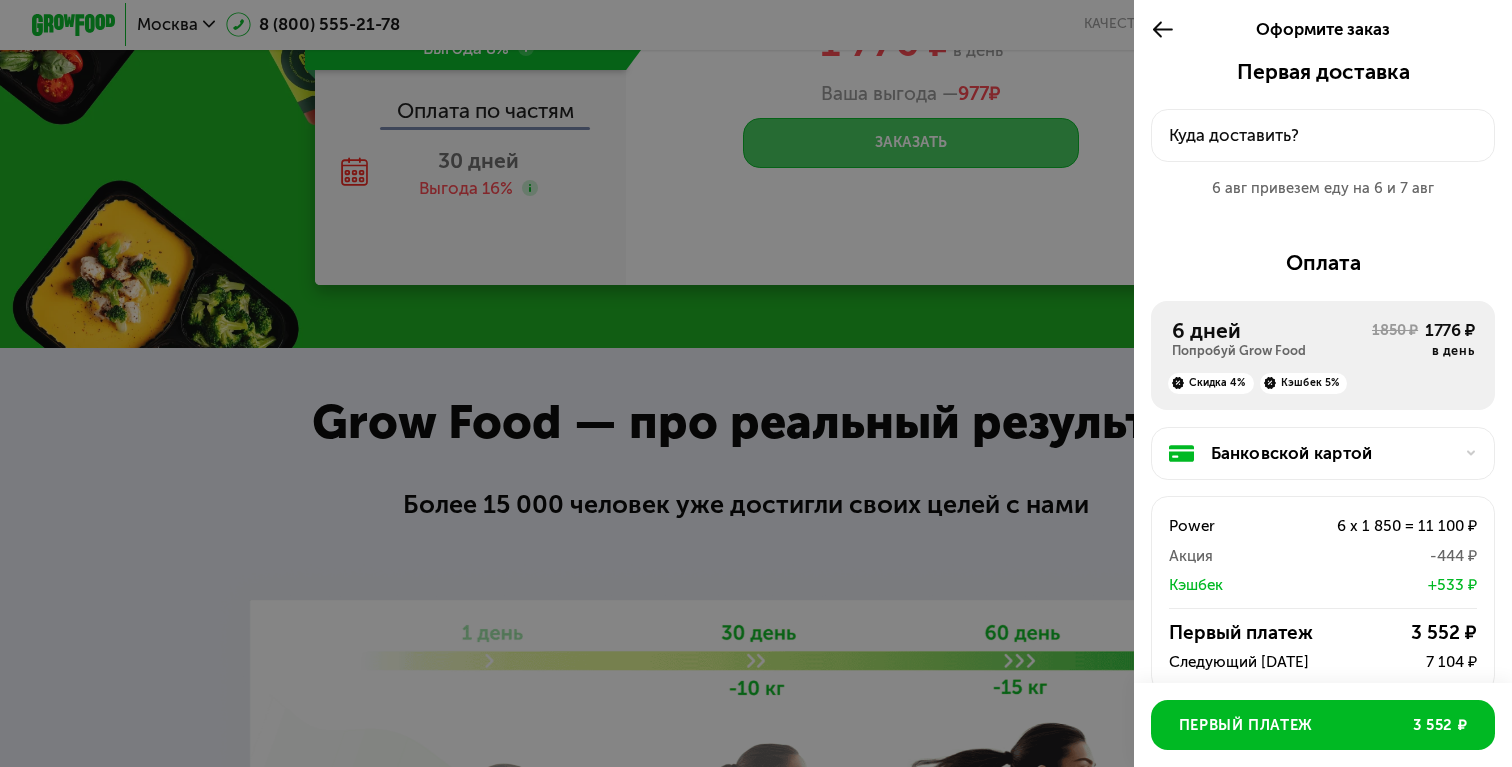 scroll, scrollTop: 2752, scrollLeft: 0, axis: vertical 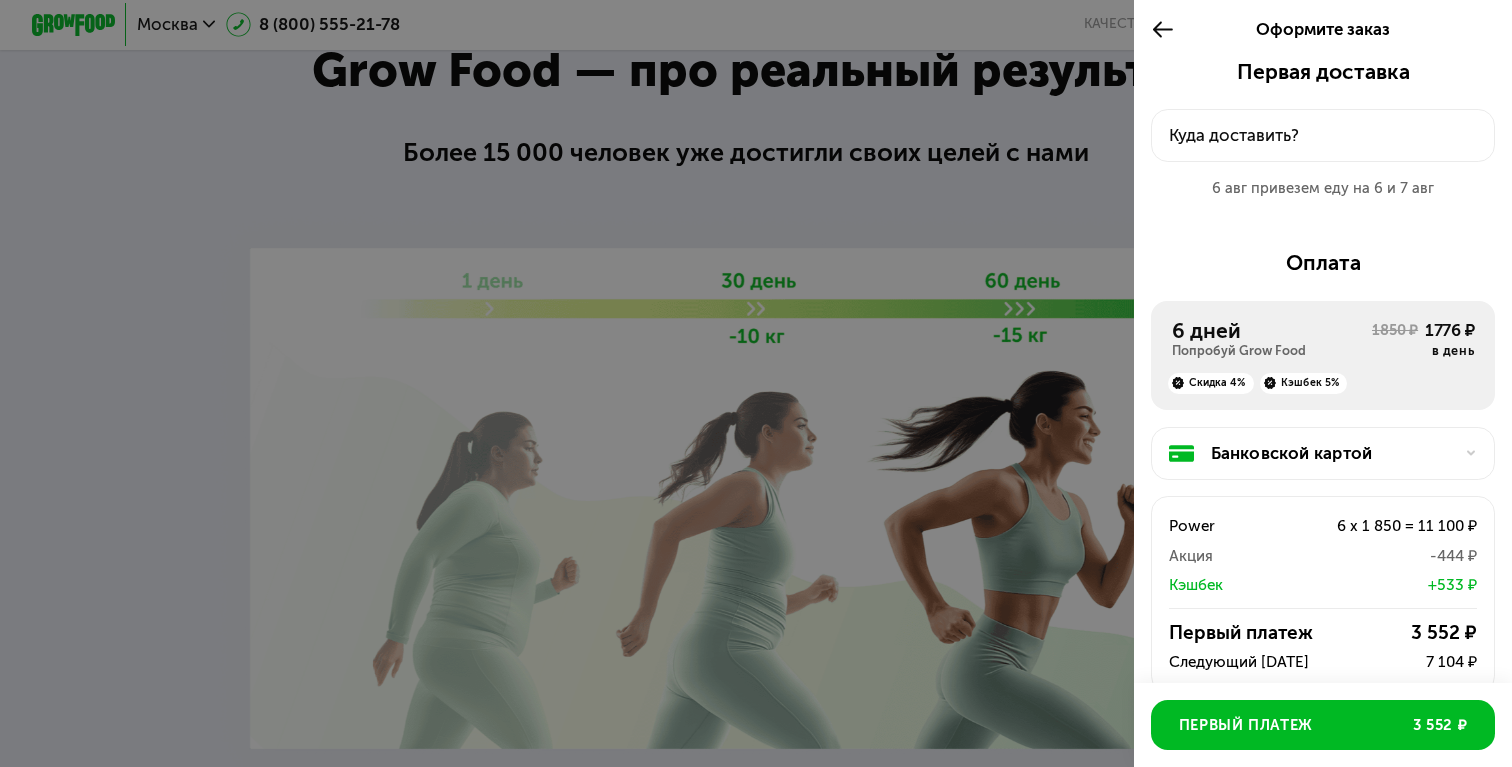 click on "Куда доставить?" 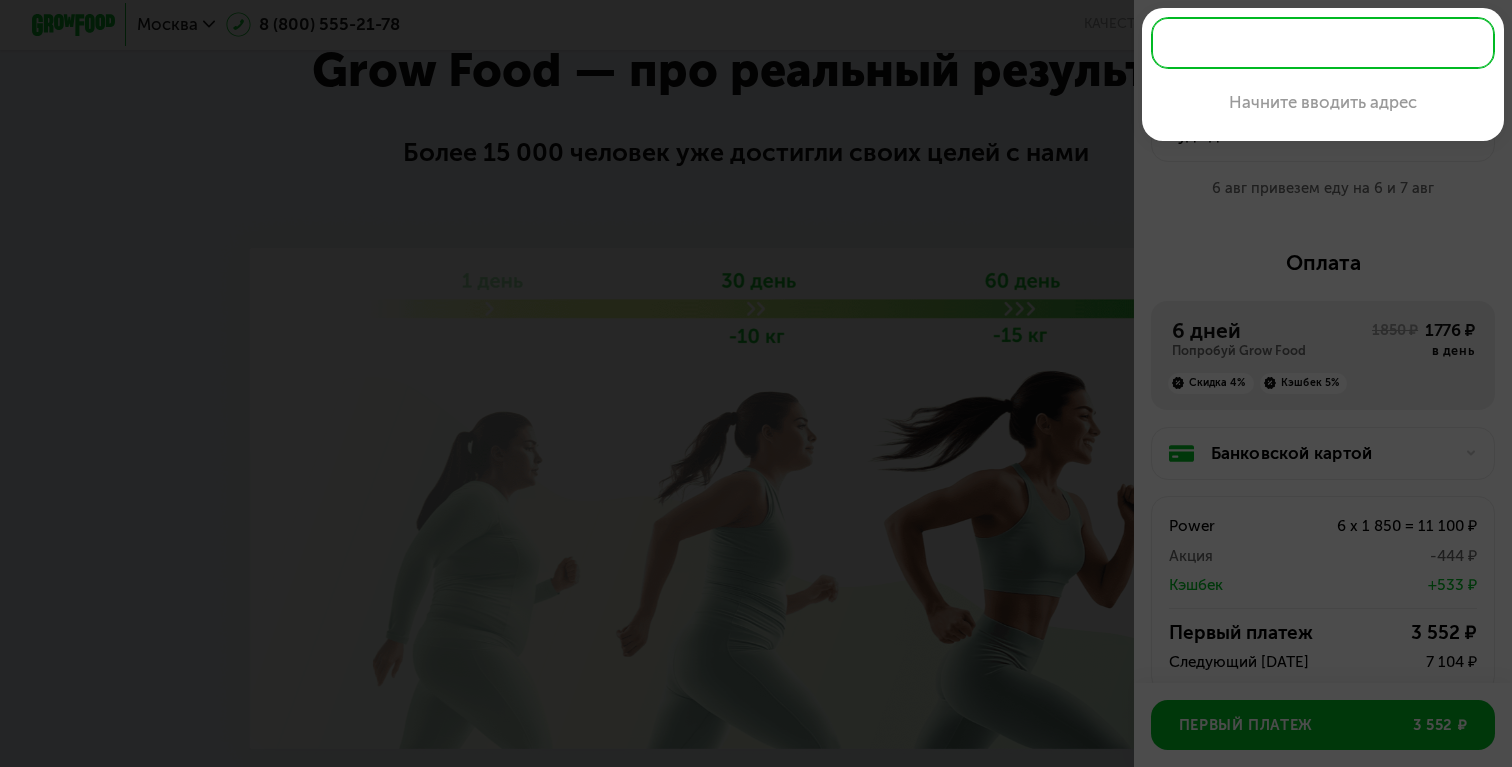 click at bounding box center (756, 383) 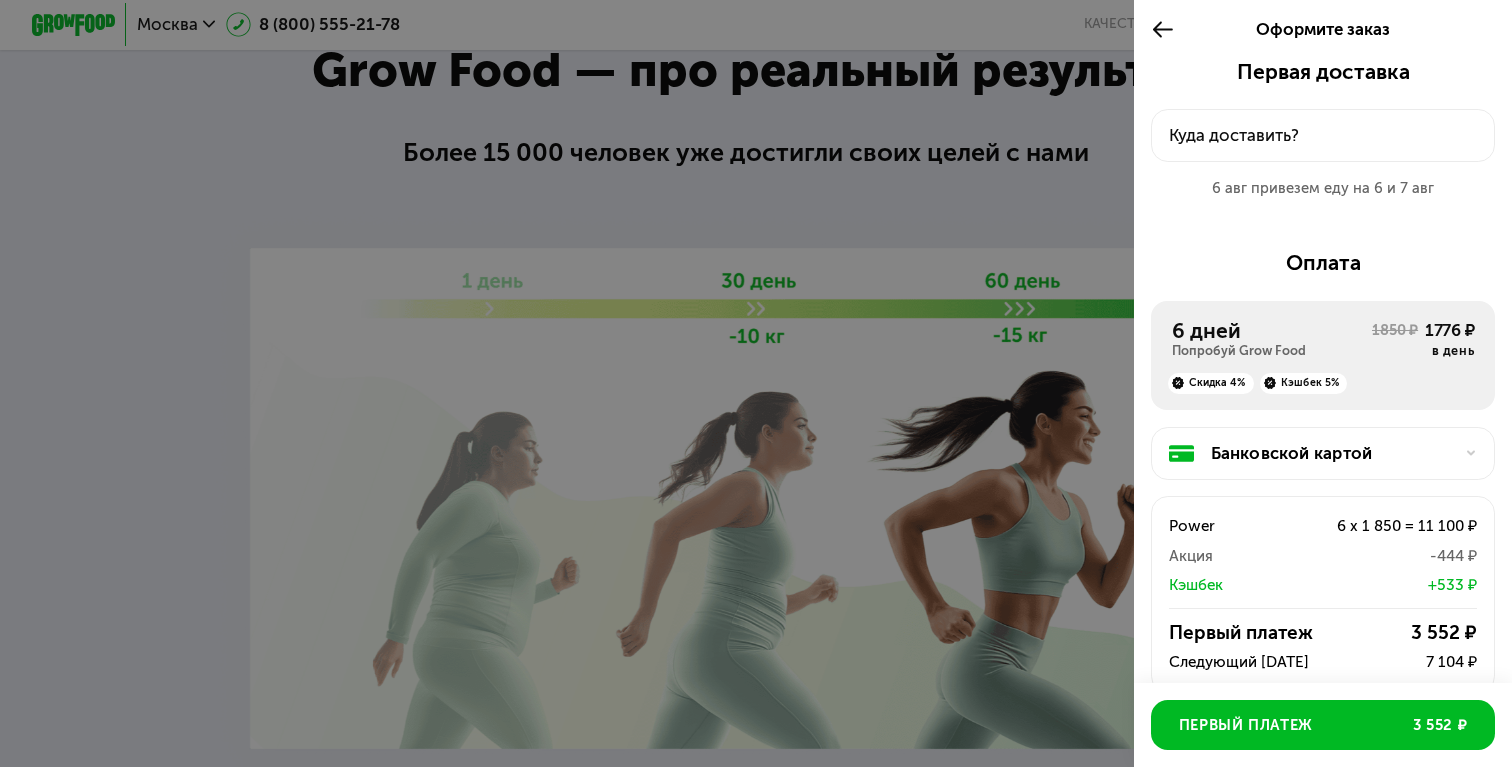 click on "Оформите заказ" at bounding box center [1323, 29] 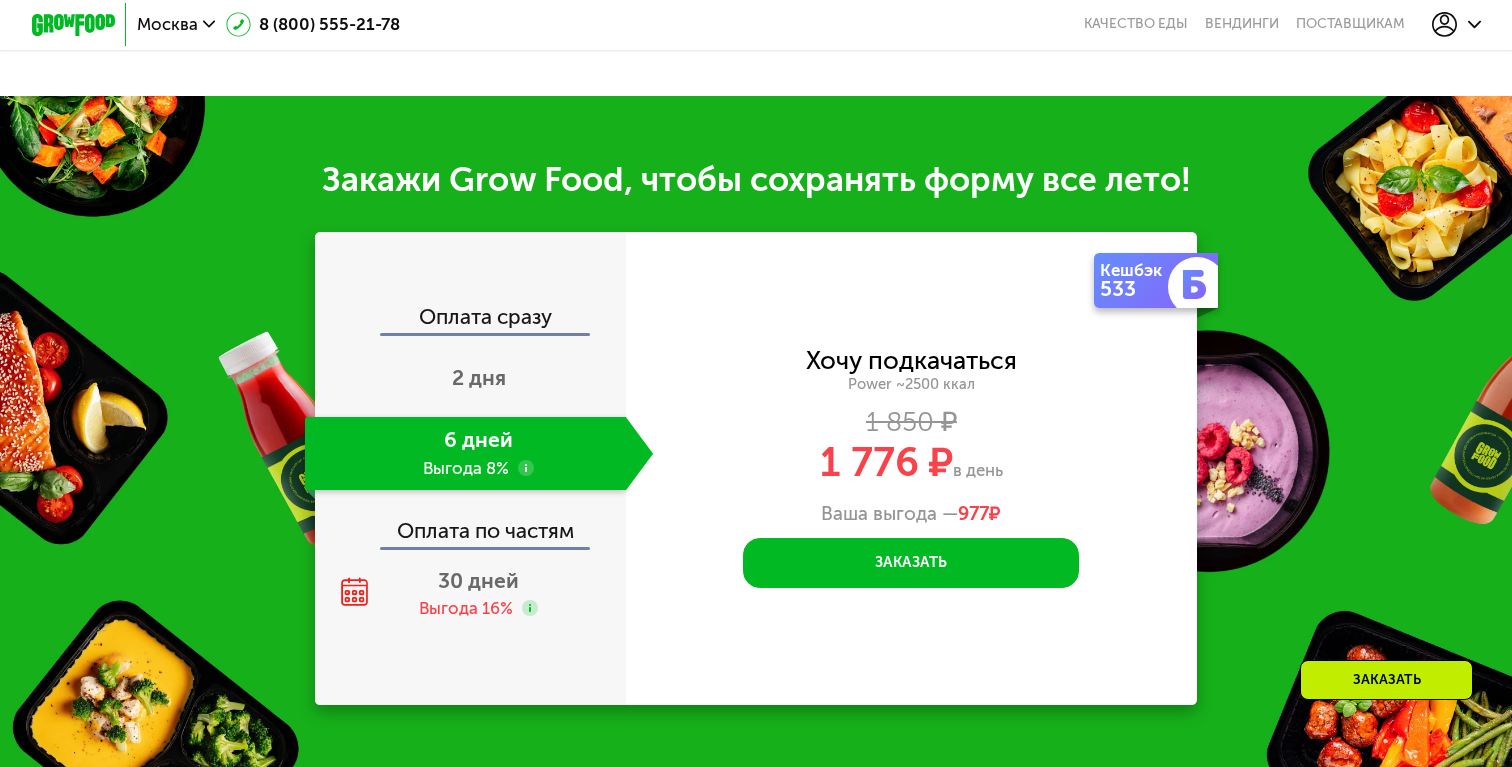 scroll, scrollTop: 2337, scrollLeft: 0, axis: vertical 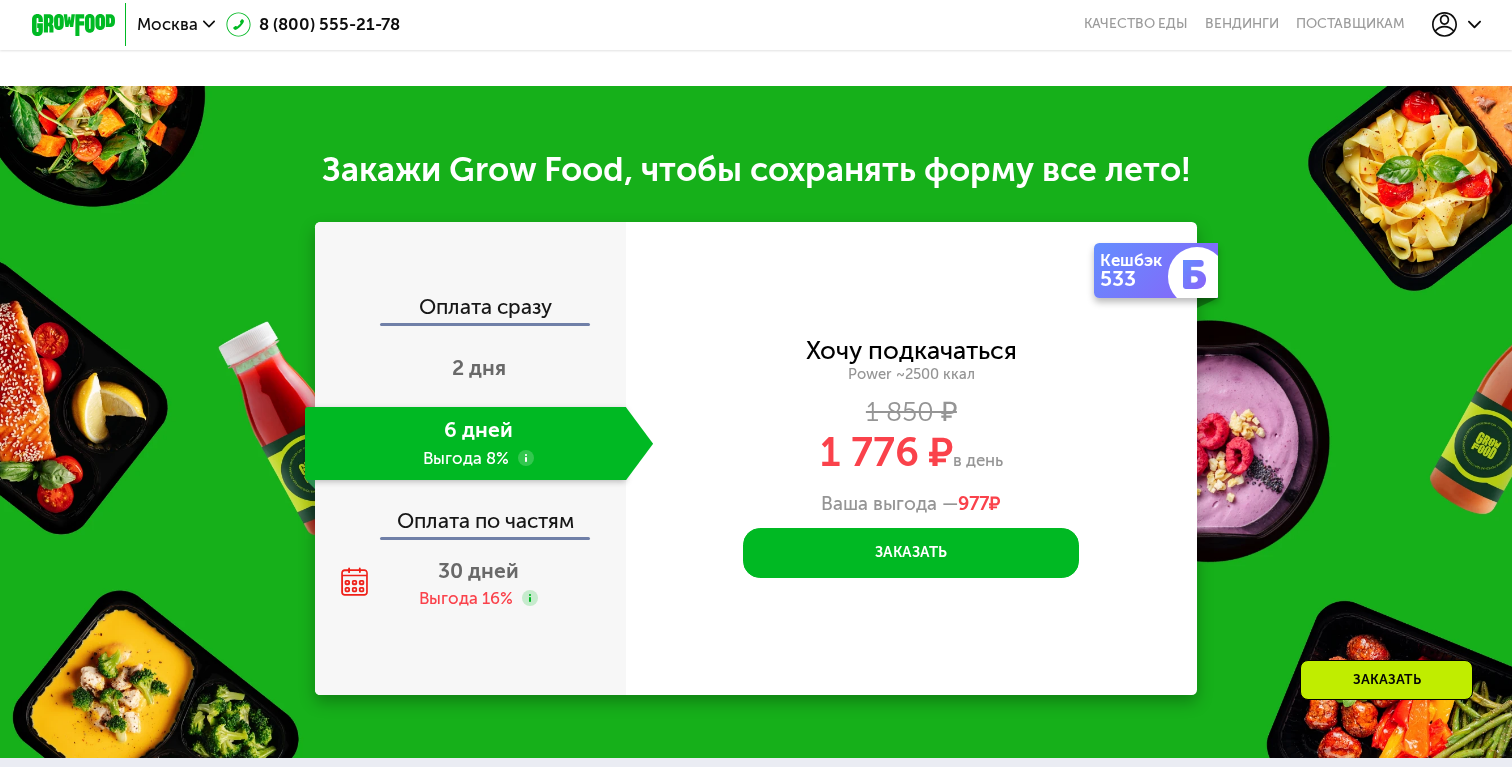click 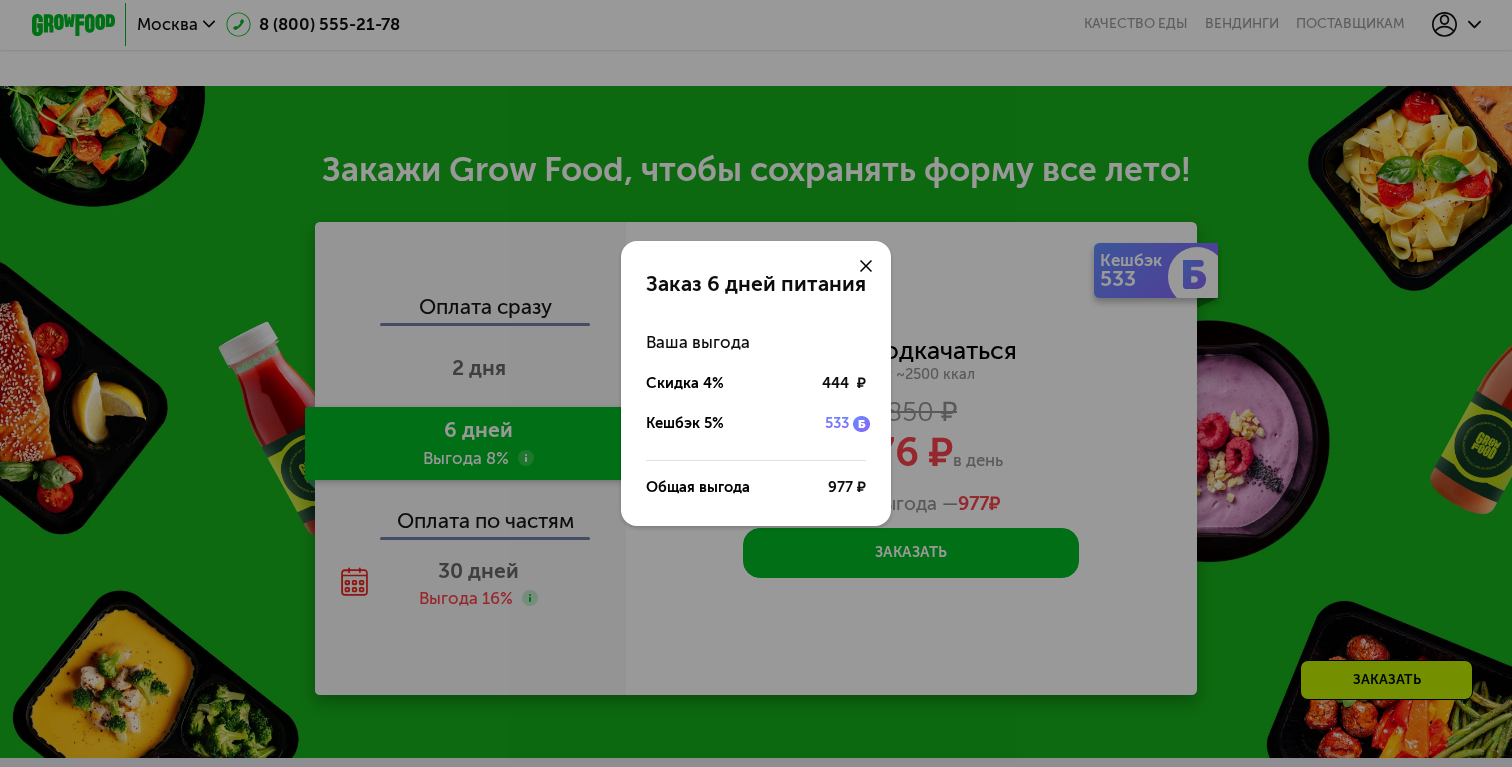 click 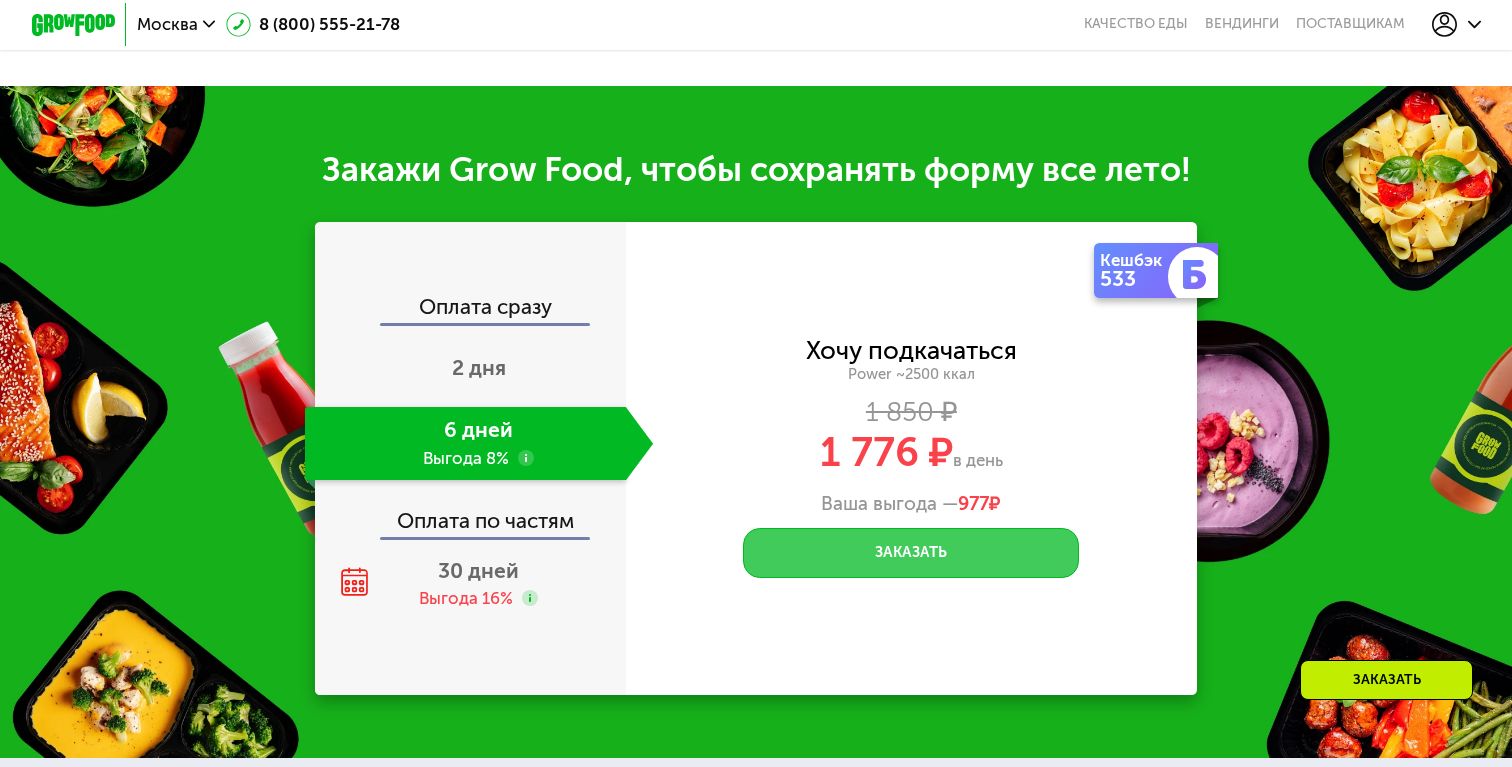 click on "Заказать" at bounding box center (911, 553) 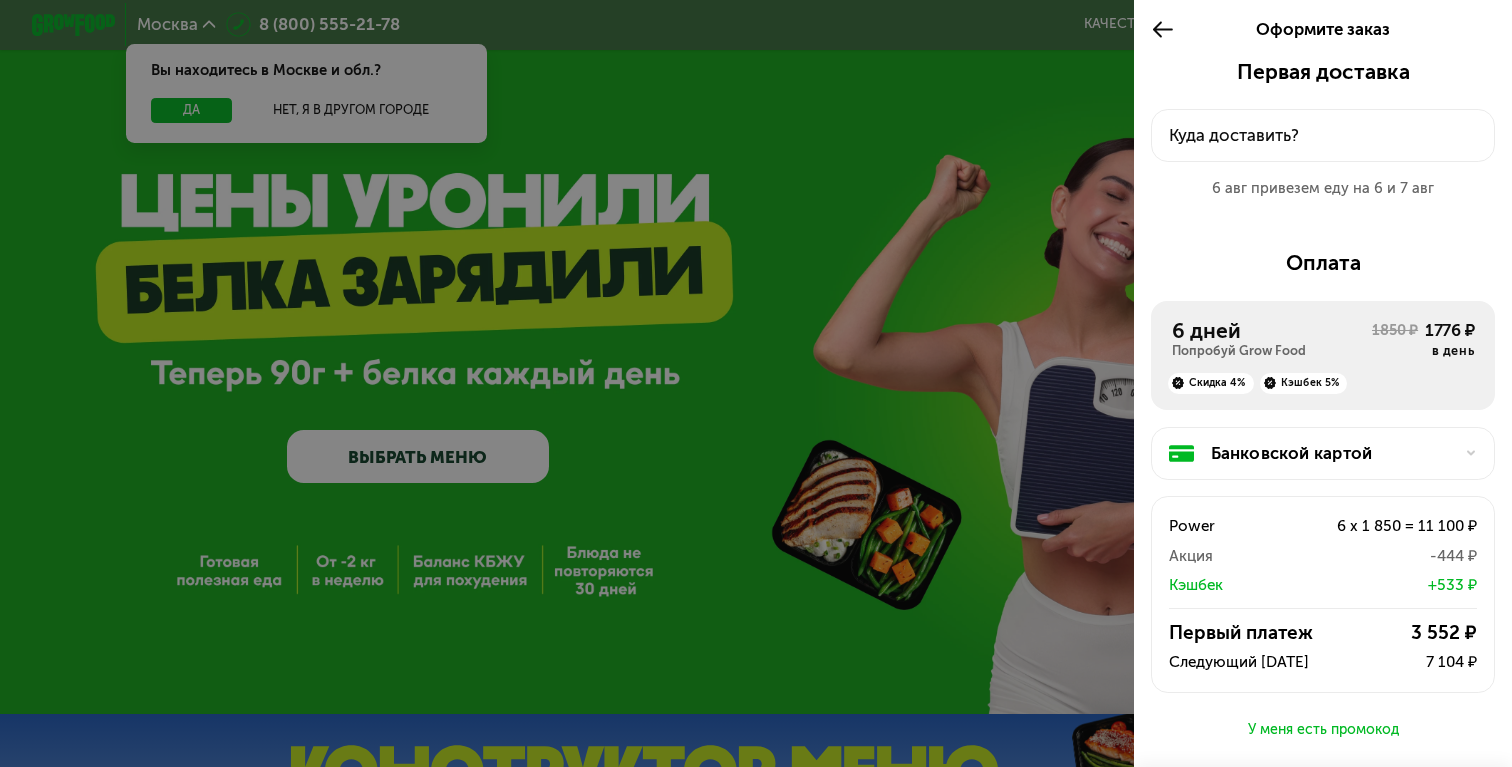scroll, scrollTop: 0, scrollLeft: 0, axis: both 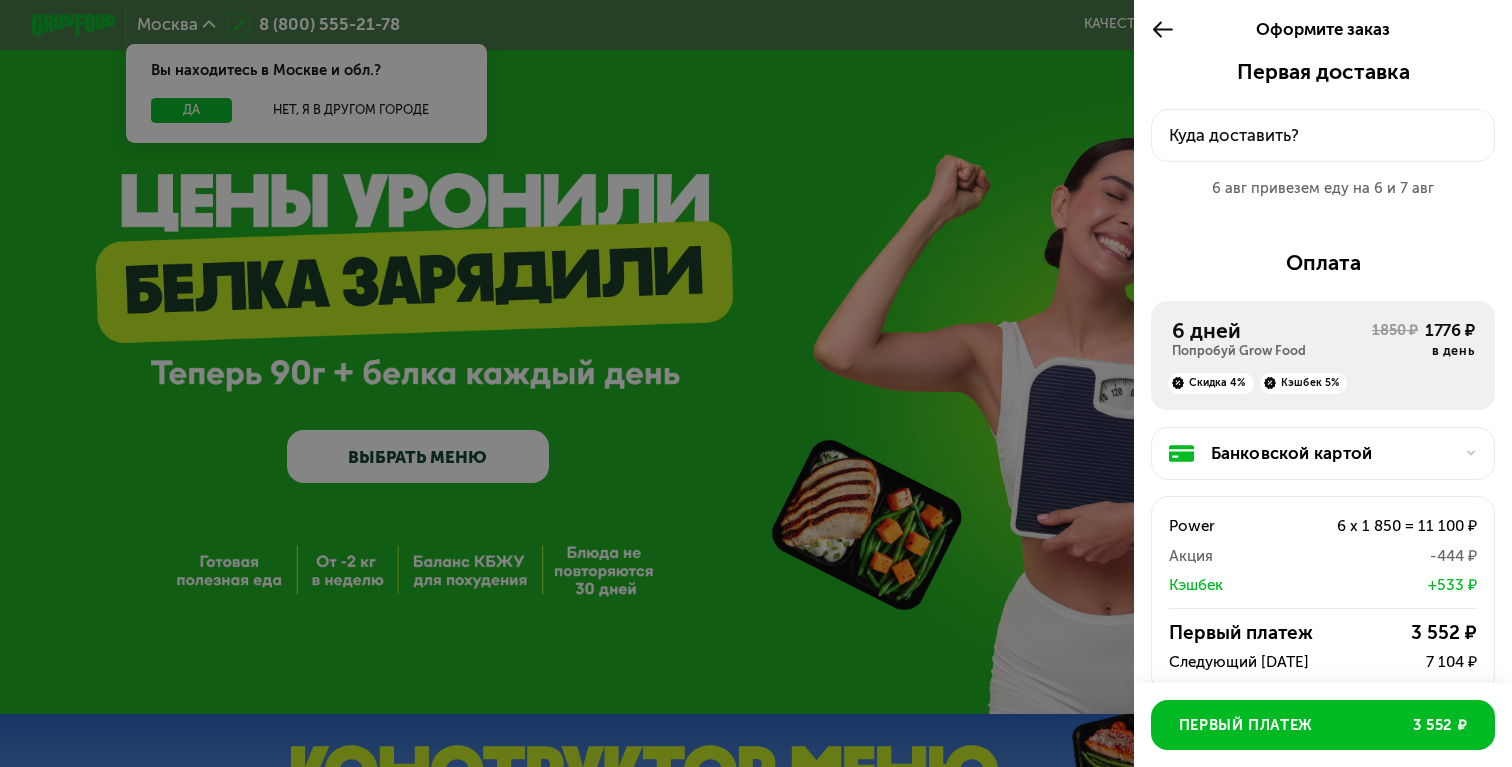 click 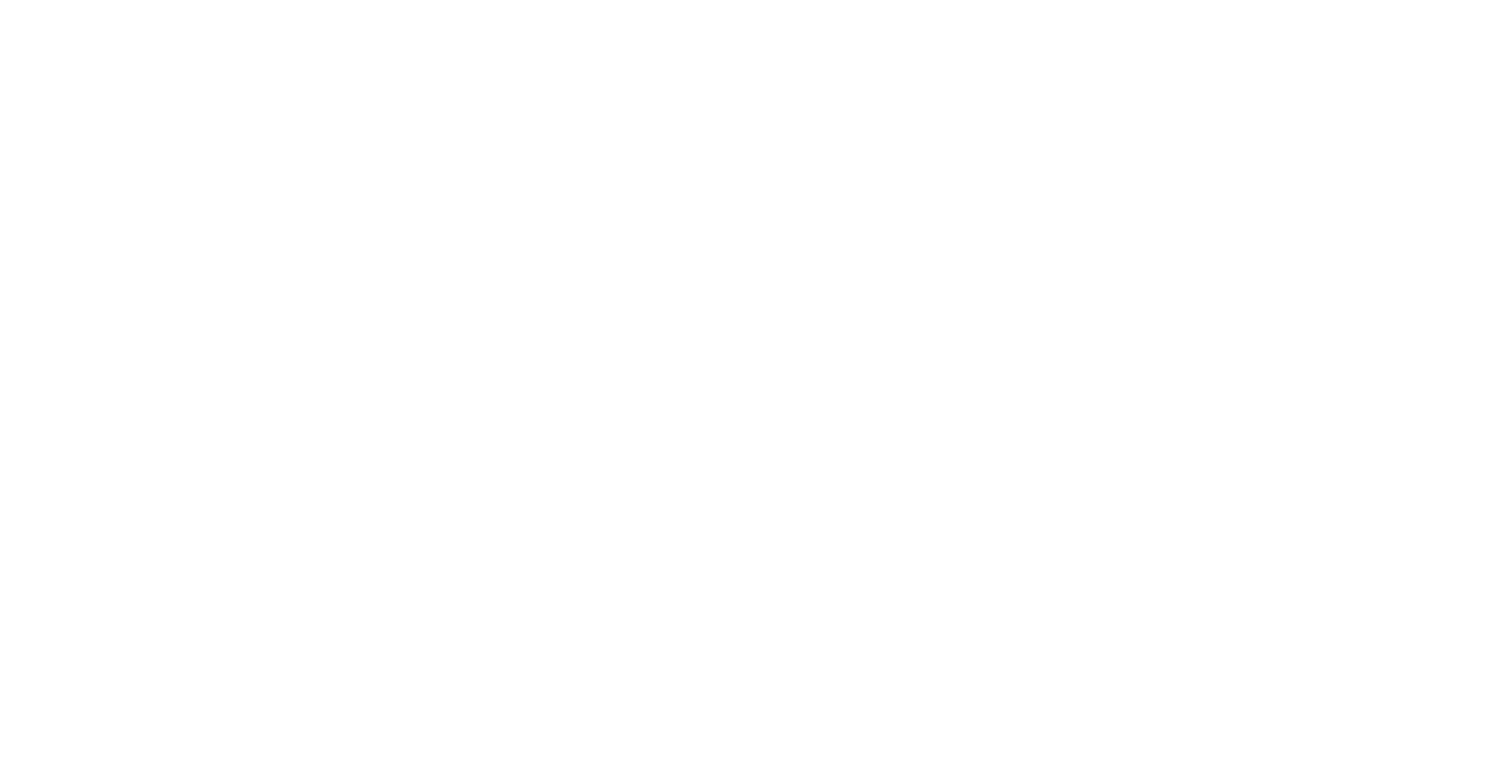 scroll, scrollTop: 0, scrollLeft: 0, axis: both 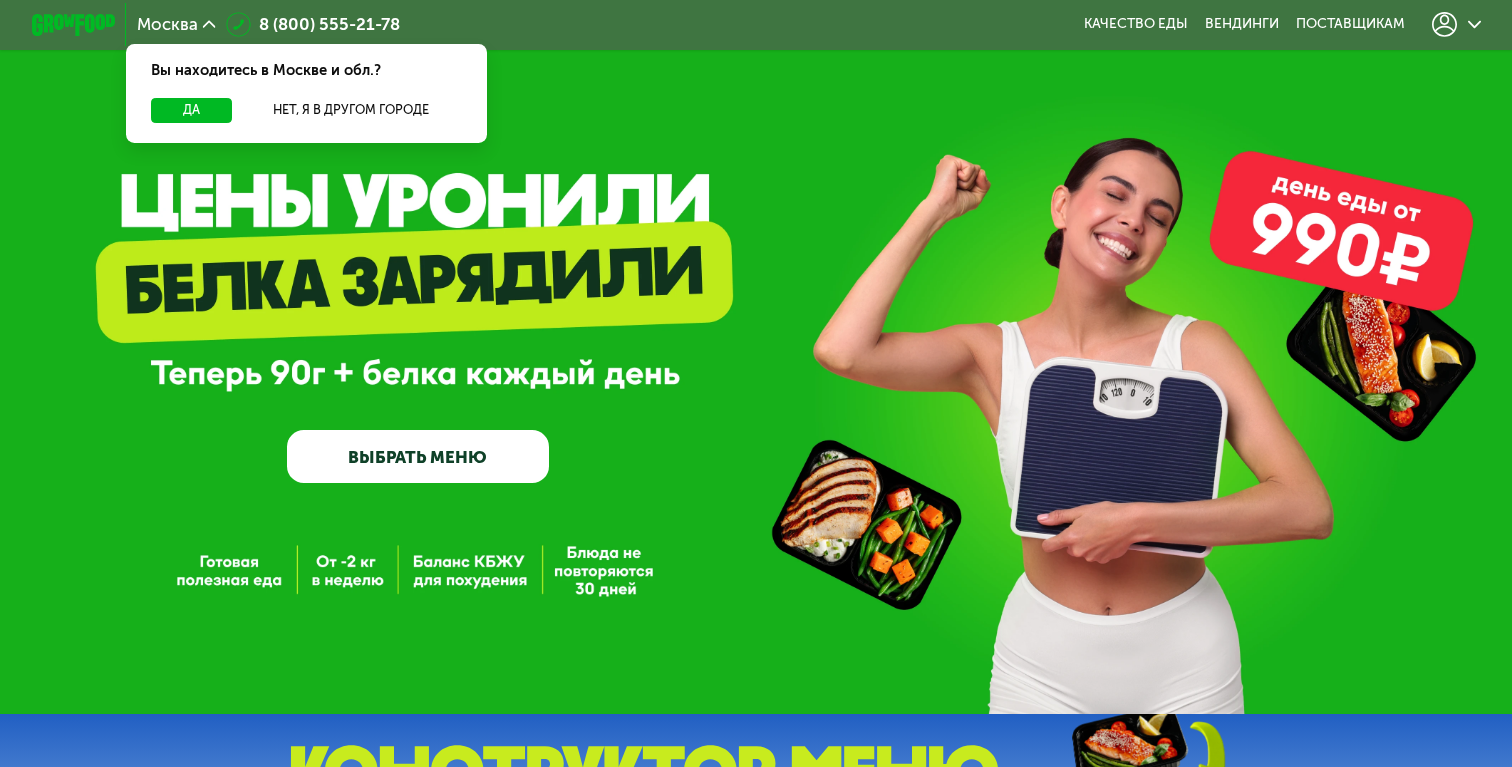 click 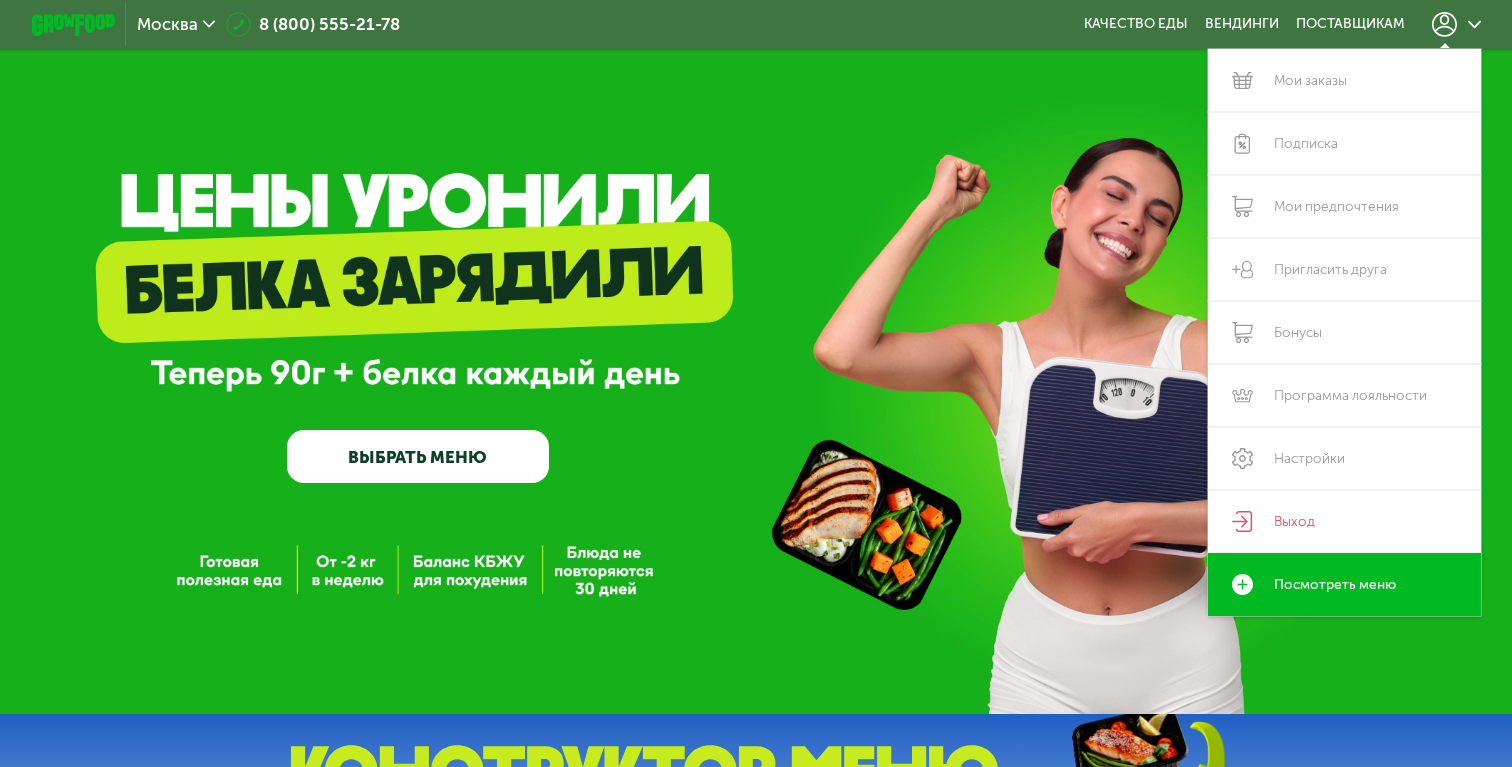 click on "GrowFood — доставка правильного питания  ВЫБРАТЬ МЕНЮ" at bounding box center [756, 361] 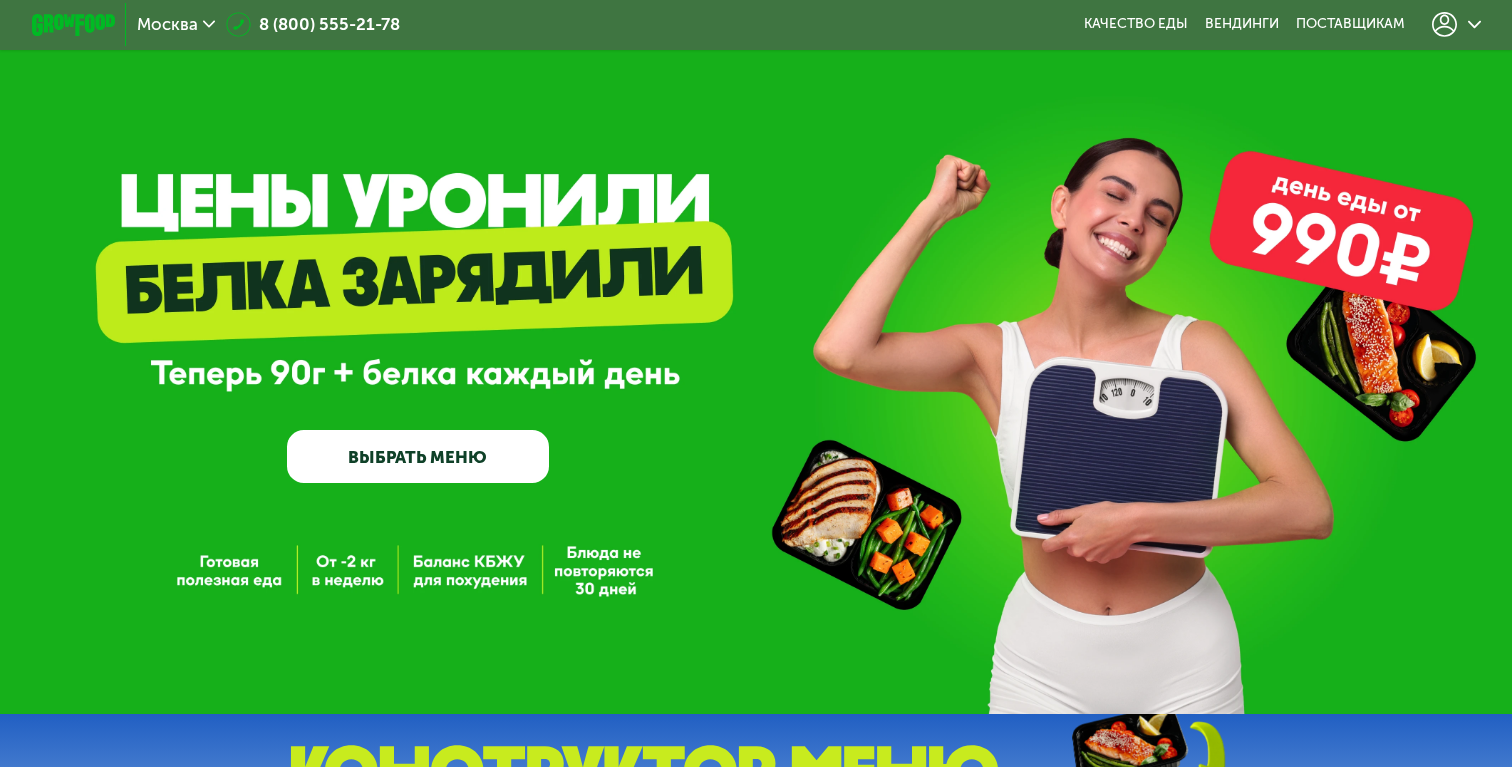 click on "ВЫБРАТЬ МЕНЮ" at bounding box center (417, 456) 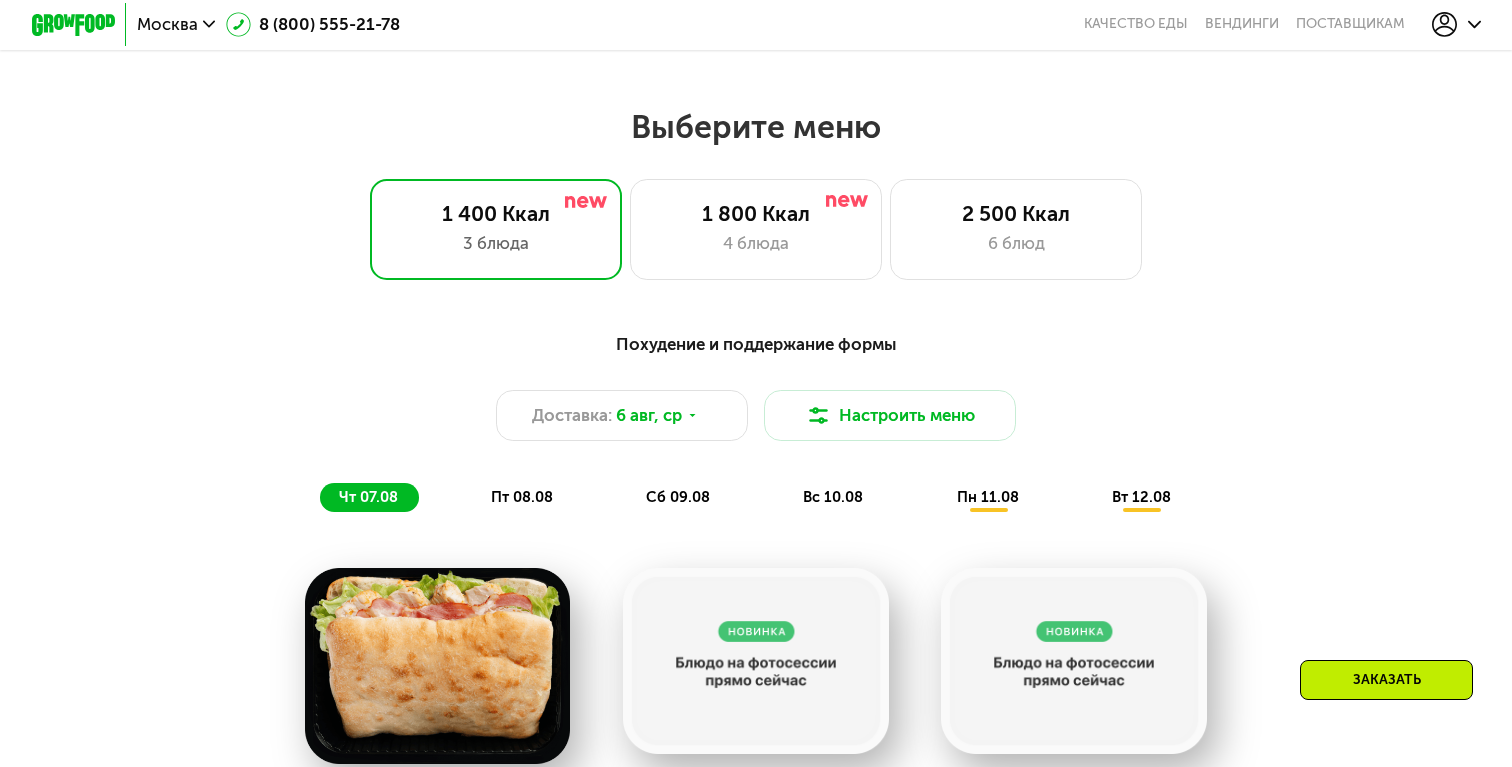 scroll, scrollTop: 887, scrollLeft: 0, axis: vertical 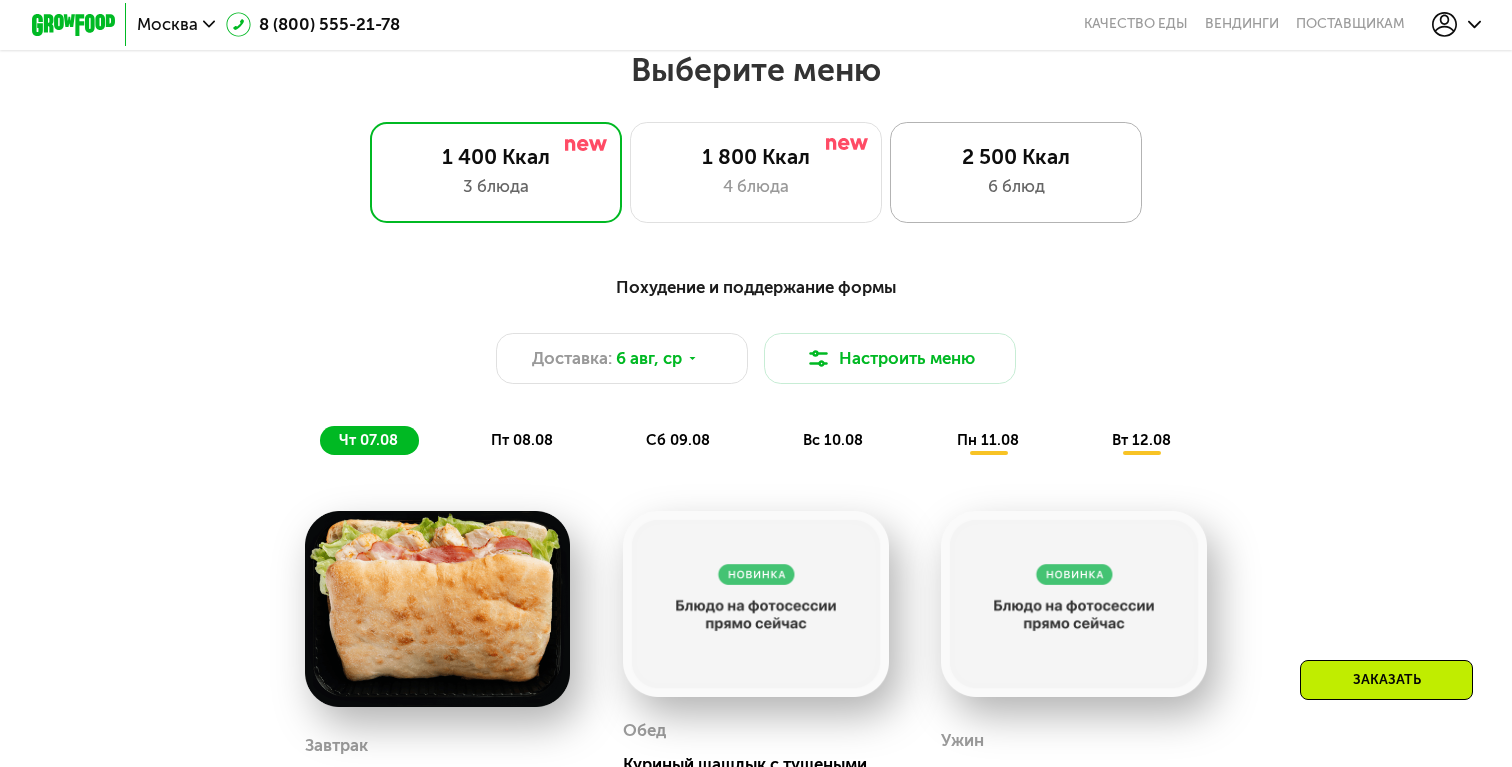 click on "2 500 Ккал 6 блюд" 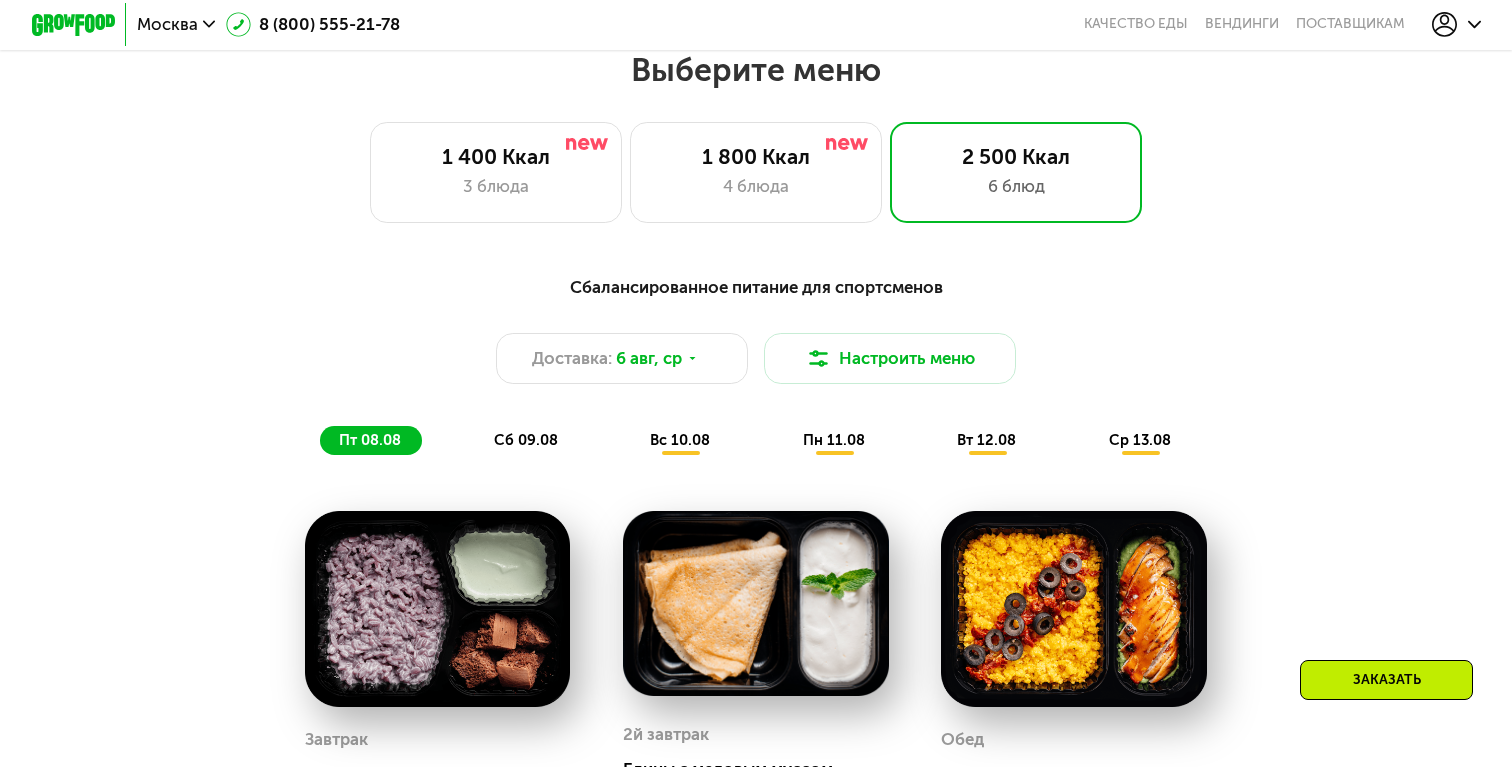 click on "сб 09.08" at bounding box center [526, 440] 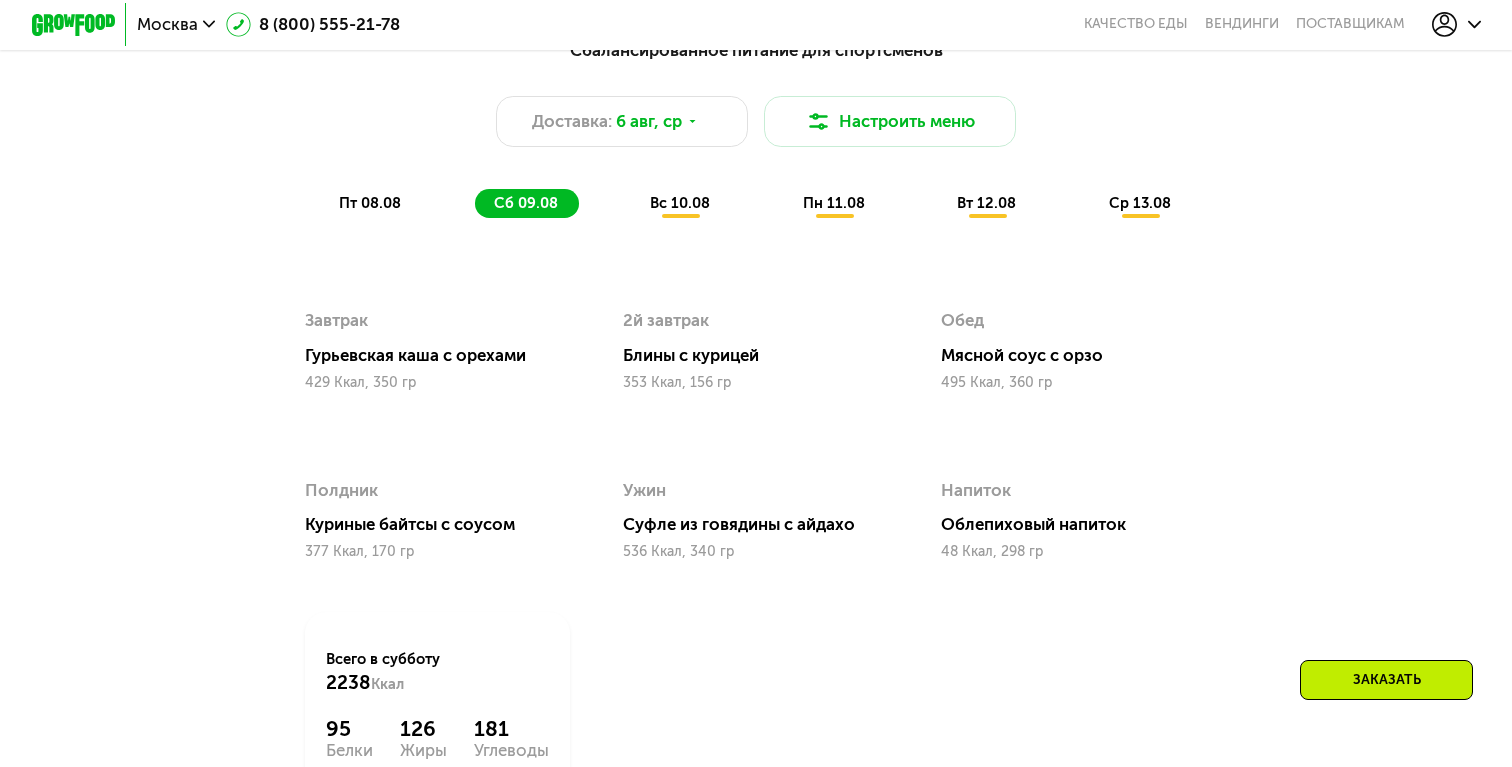 scroll, scrollTop: 1123, scrollLeft: 0, axis: vertical 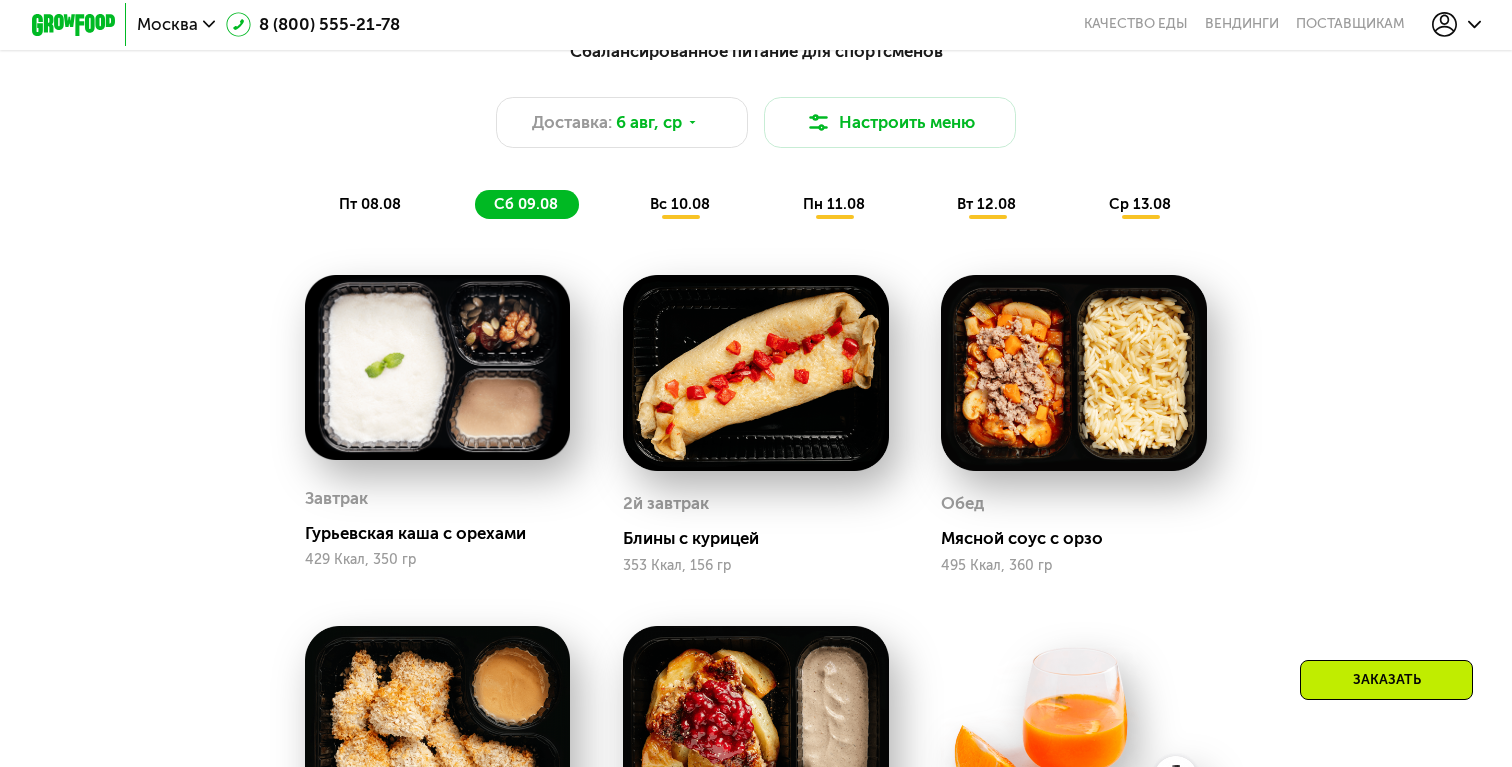 click on "пт 08.08" at bounding box center [370, 204] 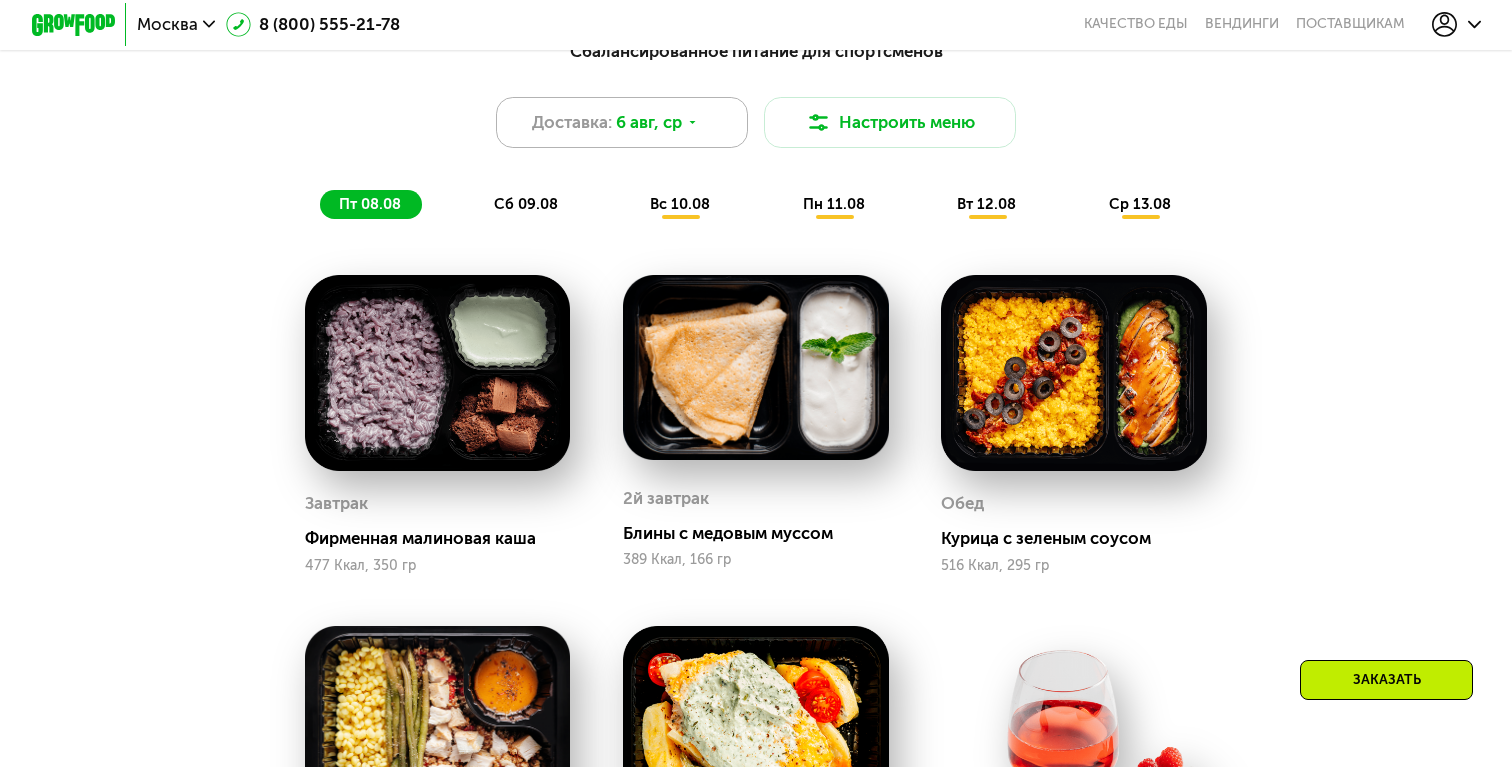 click 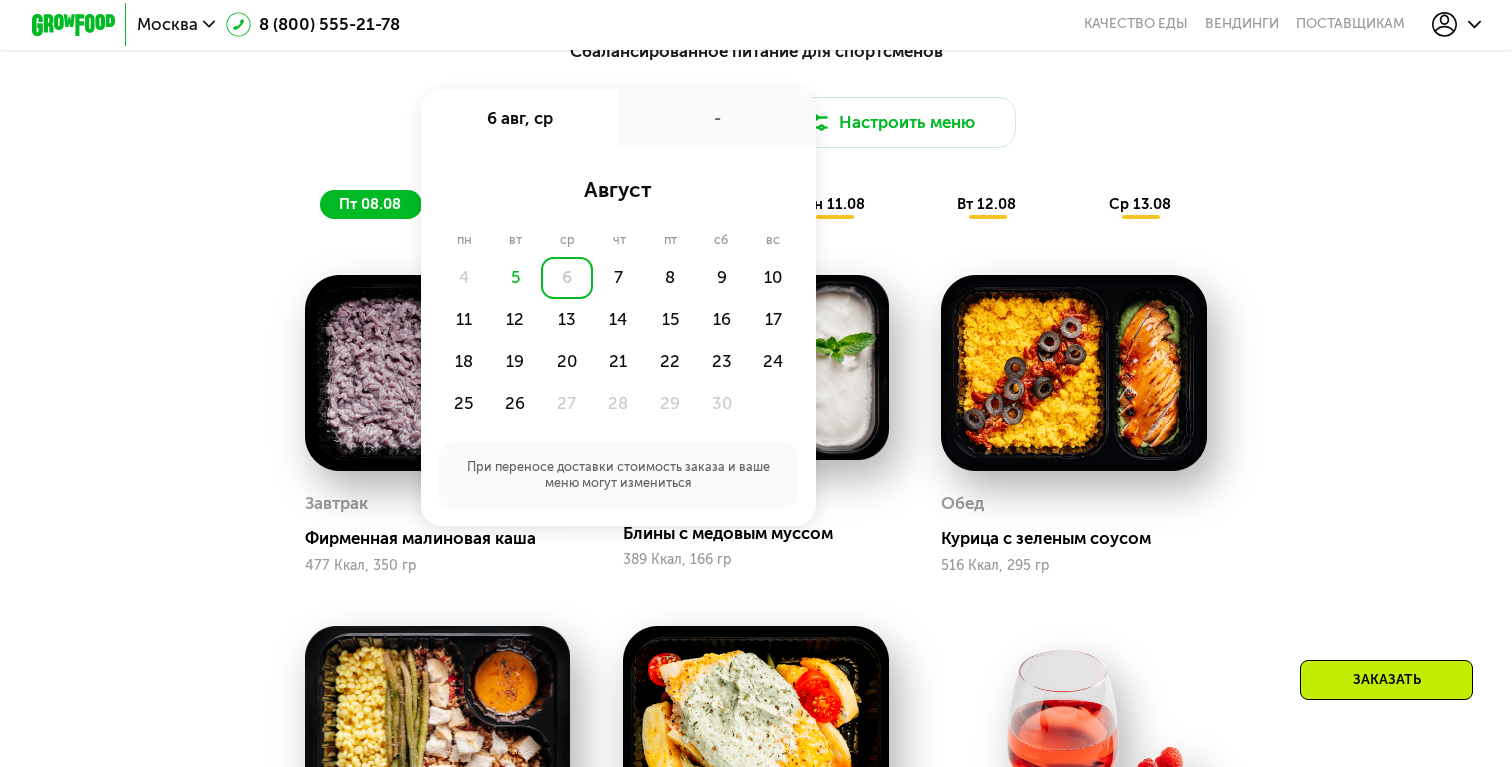 click on "5" 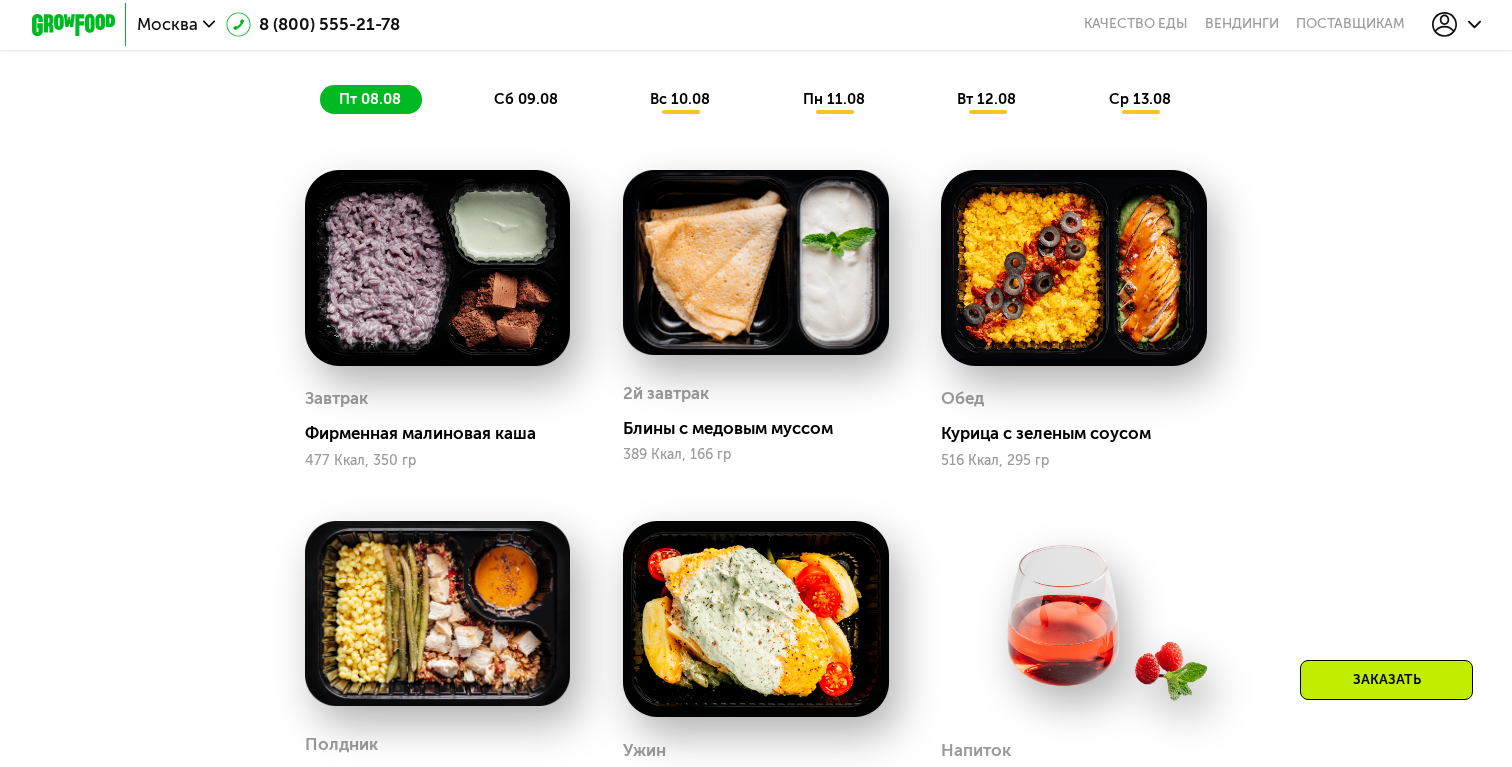 scroll, scrollTop: 1173, scrollLeft: 0, axis: vertical 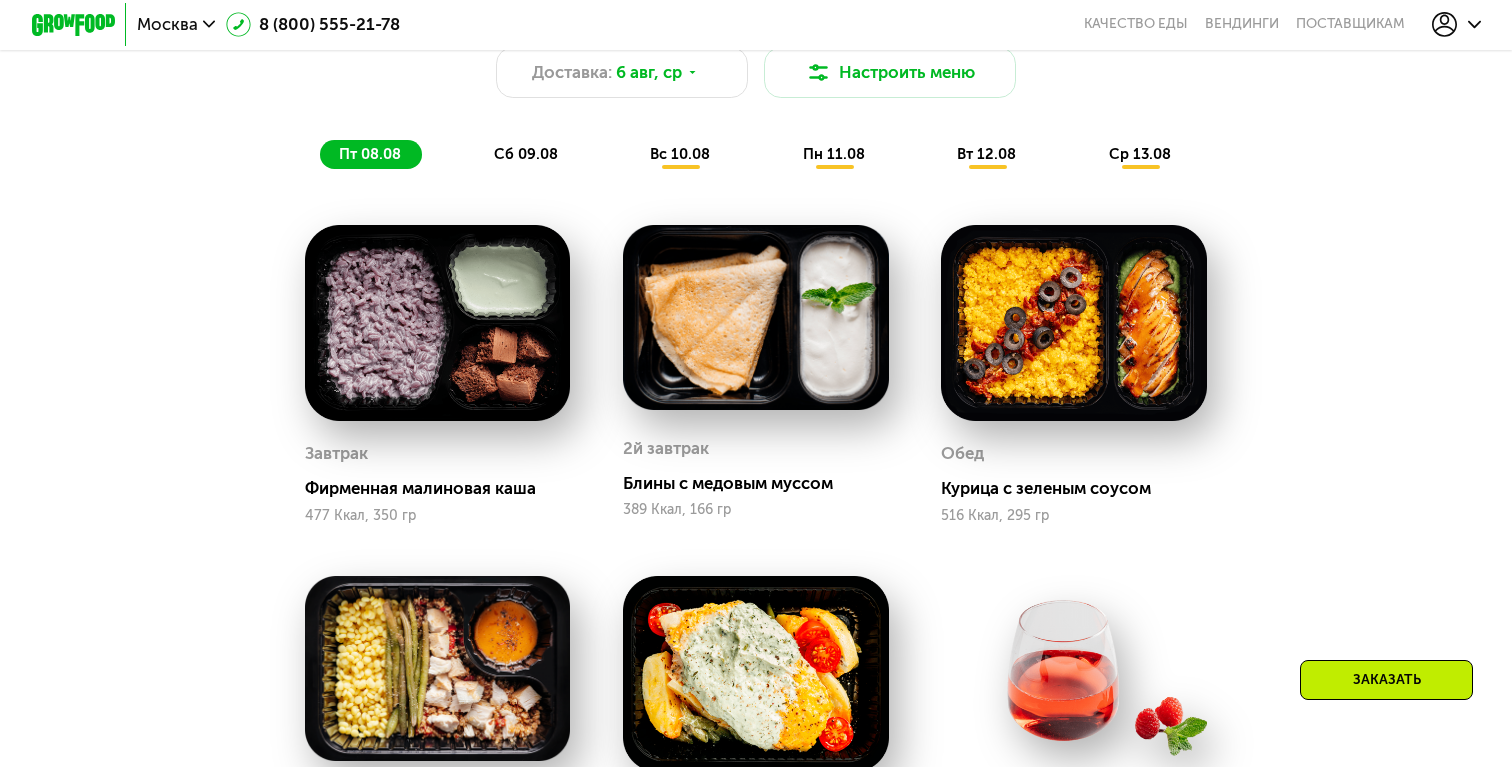 click on "сб 09.08" 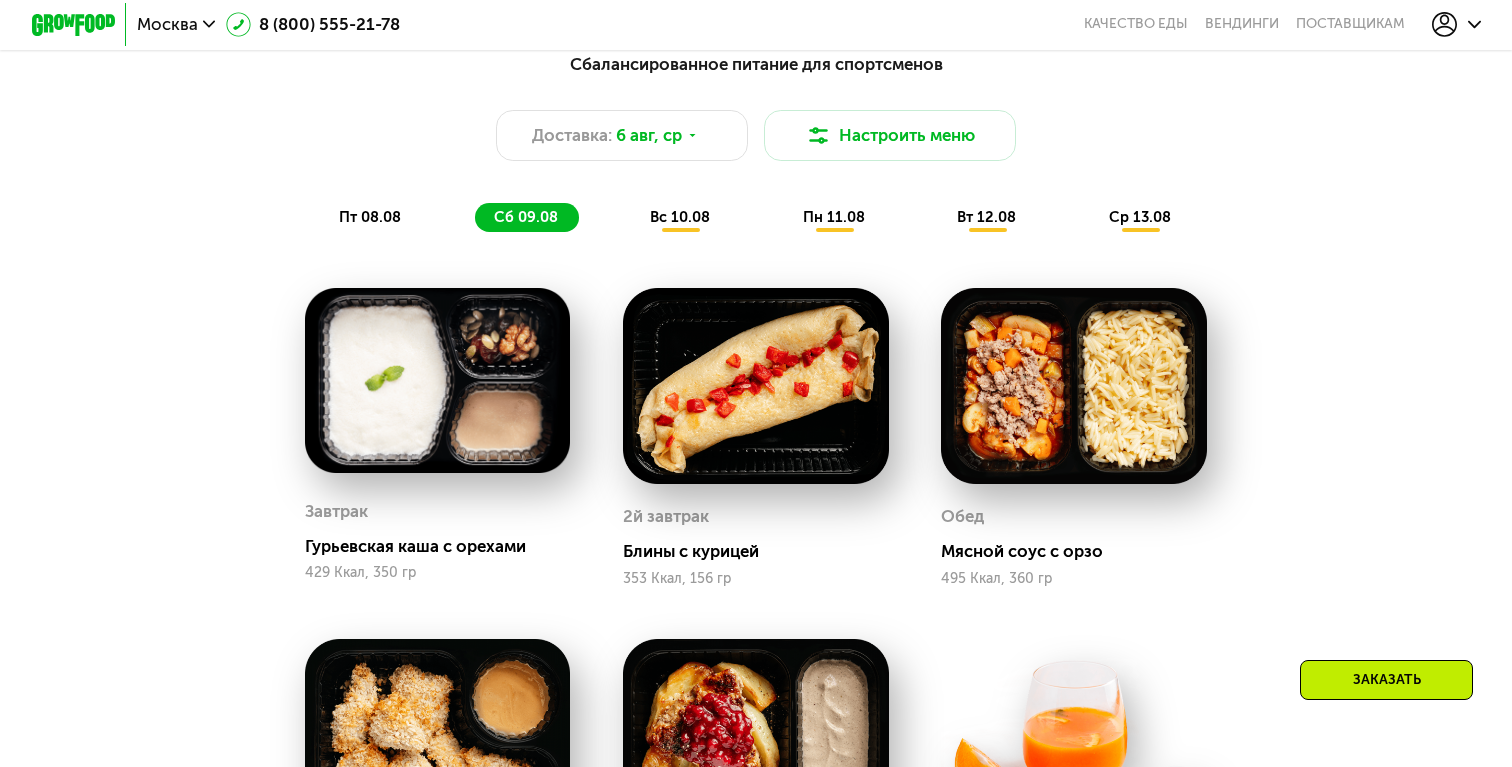 scroll, scrollTop: 1061, scrollLeft: 0, axis: vertical 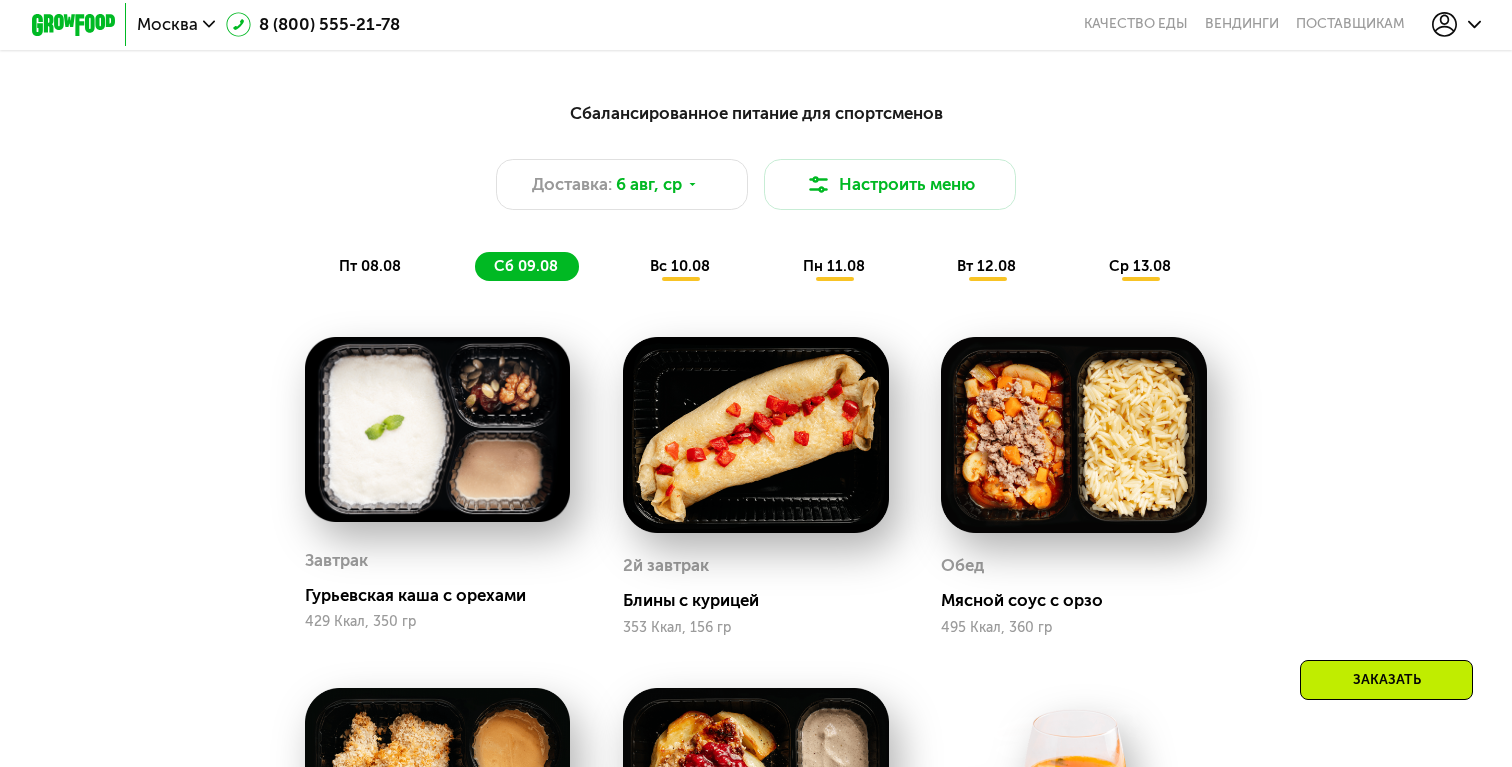 click on "вс 10.08" at bounding box center (680, 266) 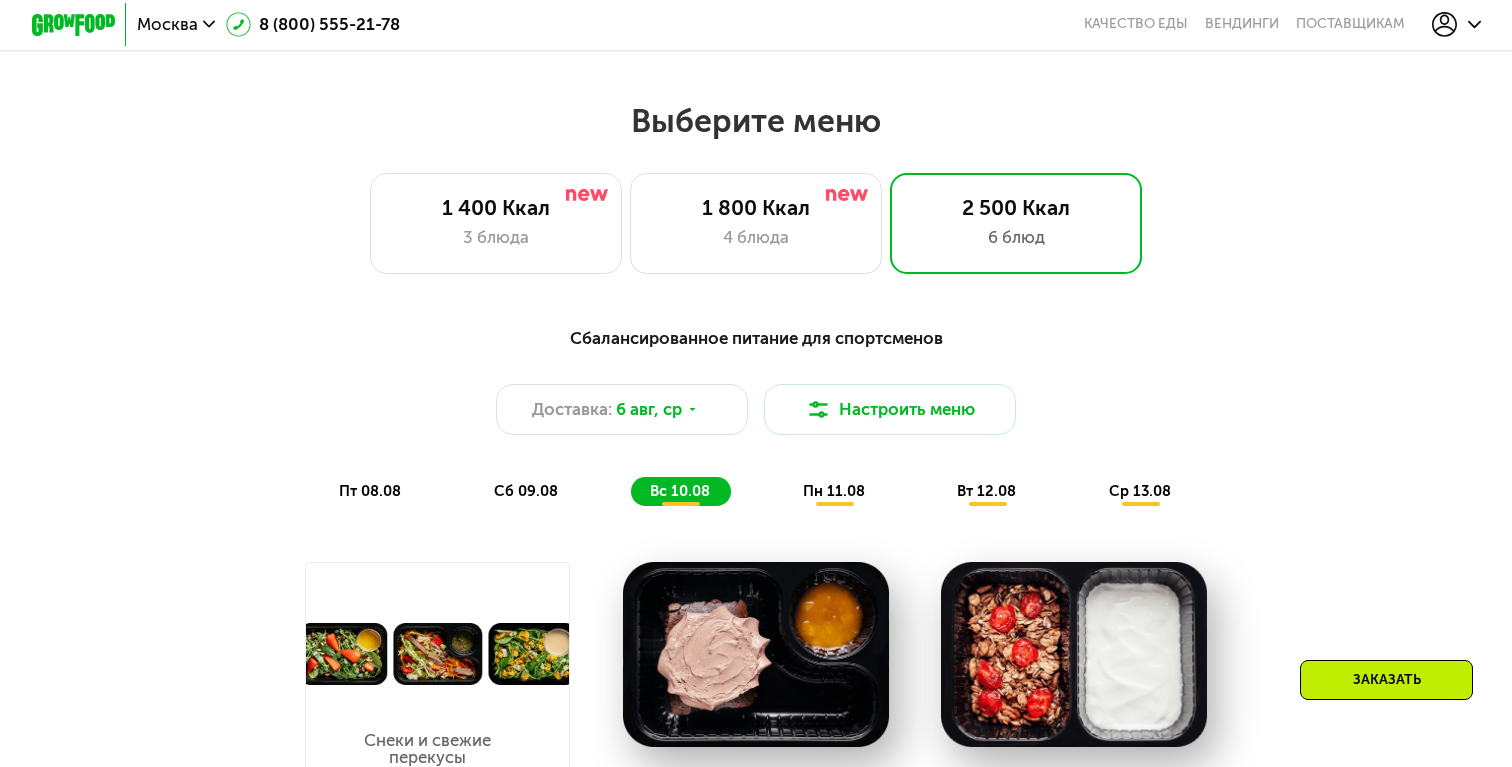 scroll, scrollTop: 753, scrollLeft: 0, axis: vertical 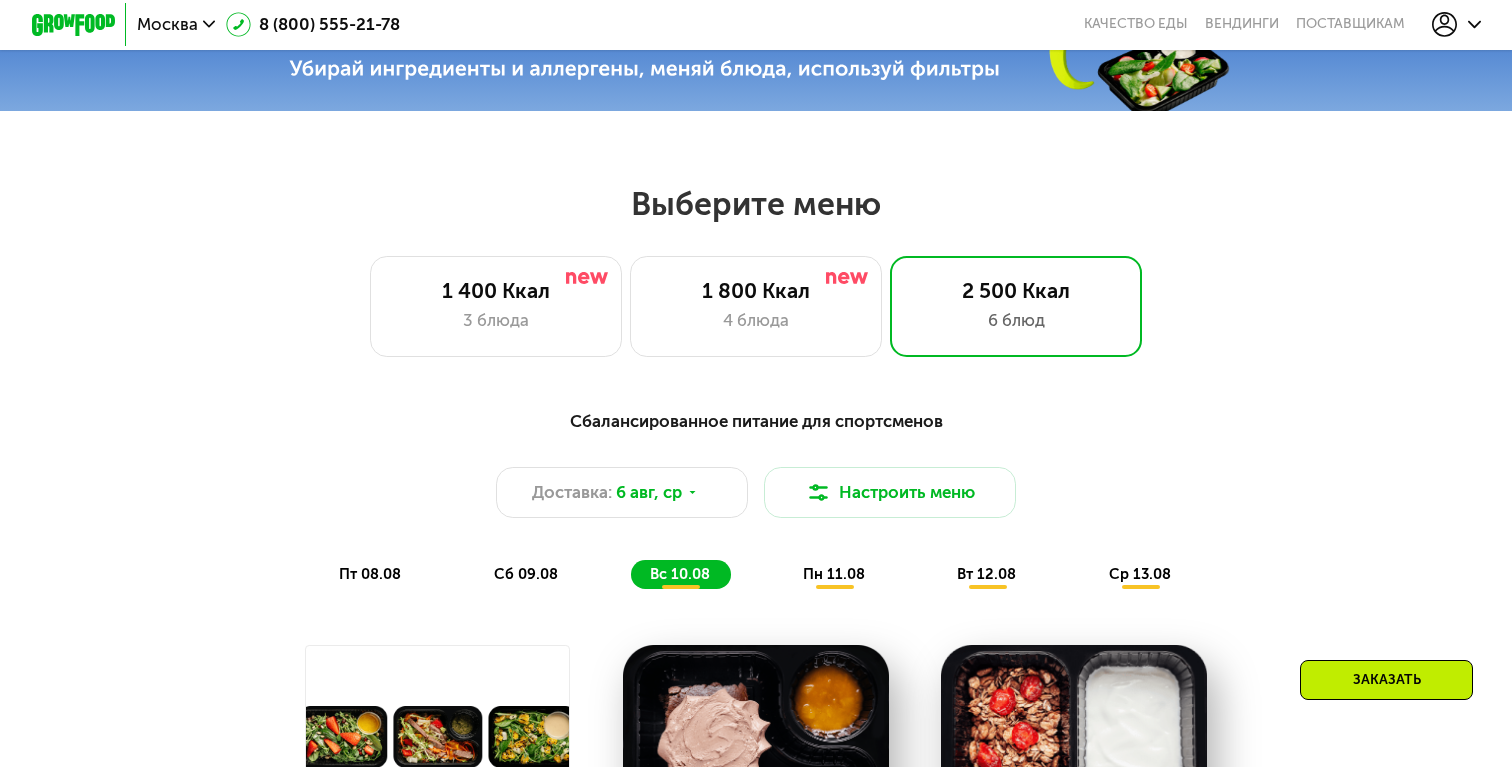 click on "пн 11.08" at bounding box center (834, 574) 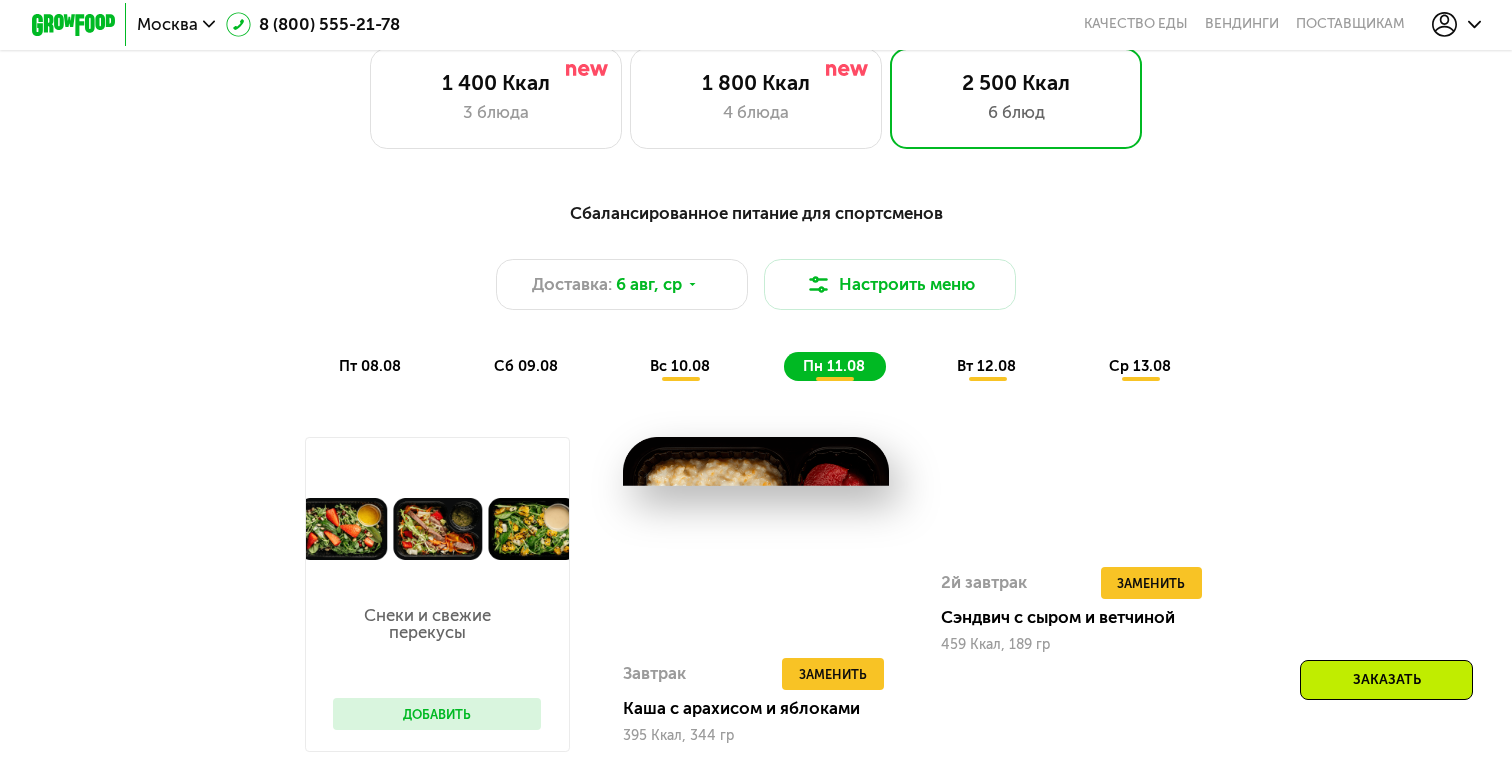scroll, scrollTop: 929, scrollLeft: 0, axis: vertical 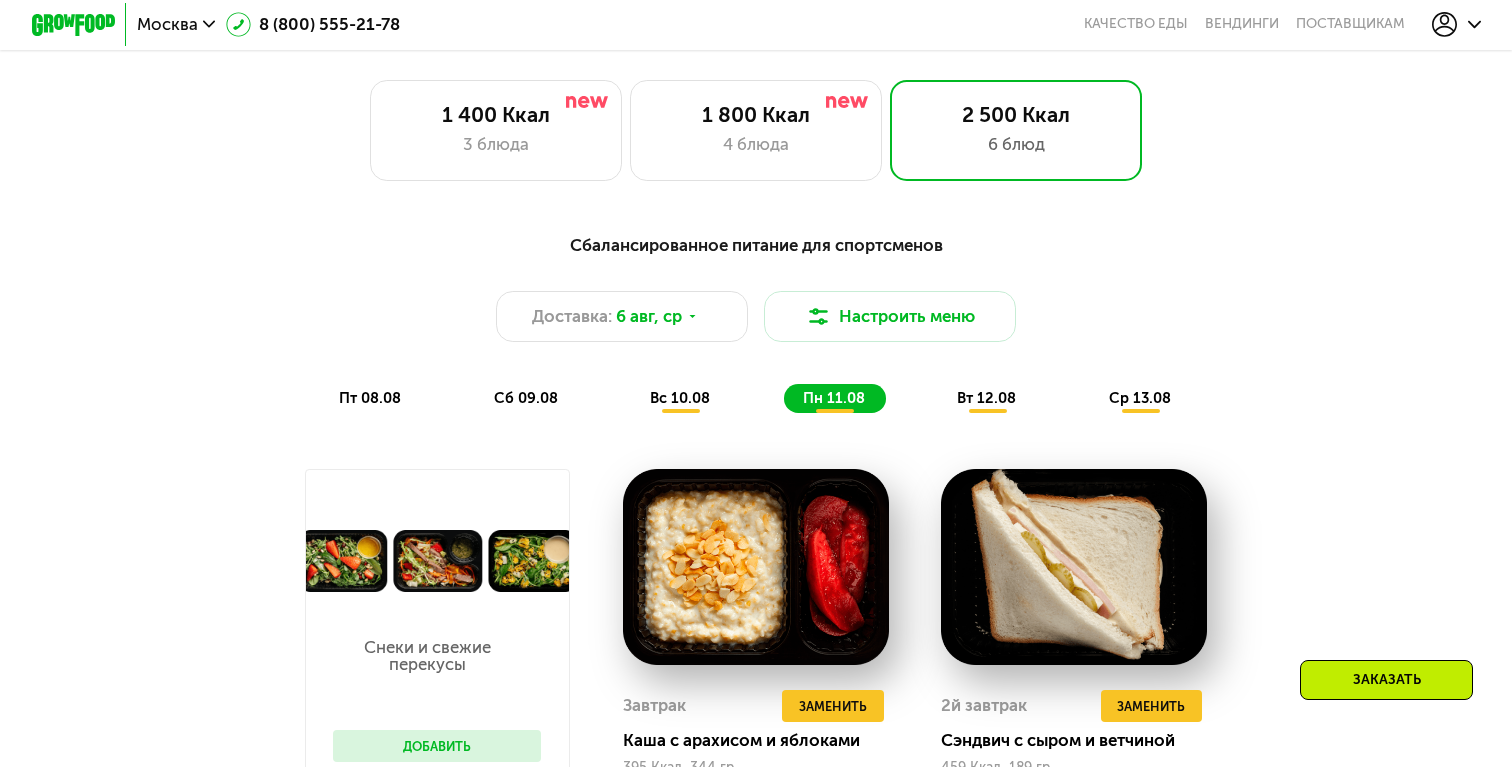 click on "вт 12.08" at bounding box center (986, 398) 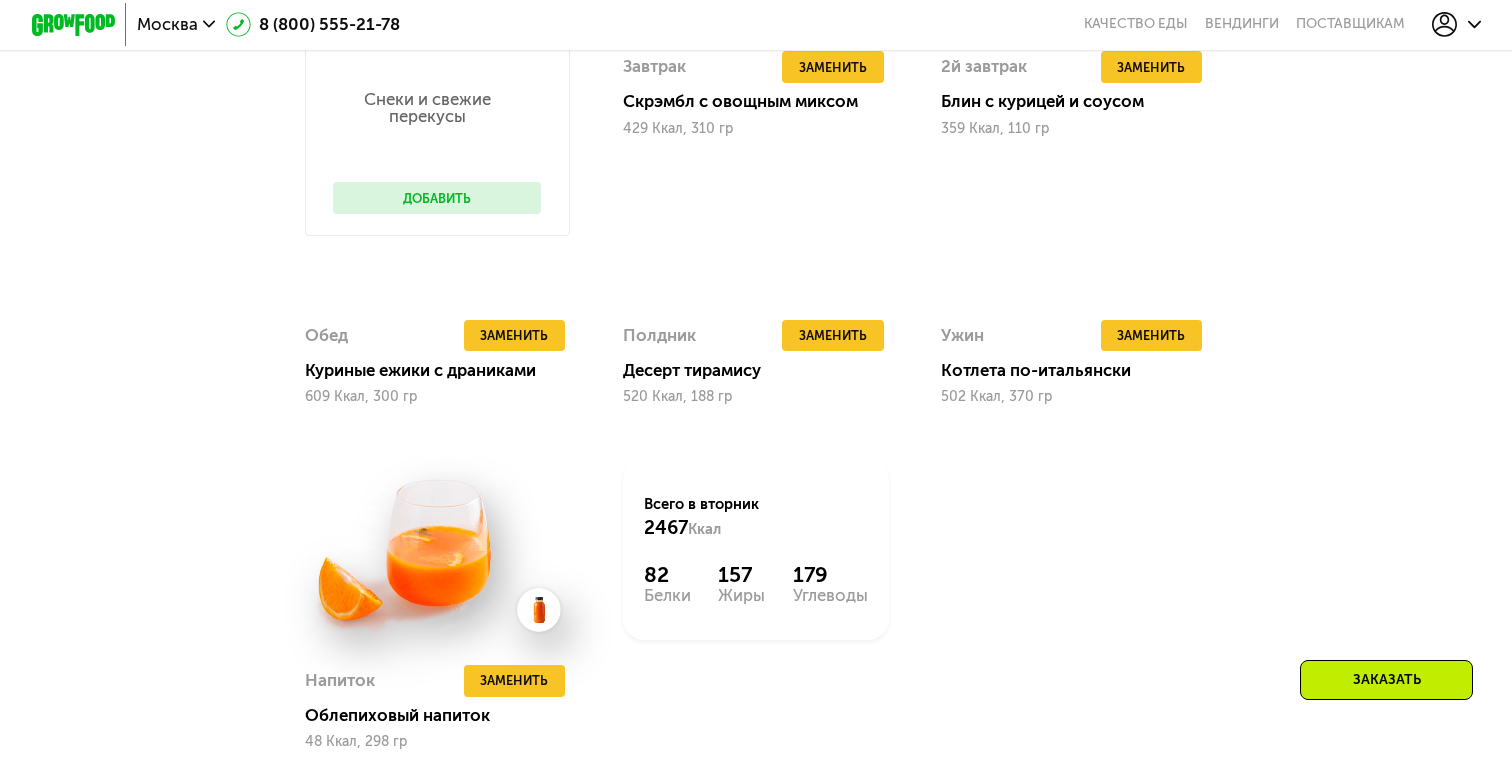 scroll, scrollTop: 1214, scrollLeft: 0, axis: vertical 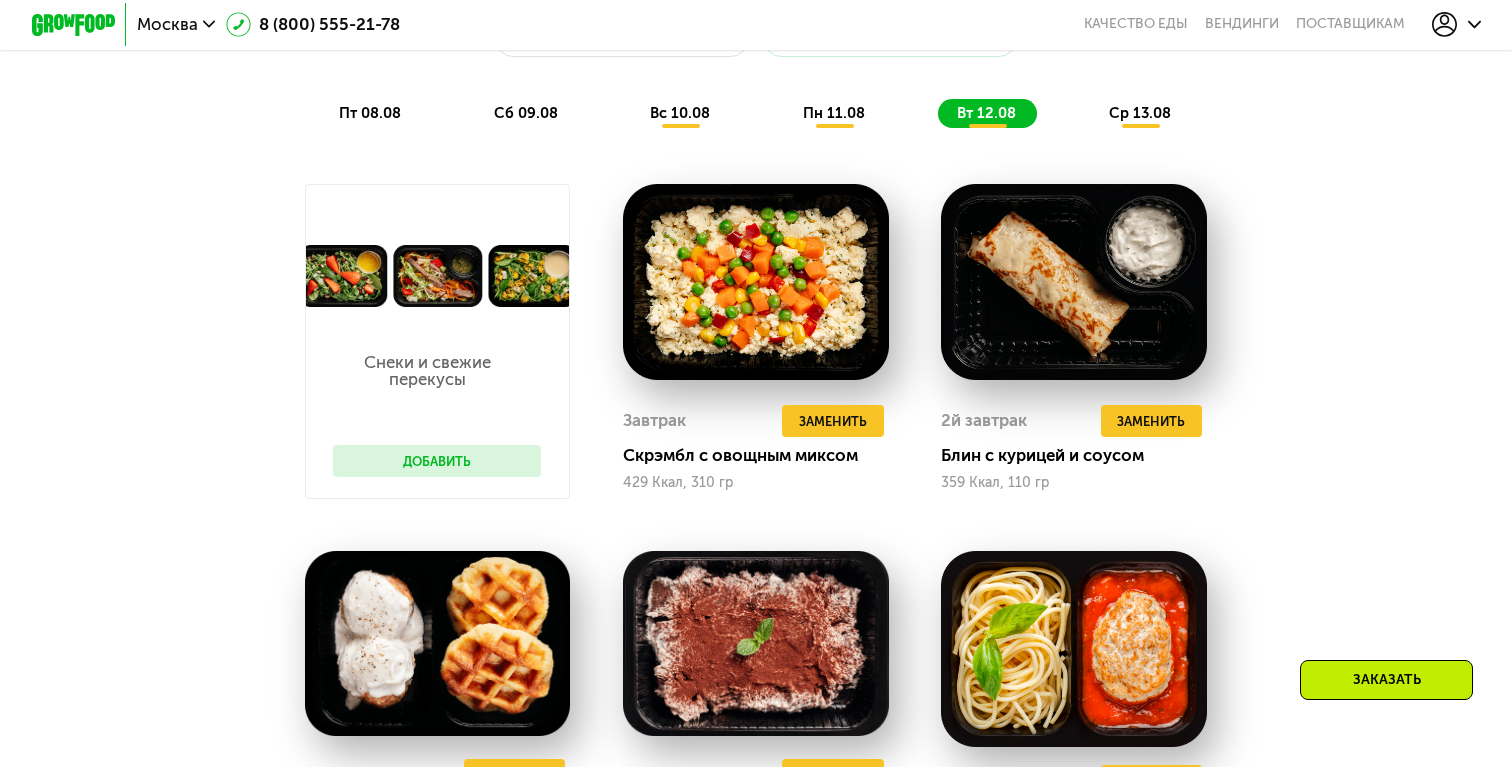 click on "ср 13.08" at bounding box center (1140, 113) 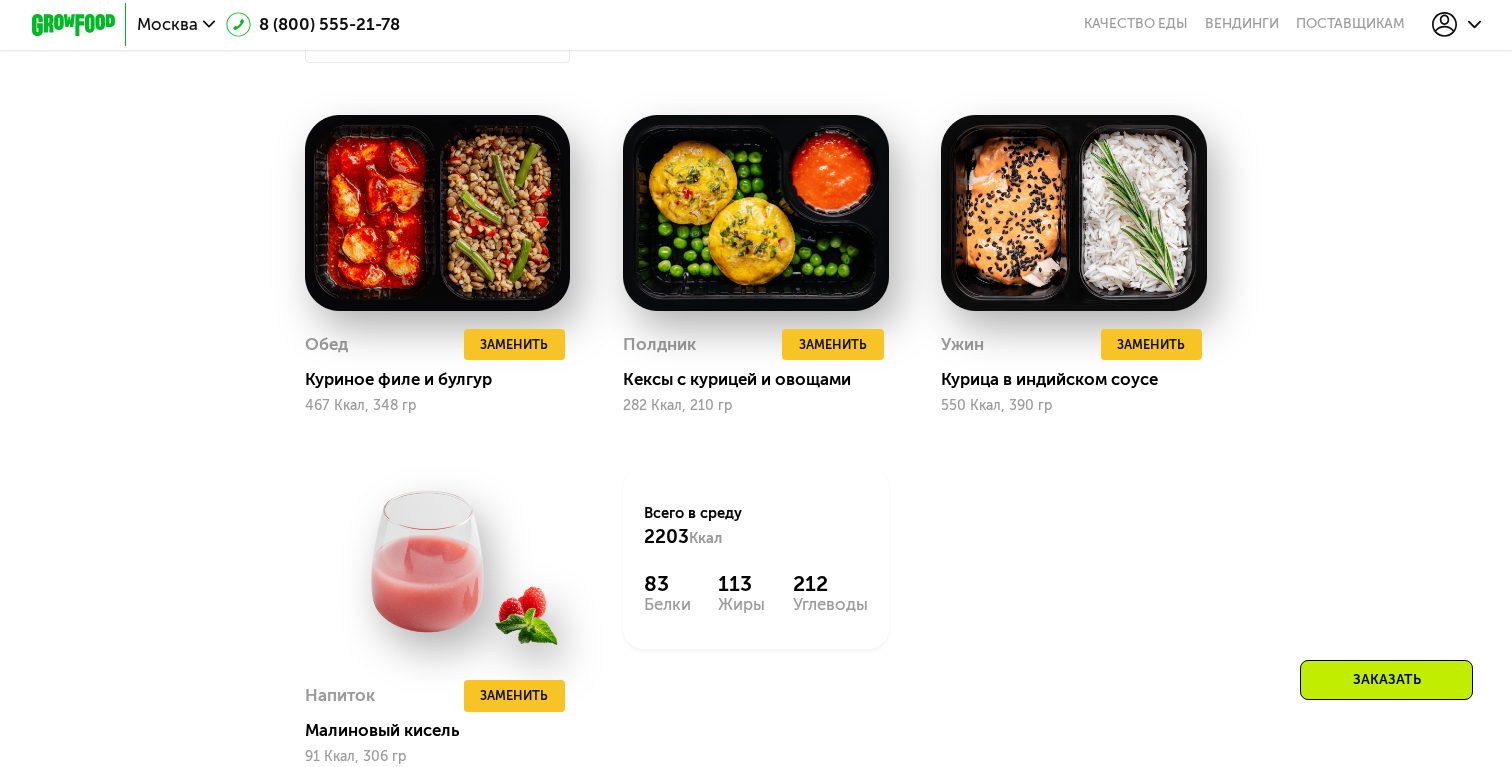 scroll, scrollTop: 1656, scrollLeft: 0, axis: vertical 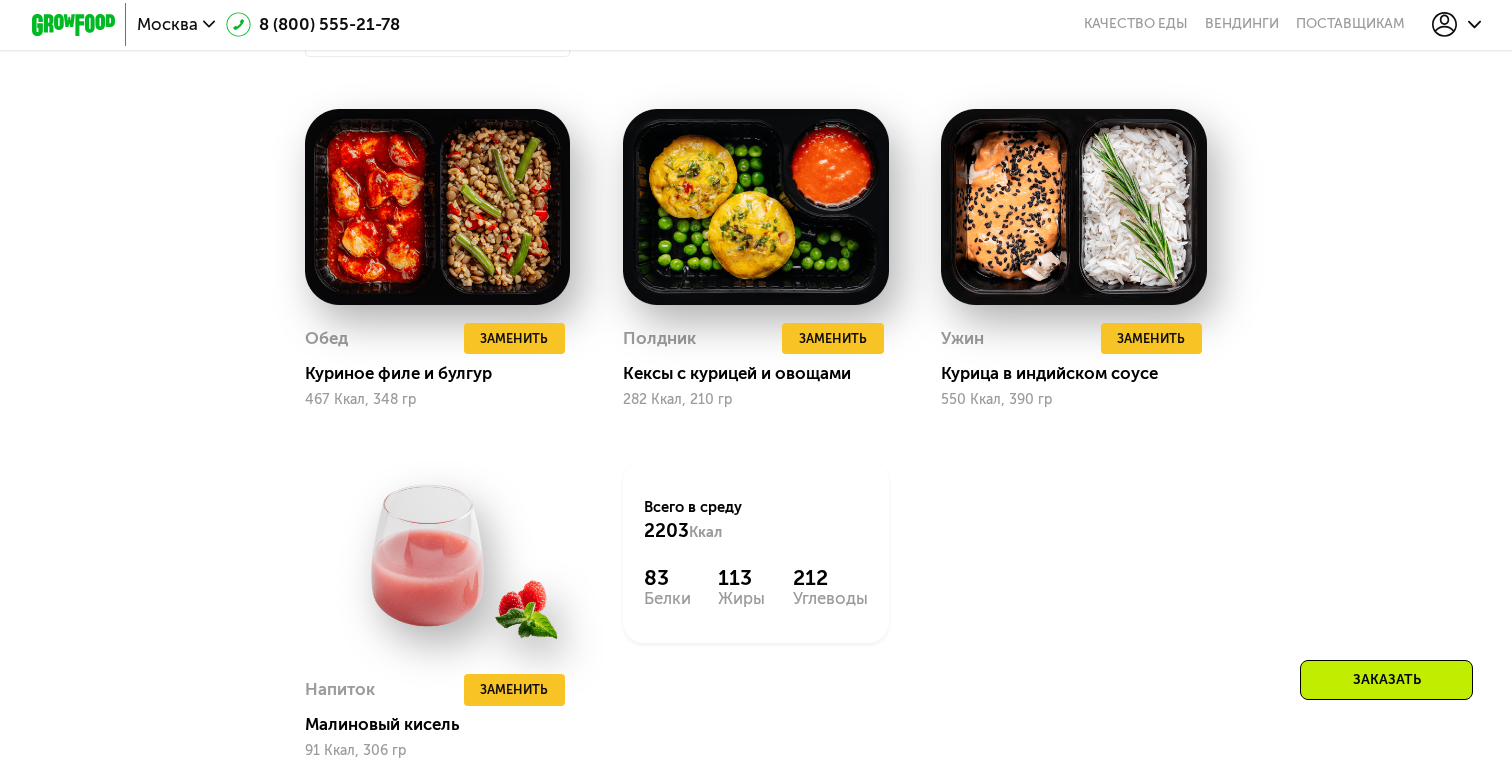 click on "Заказать" at bounding box center [1386, 680] 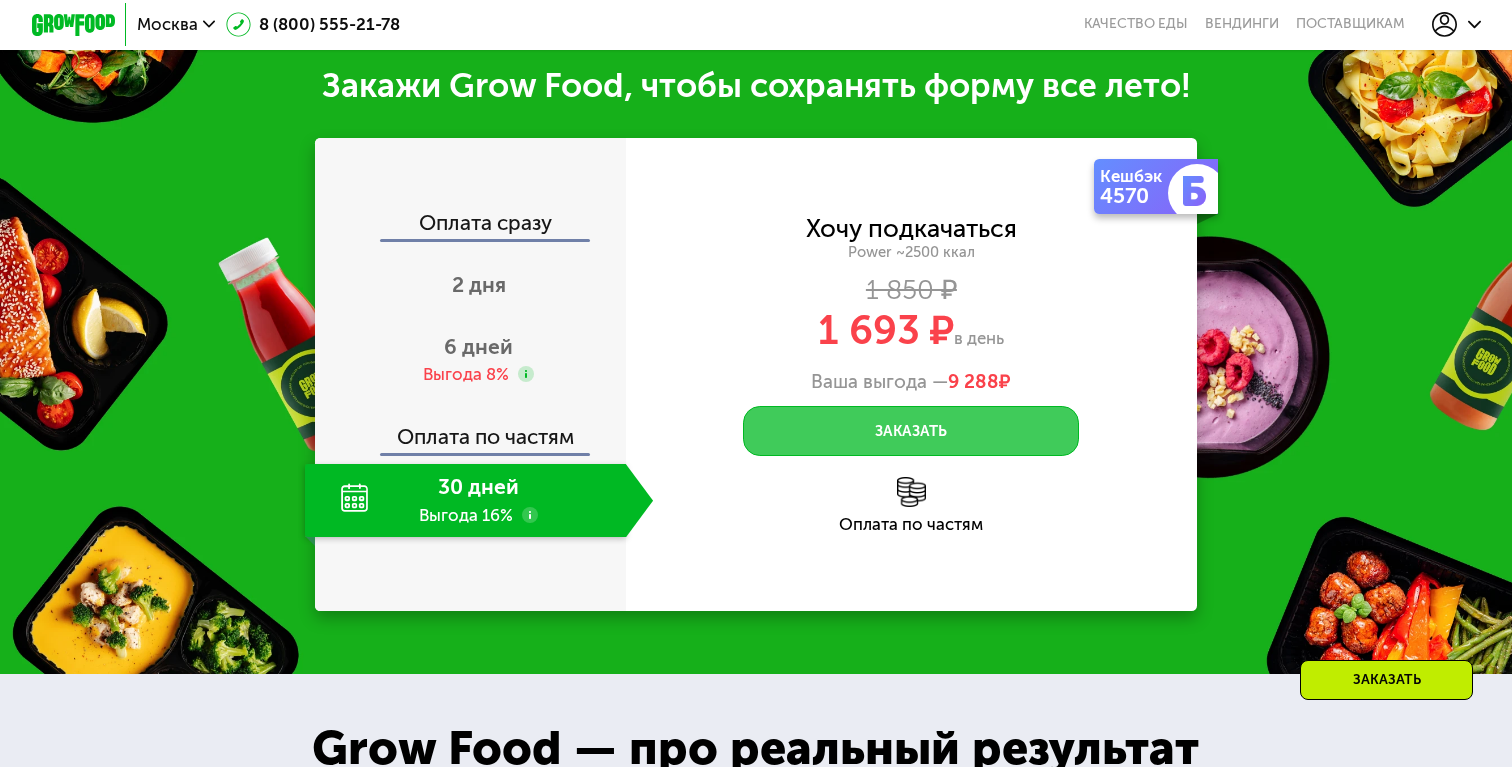 scroll, scrollTop: 2555, scrollLeft: 0, axis: vertical 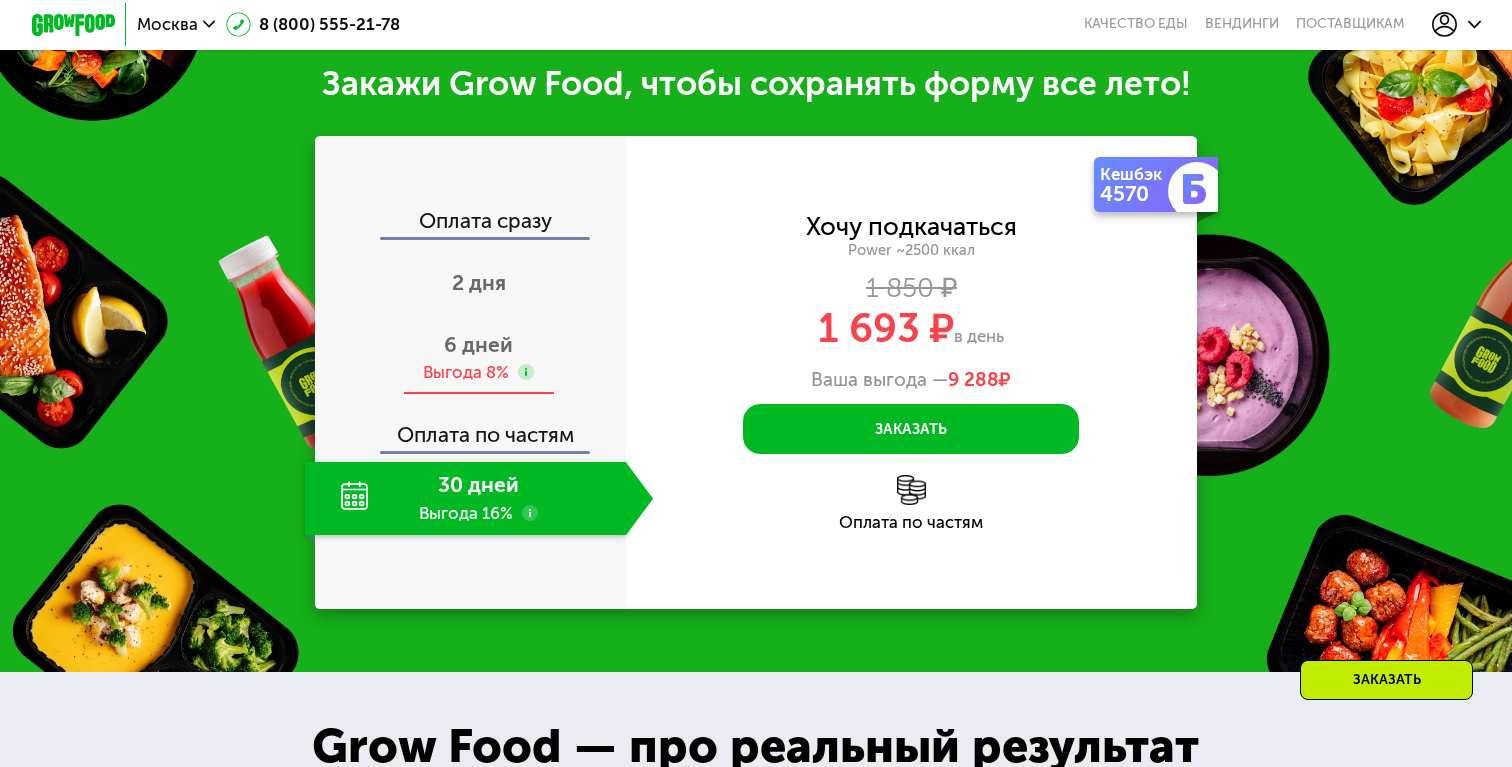 click on "6 дней" at bounding box center [478, 344] 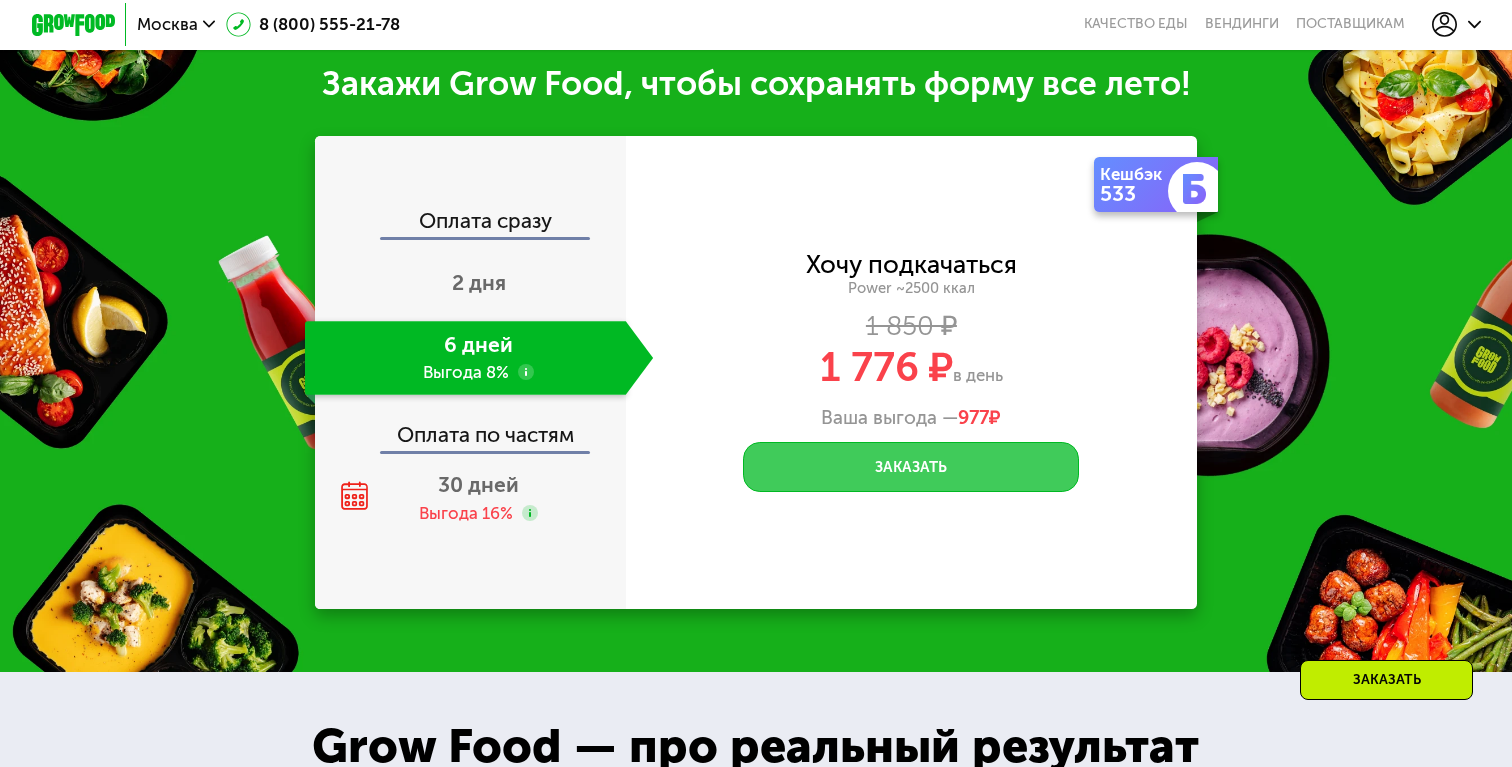 click on "Заказать" at bounding box center [911, 467] 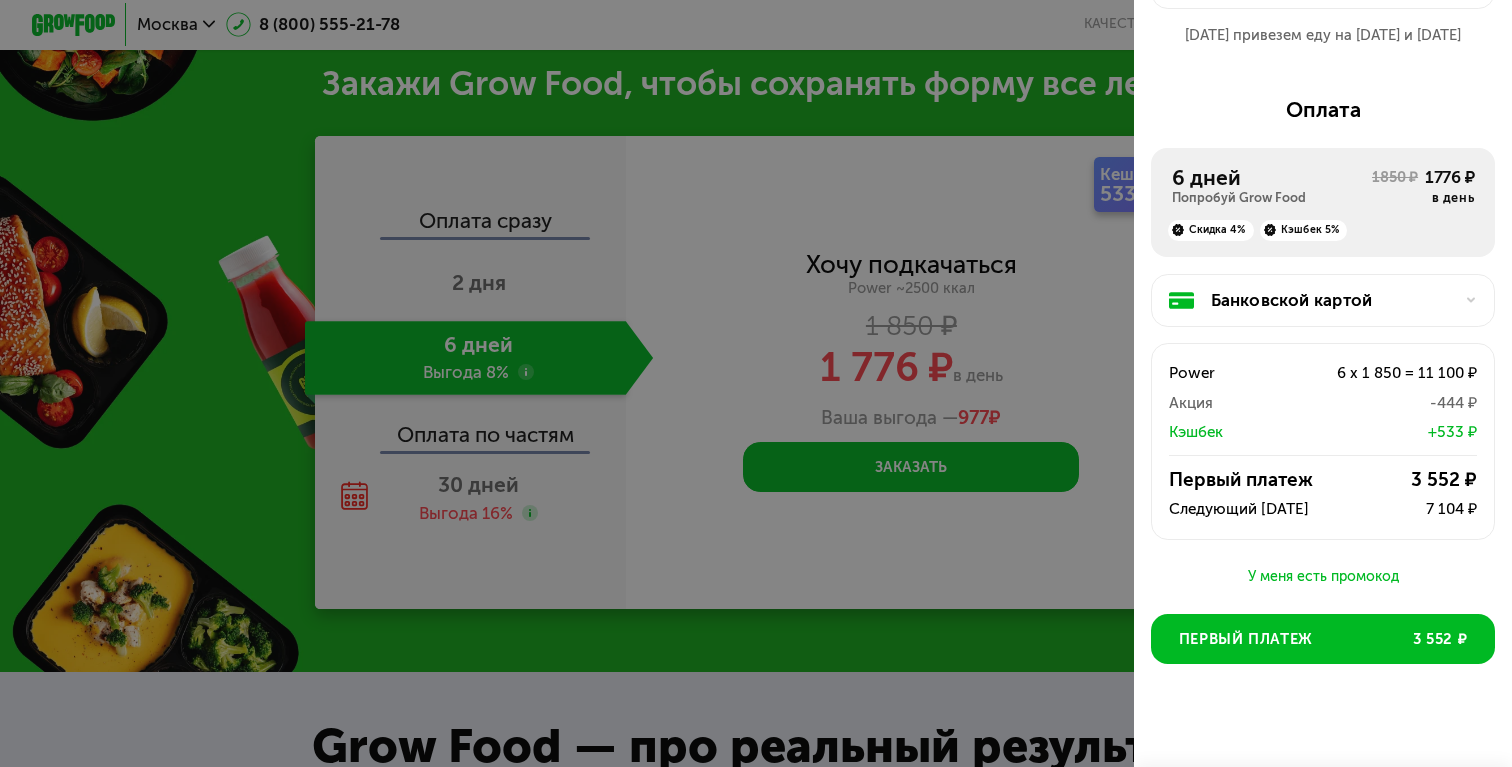 scroll, scrollTop: 172, scrollLeft: 0, axis: vertical 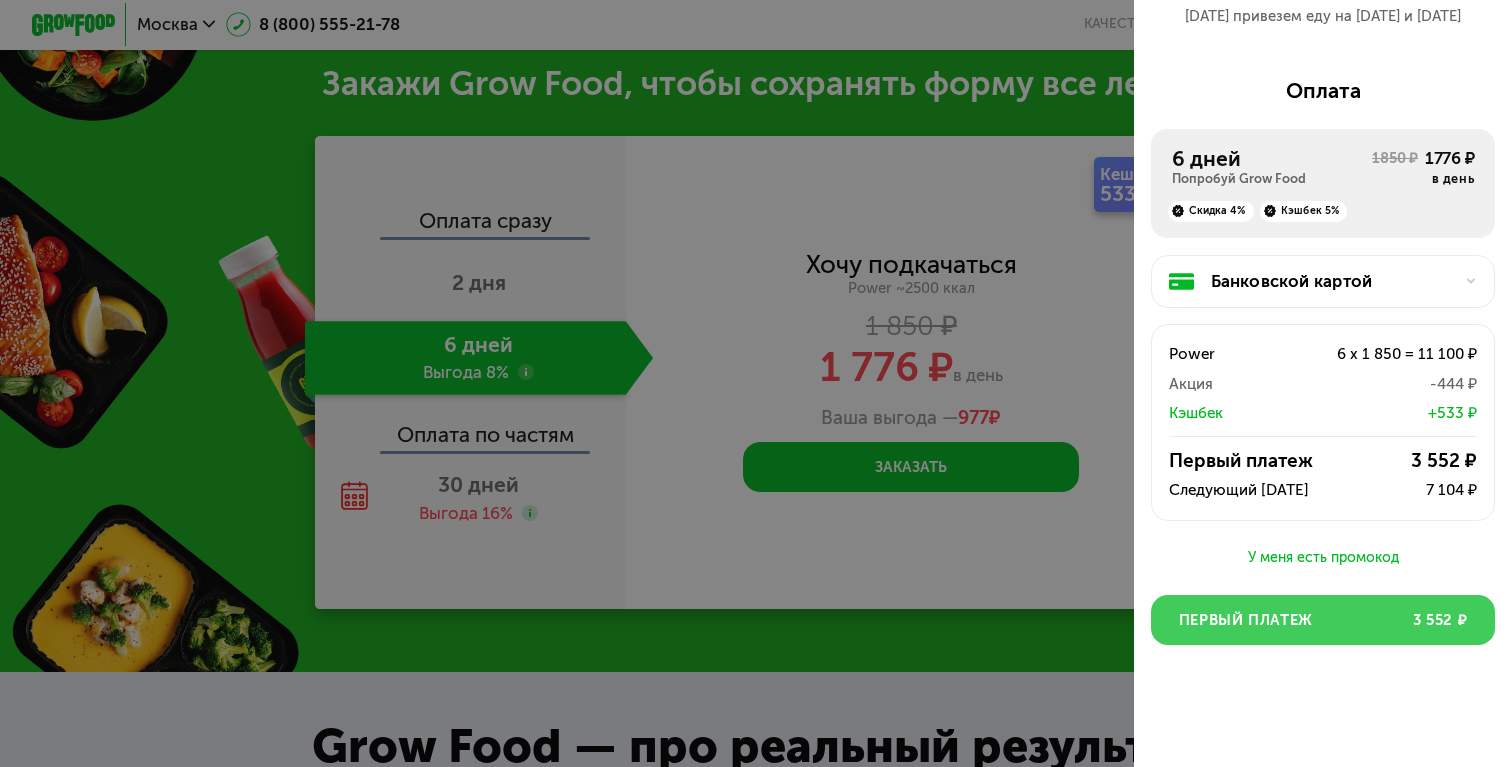click on "Первый платеж" 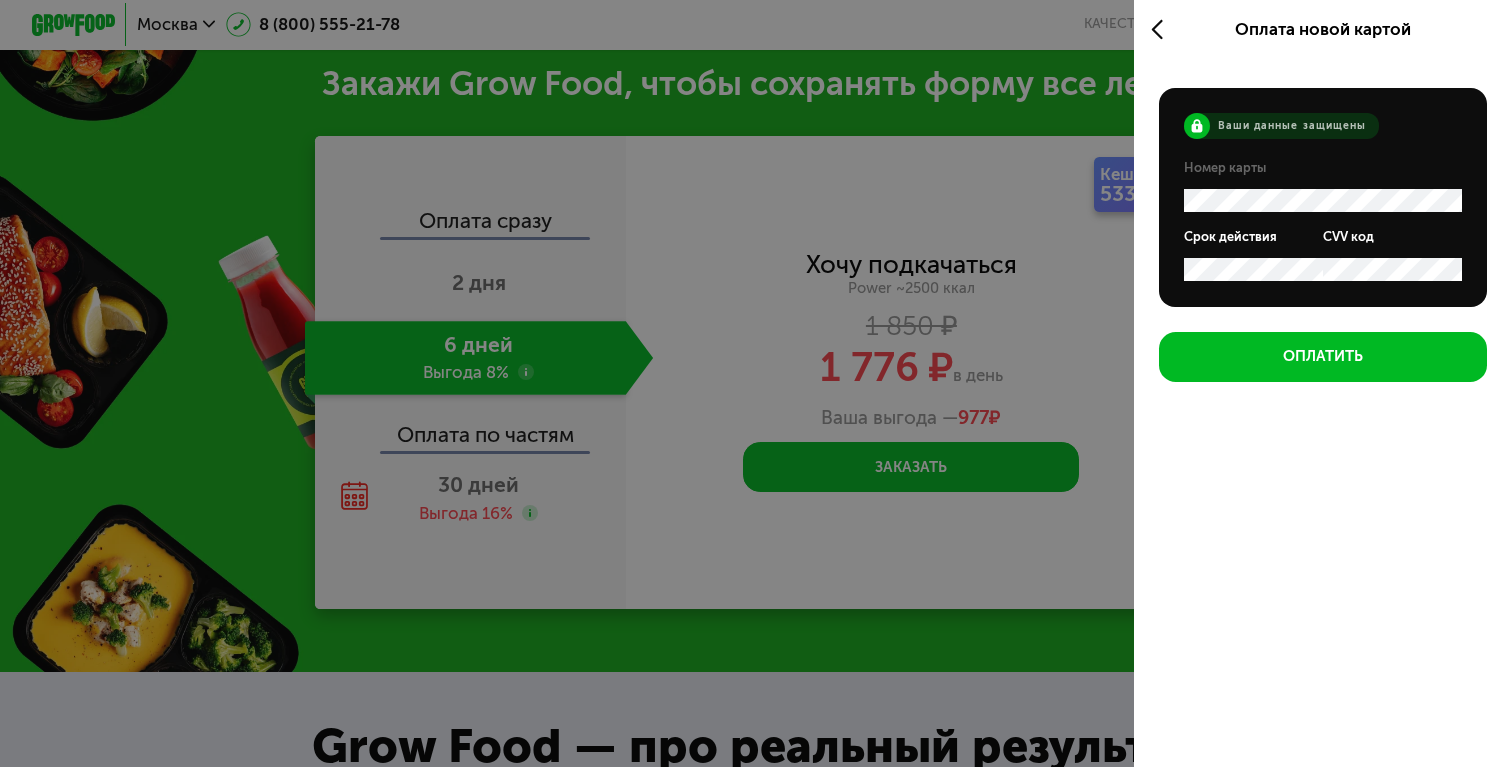 scroll, scrollTop: 0, scrollLeft: 0, axis: both 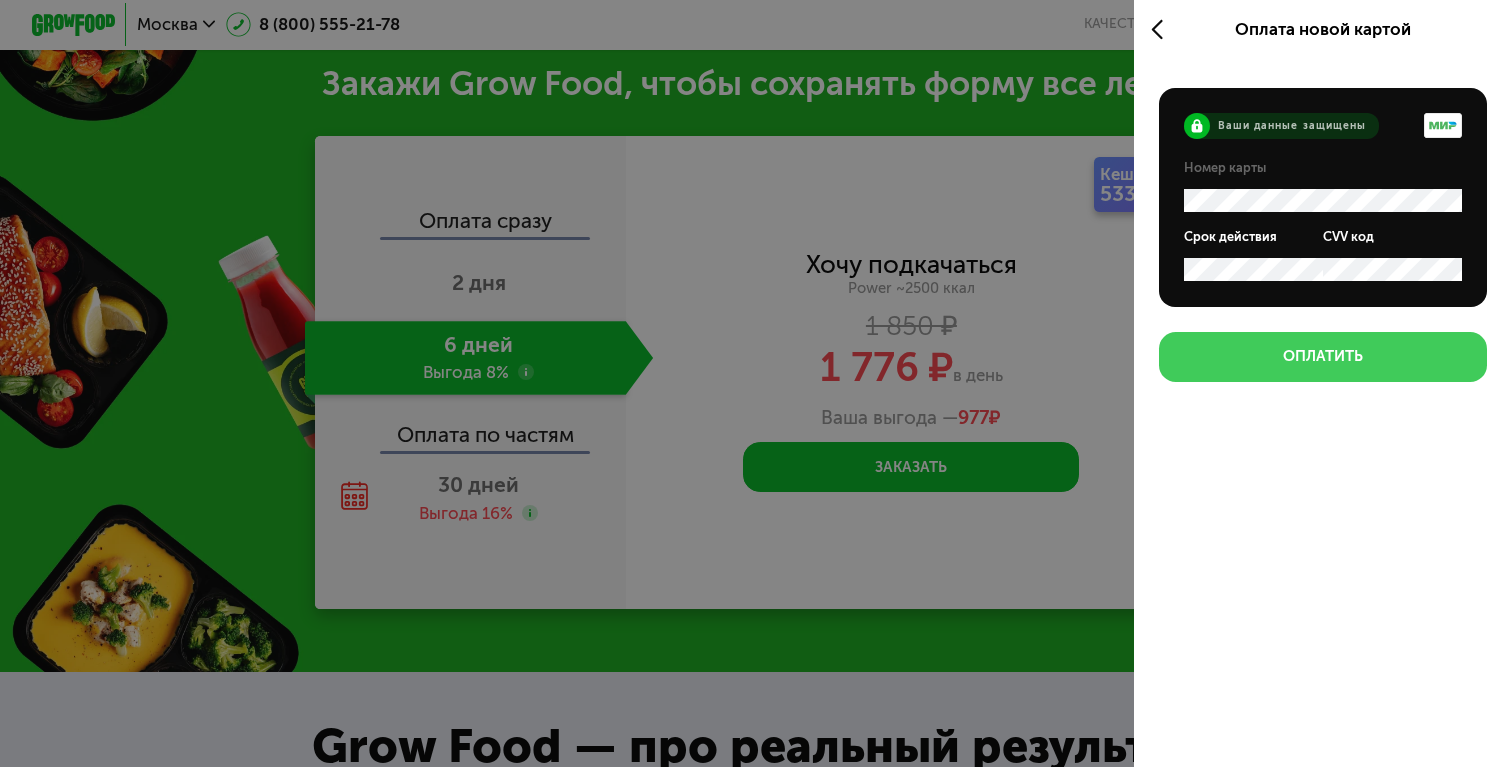 click on "Оплатить" at bounding box center [1323, 356] 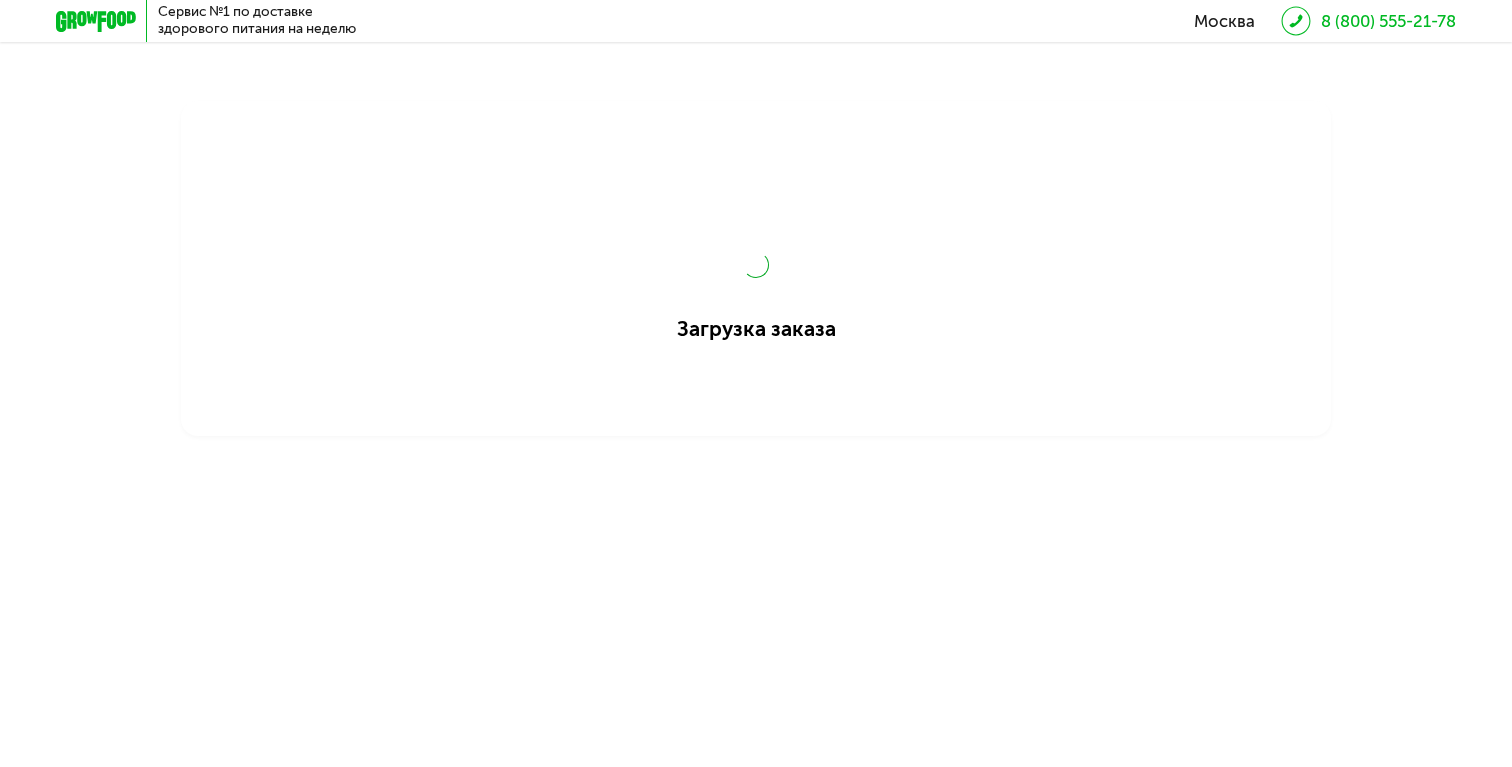 scroll, scrollTop: 0, scrollLeft: 0, axis: both 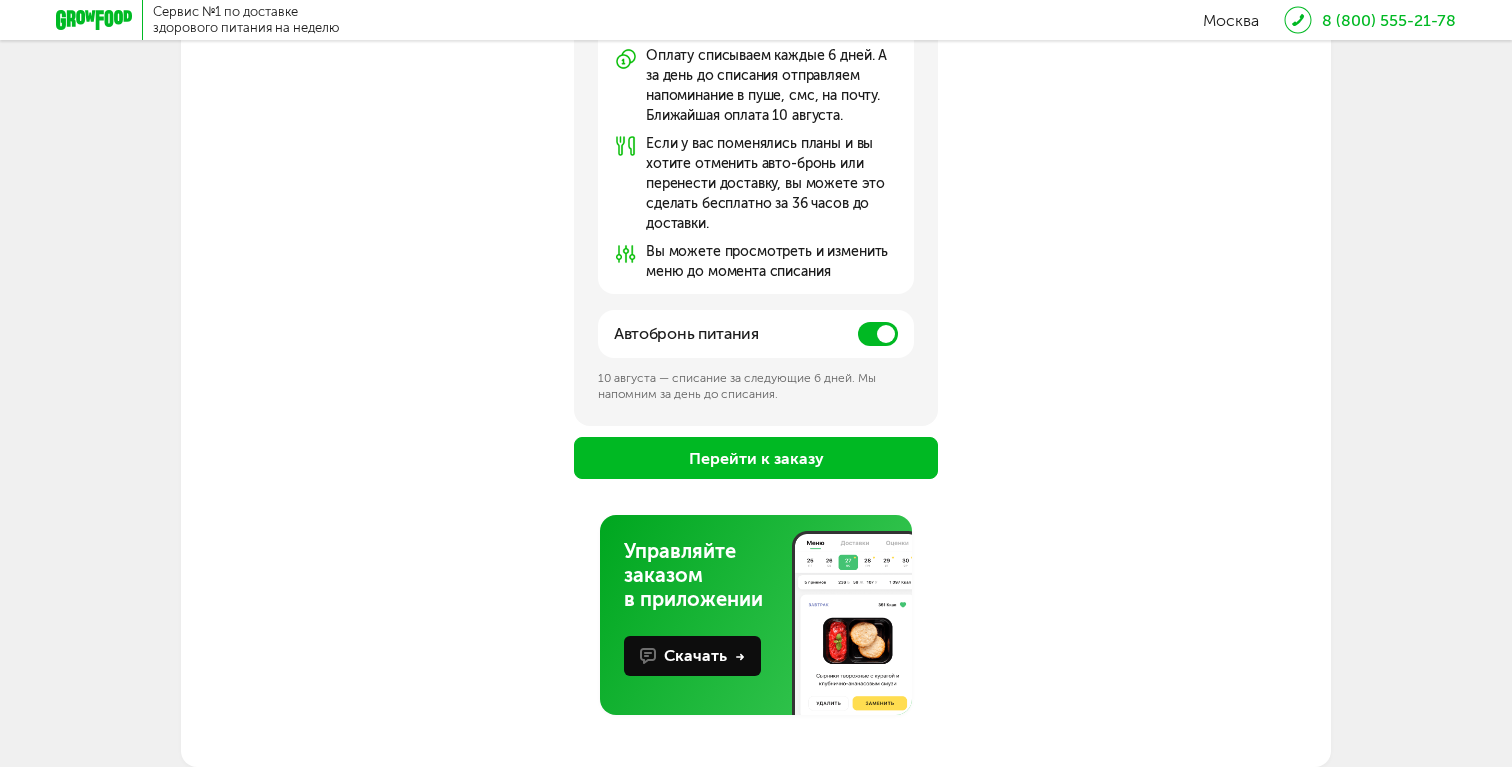 click on "Перейти к заказу" at bounding box center [756, 458] 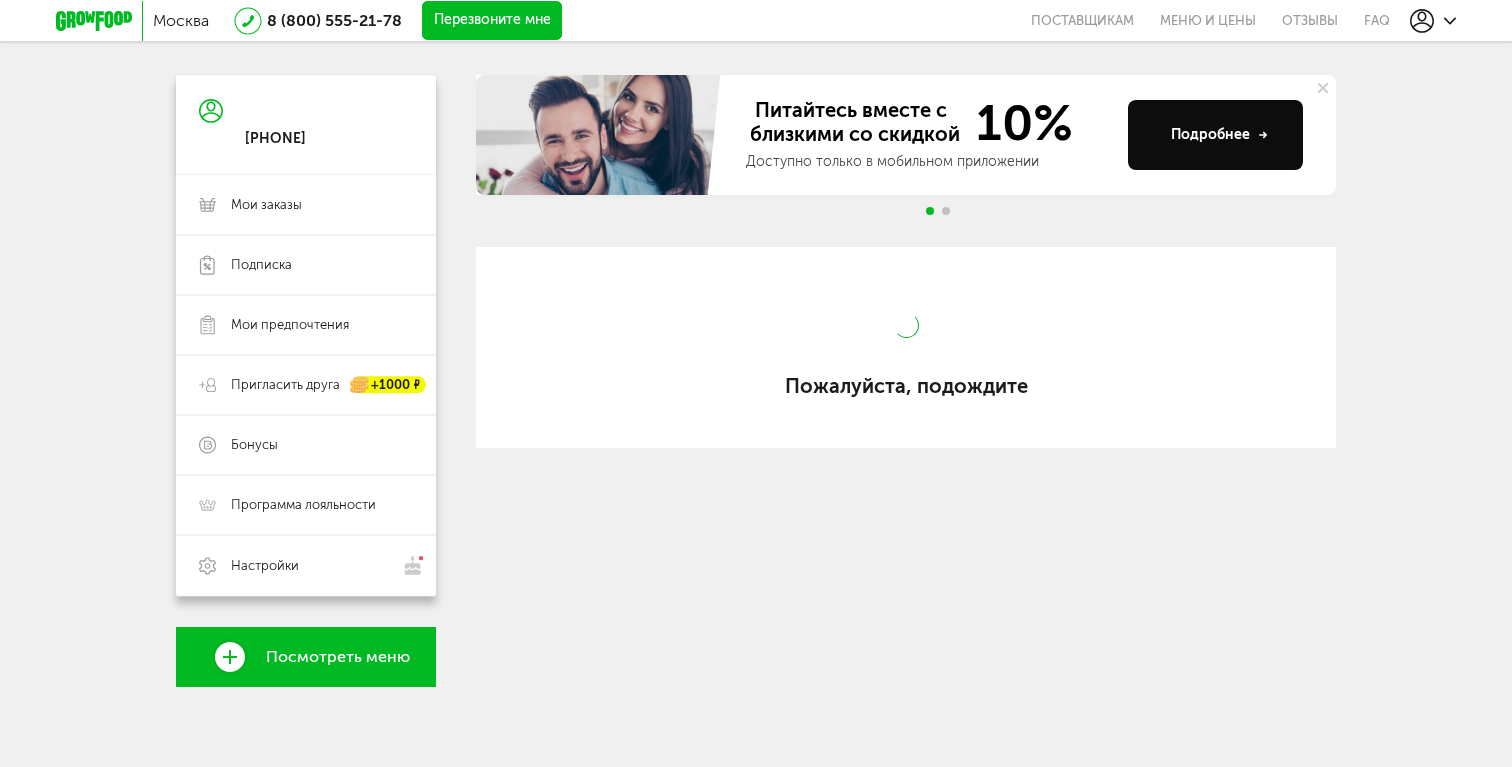 scroll, scrollTop: 534, scrollLeft: 0, axis: vertical 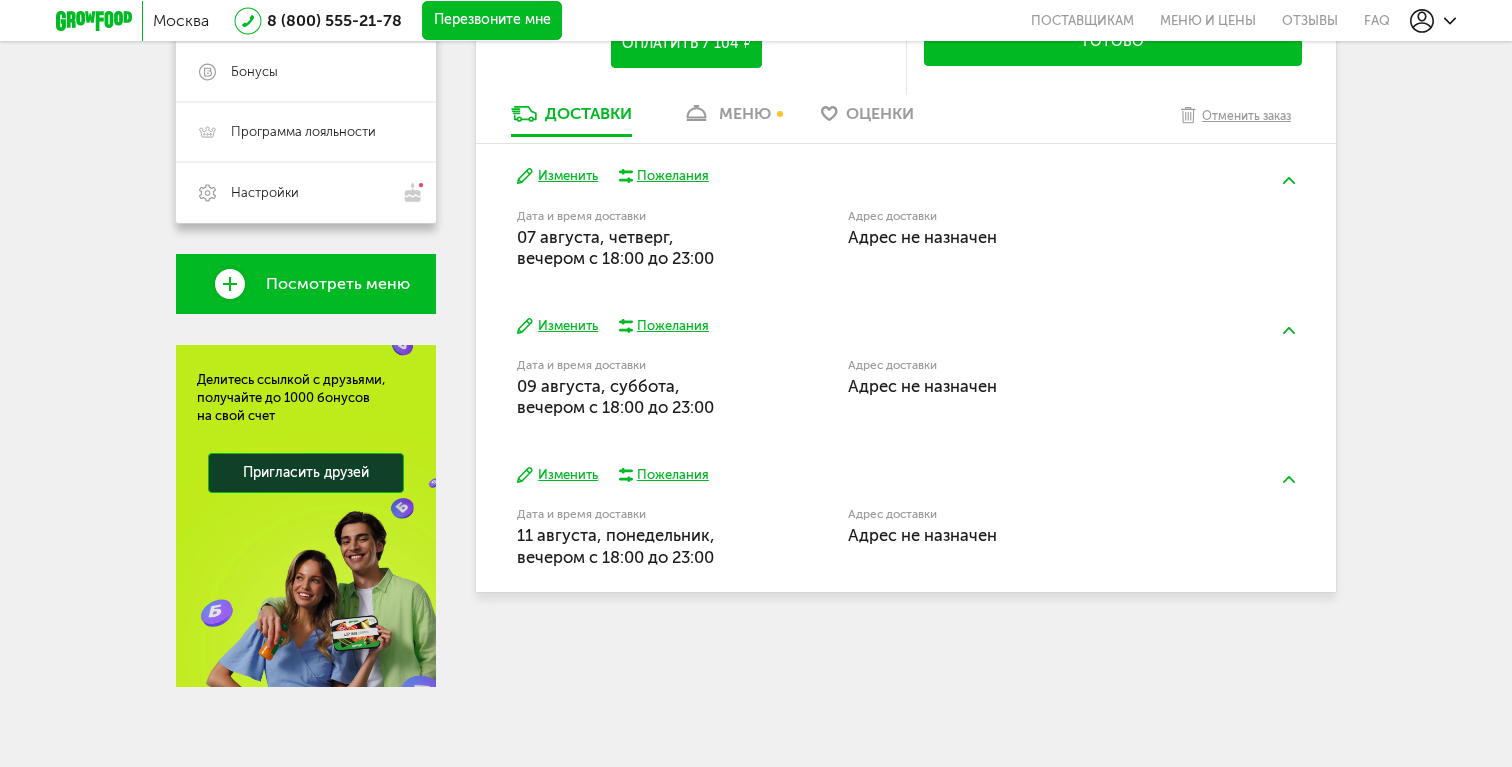 click on "Адрес не назначен" at bounding box center (922, 237) 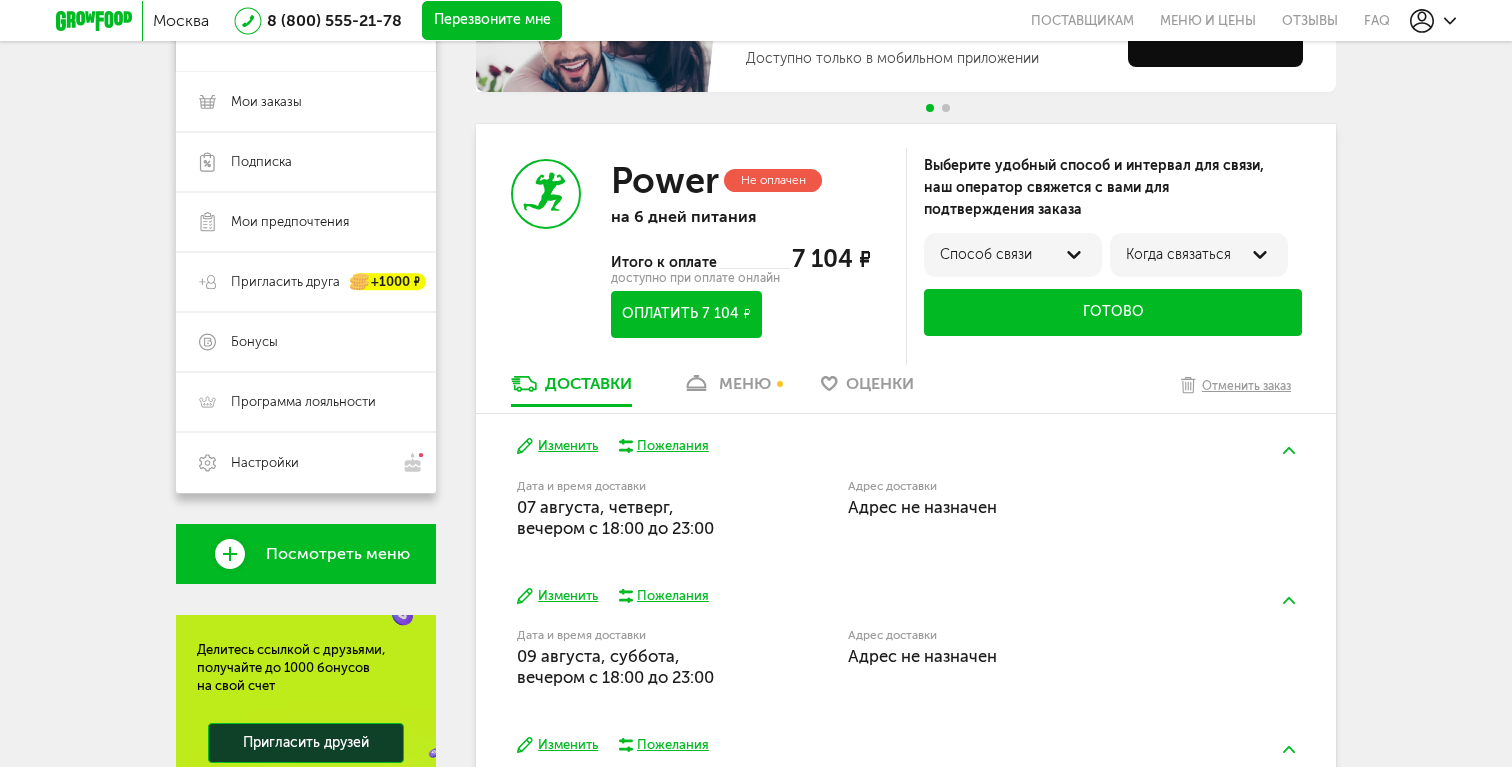 scroll, scrollTop: 235, scrollLeft: 0, axis: vertical 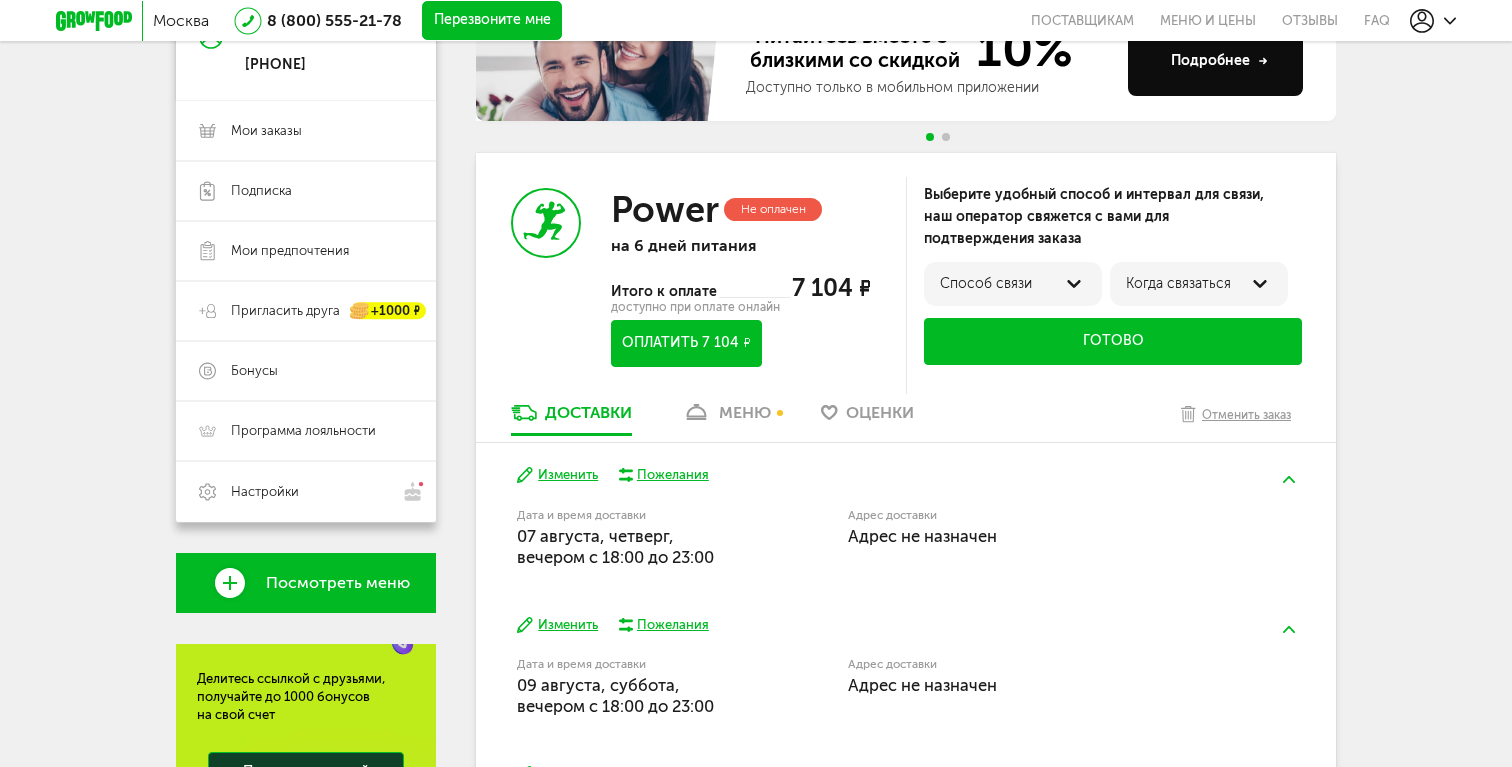 click 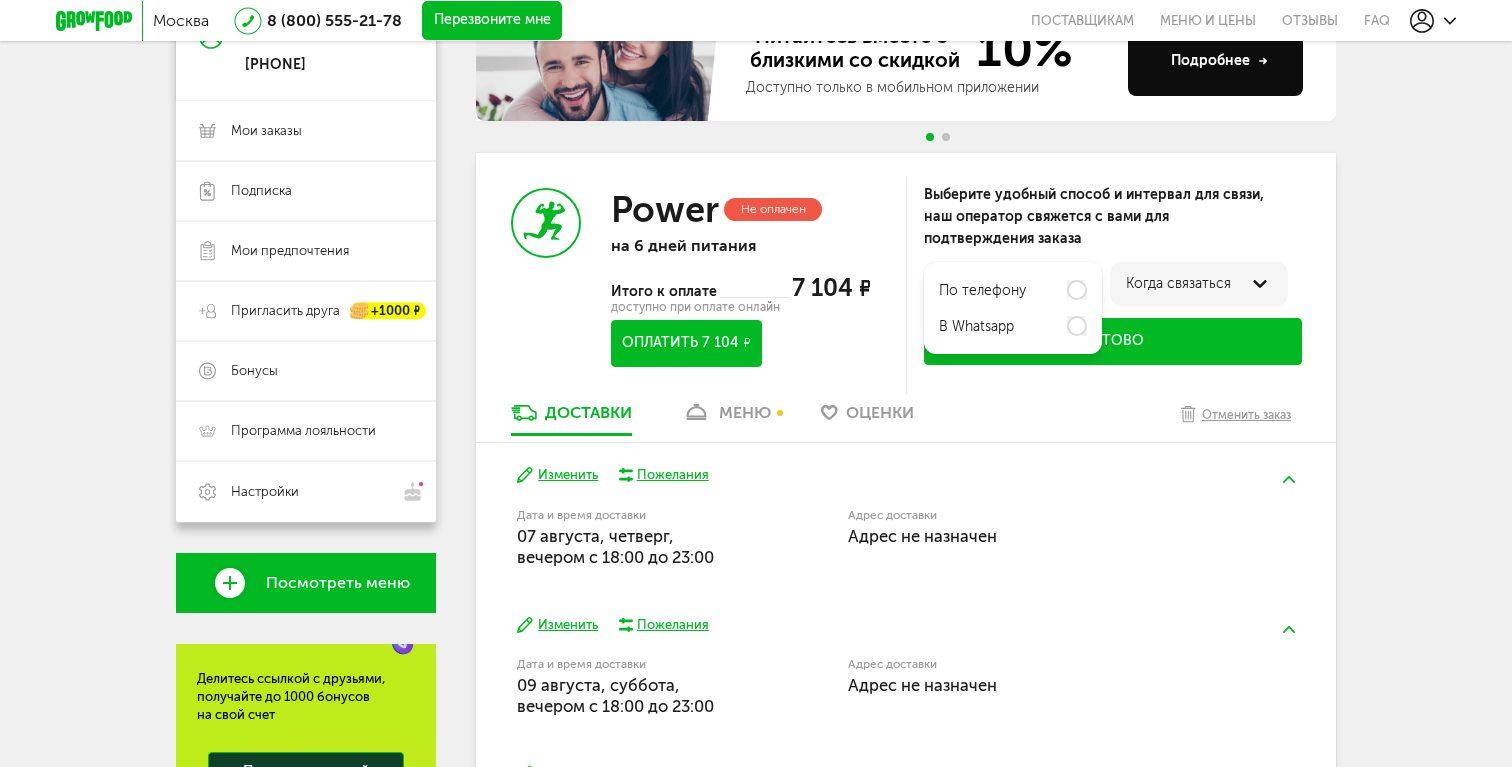 click on "по телефону" at bounding box center [1013, 290] 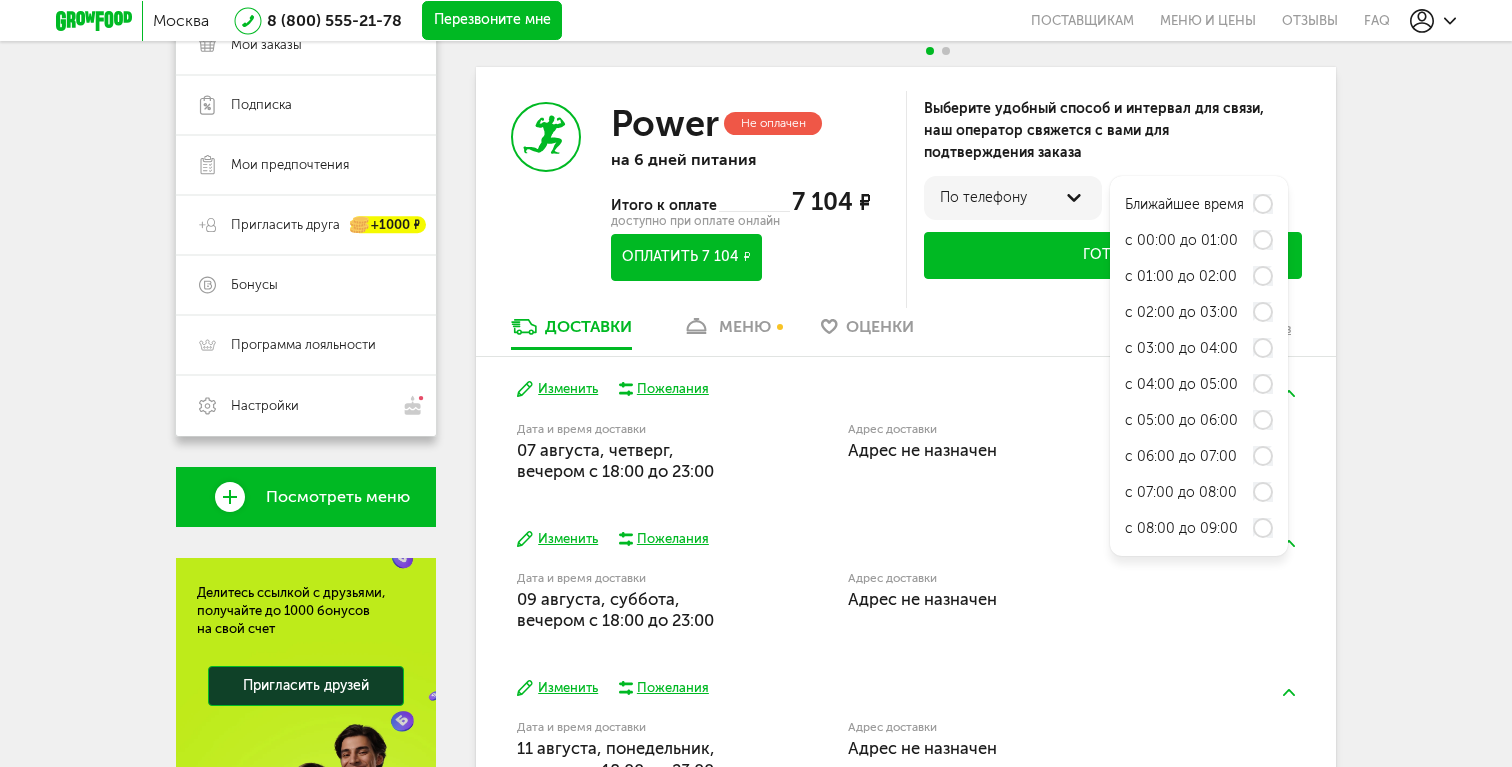 scroll, scrollTop: 340, scrollLeft: 0, axis: vertical 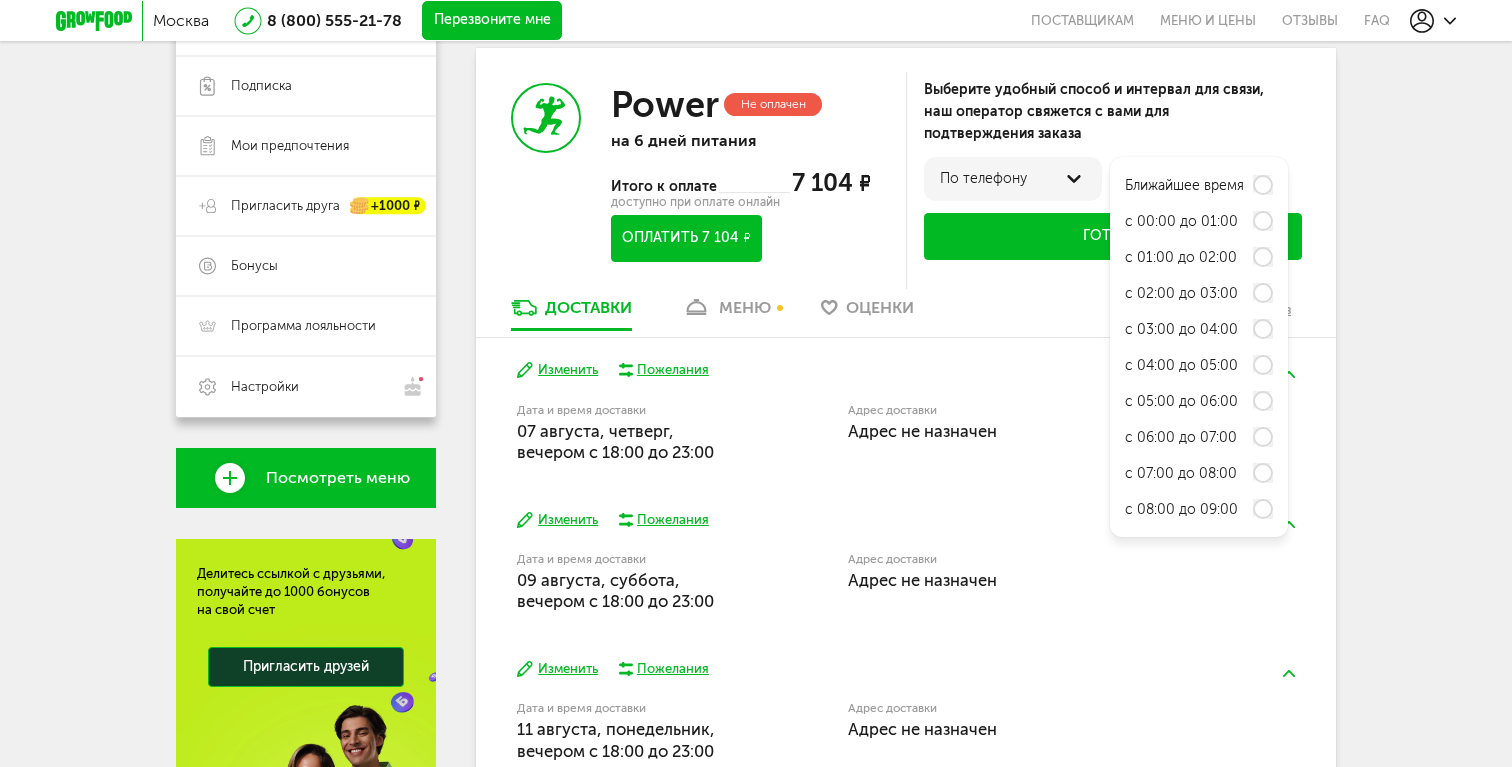 click on "Ближайшее время" at bounding box center (1184, 186) 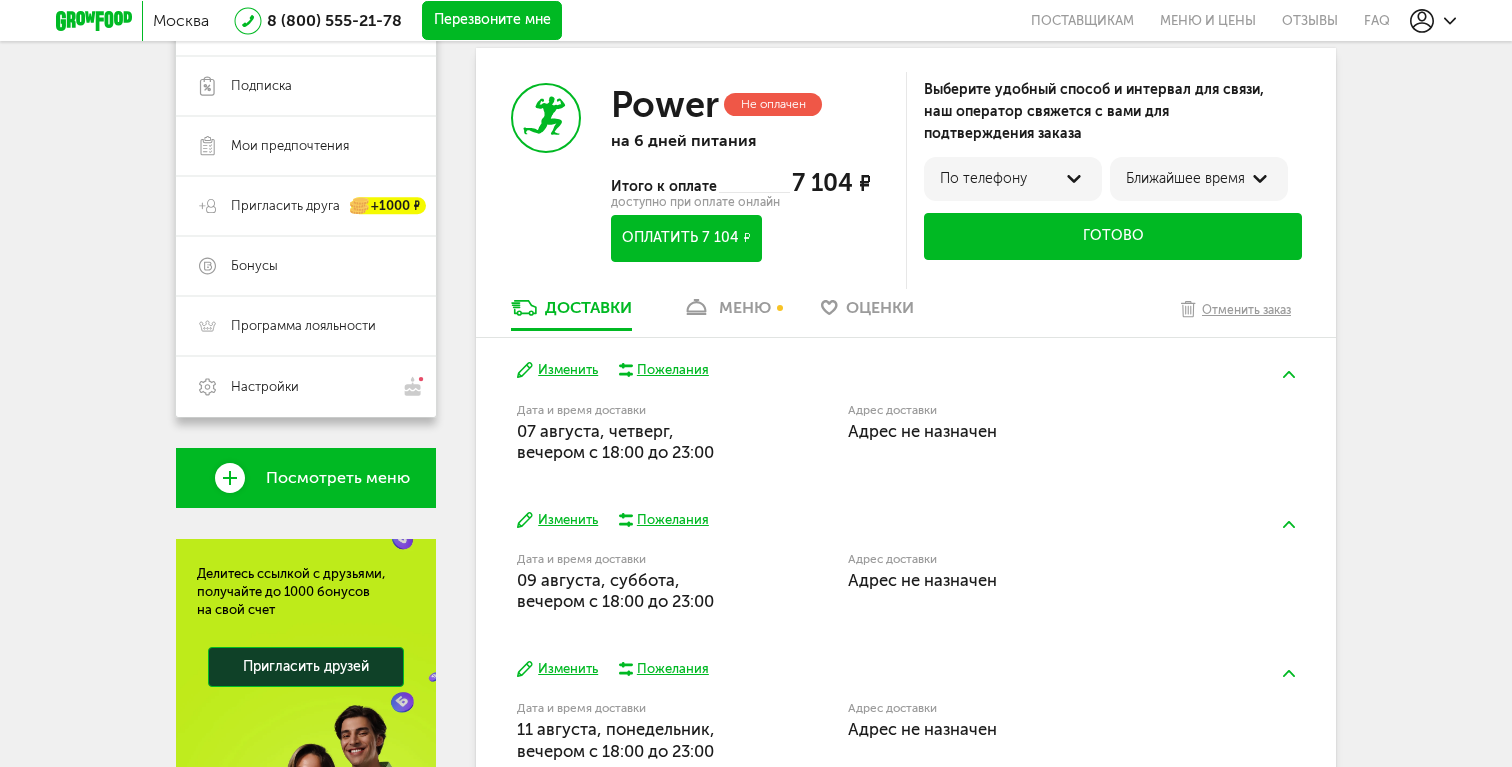 click on "Готово" at bounding box center (1113, 236) 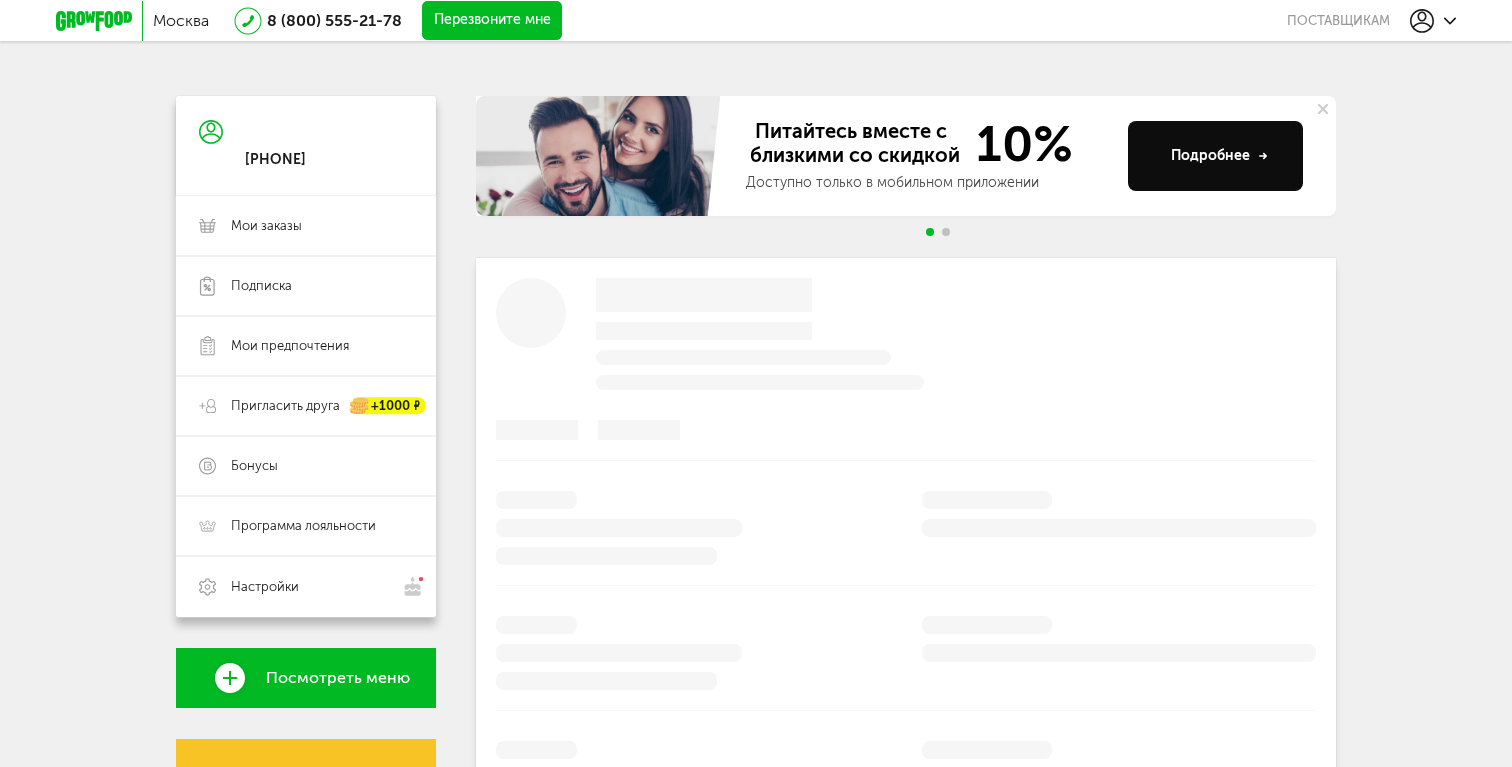 scroll, scrollTop: 200, scrollLeft: 0, axis: vertical 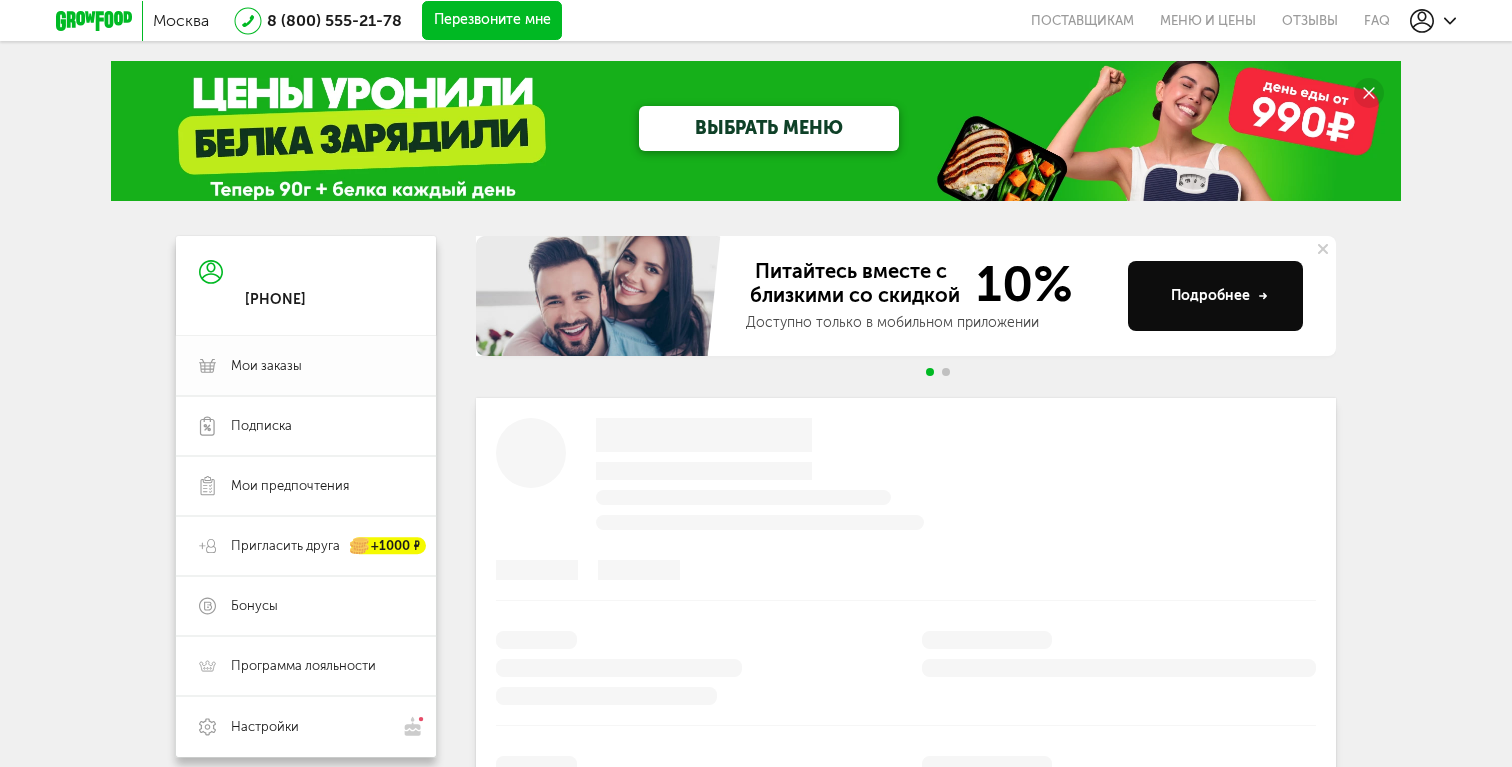 click on "Мои заказы" at bounding box center [266, 366] 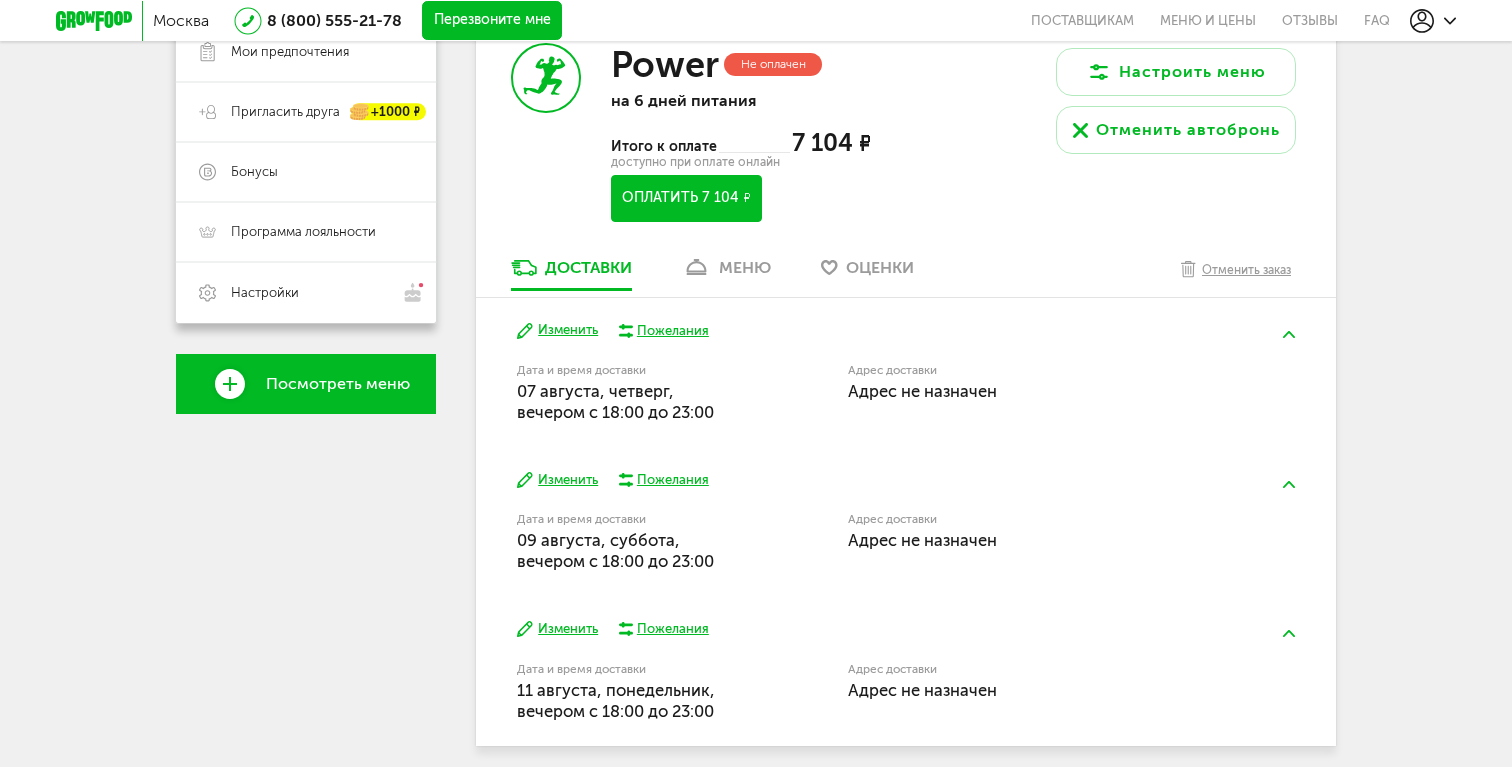 scroll, scrollTop: 442, scrollLeft: 0, axis: vertical 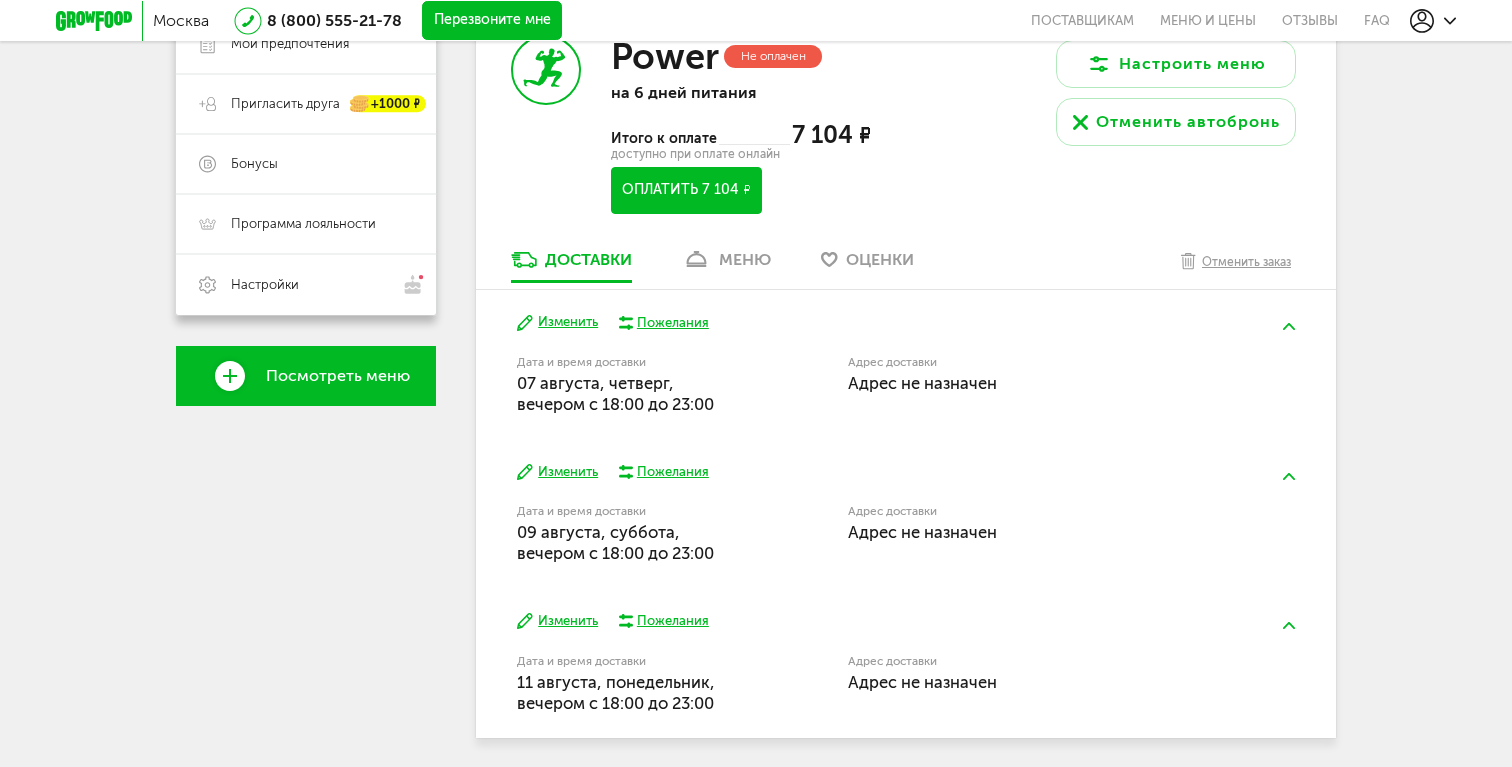 click on "Адрес доставки" at bounding box center (1034, 362) 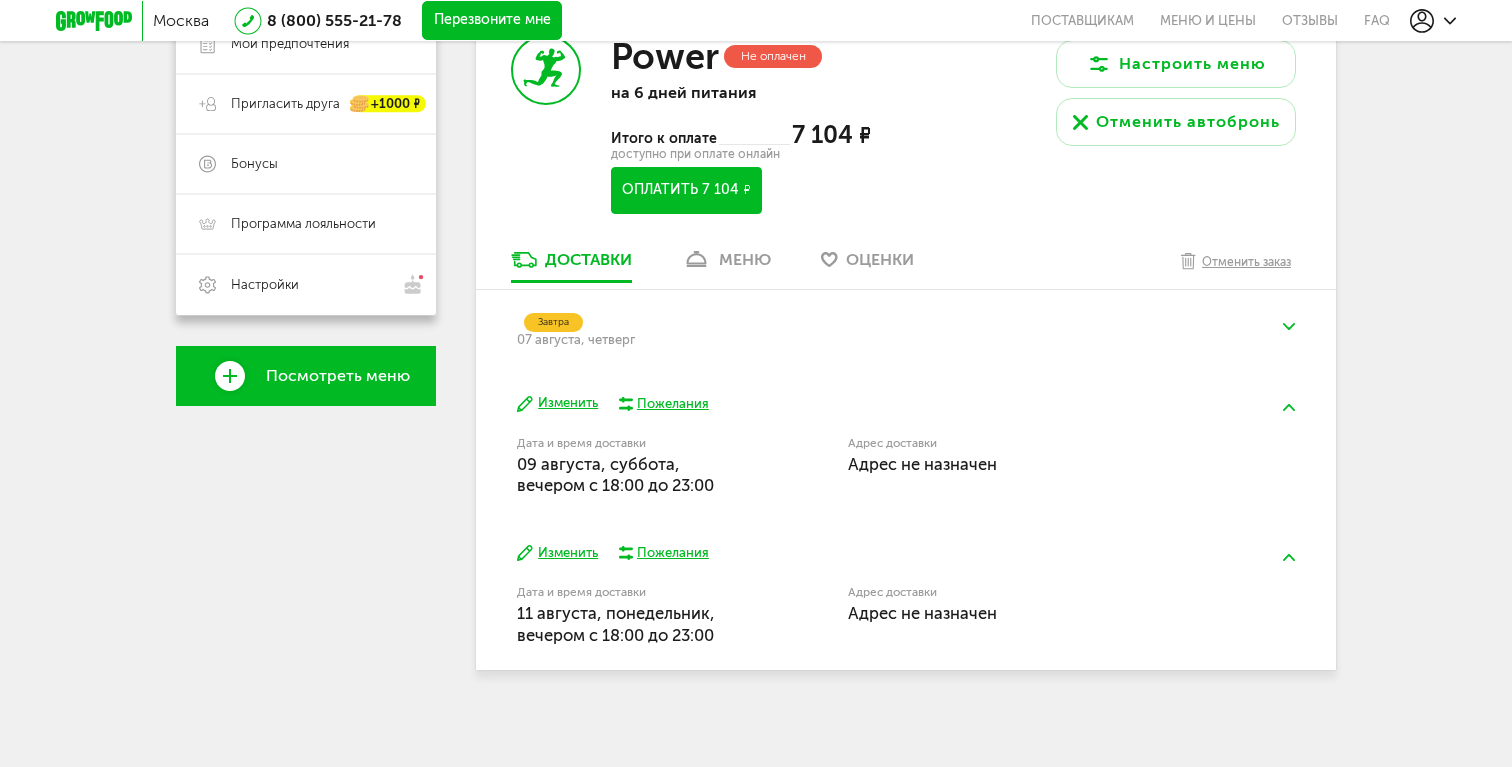 click at bounding box center [1289, 326] 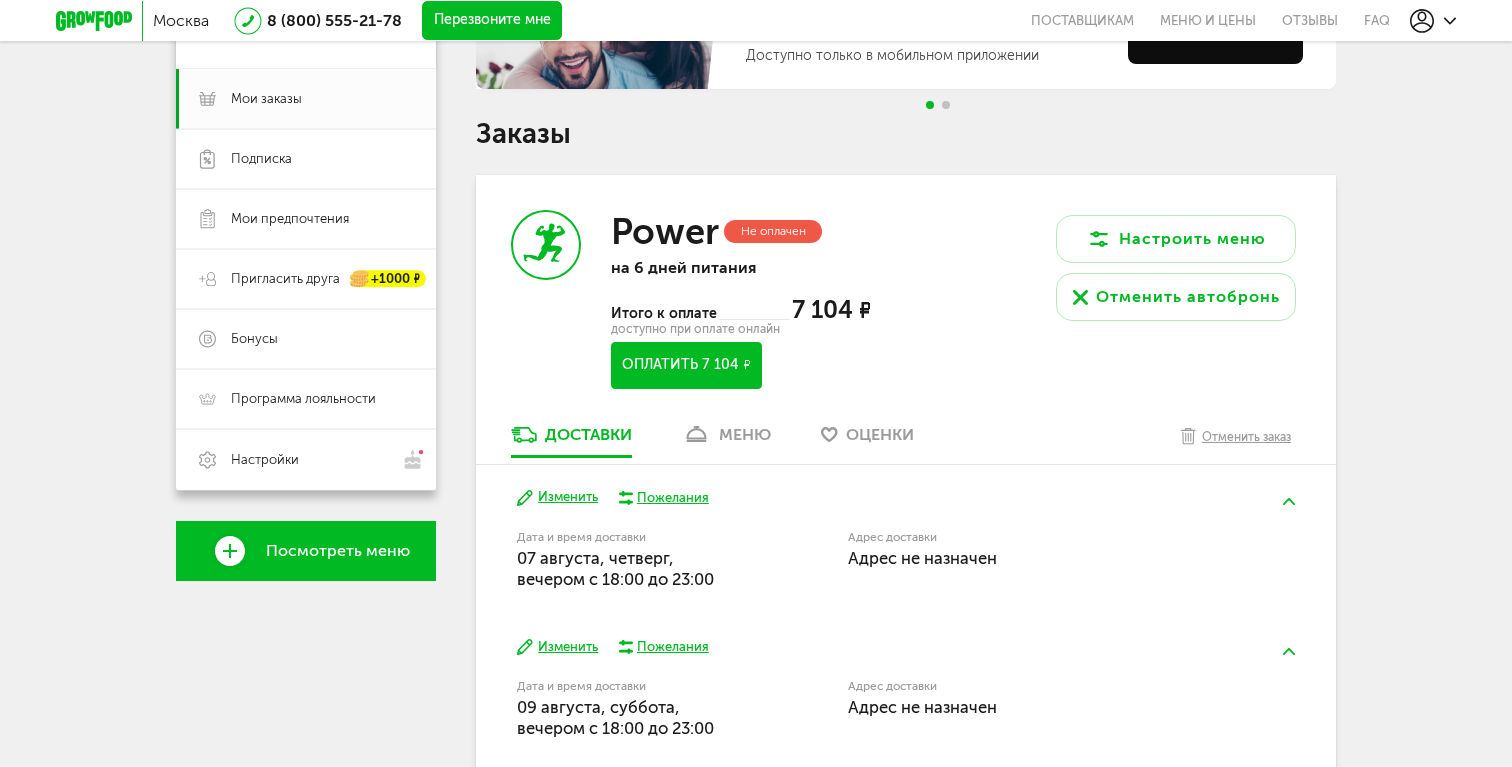 scroll, scrollTop: 305, scrollLeft: 0, axis: vertical 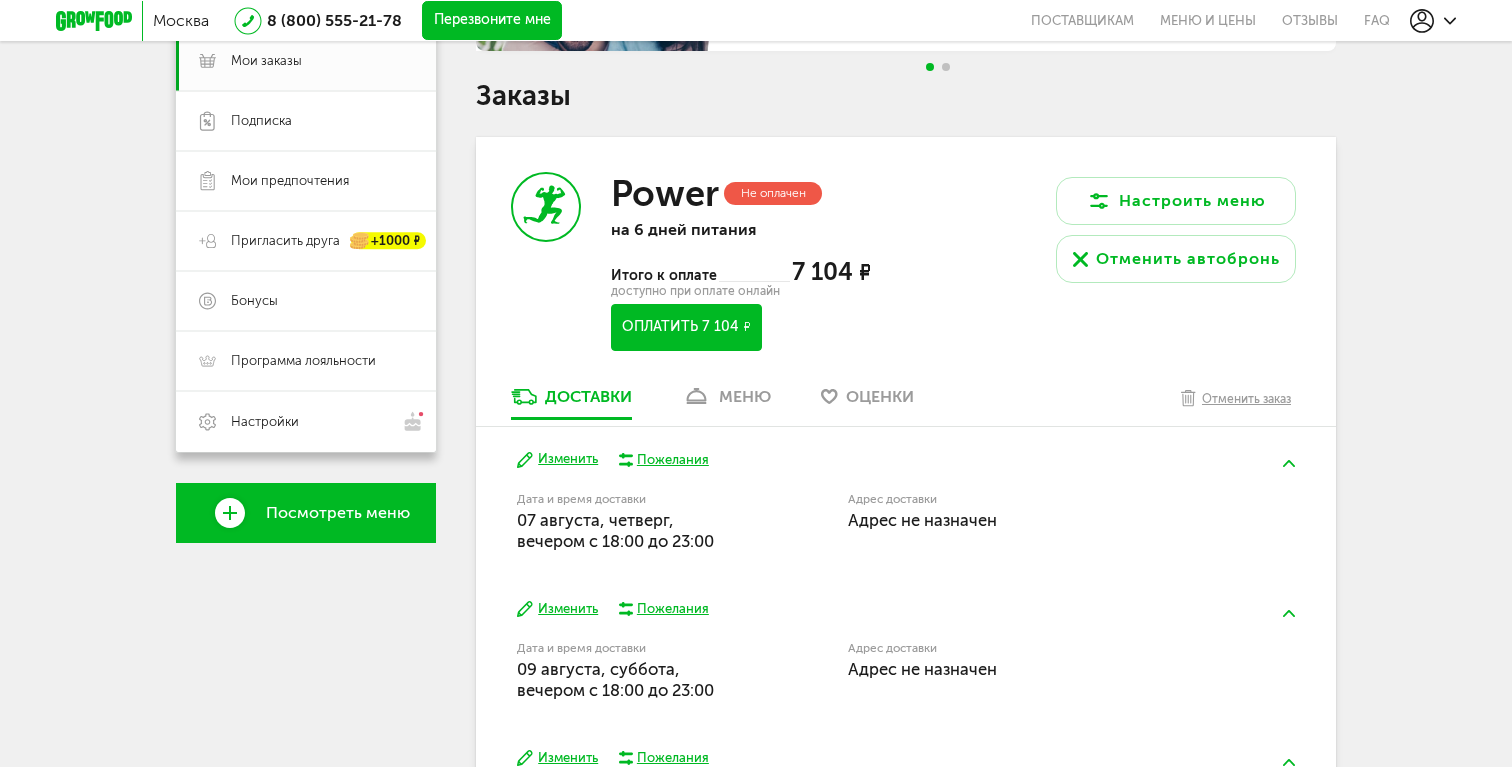 click on "Изменить" at bounding box center [557, 459] 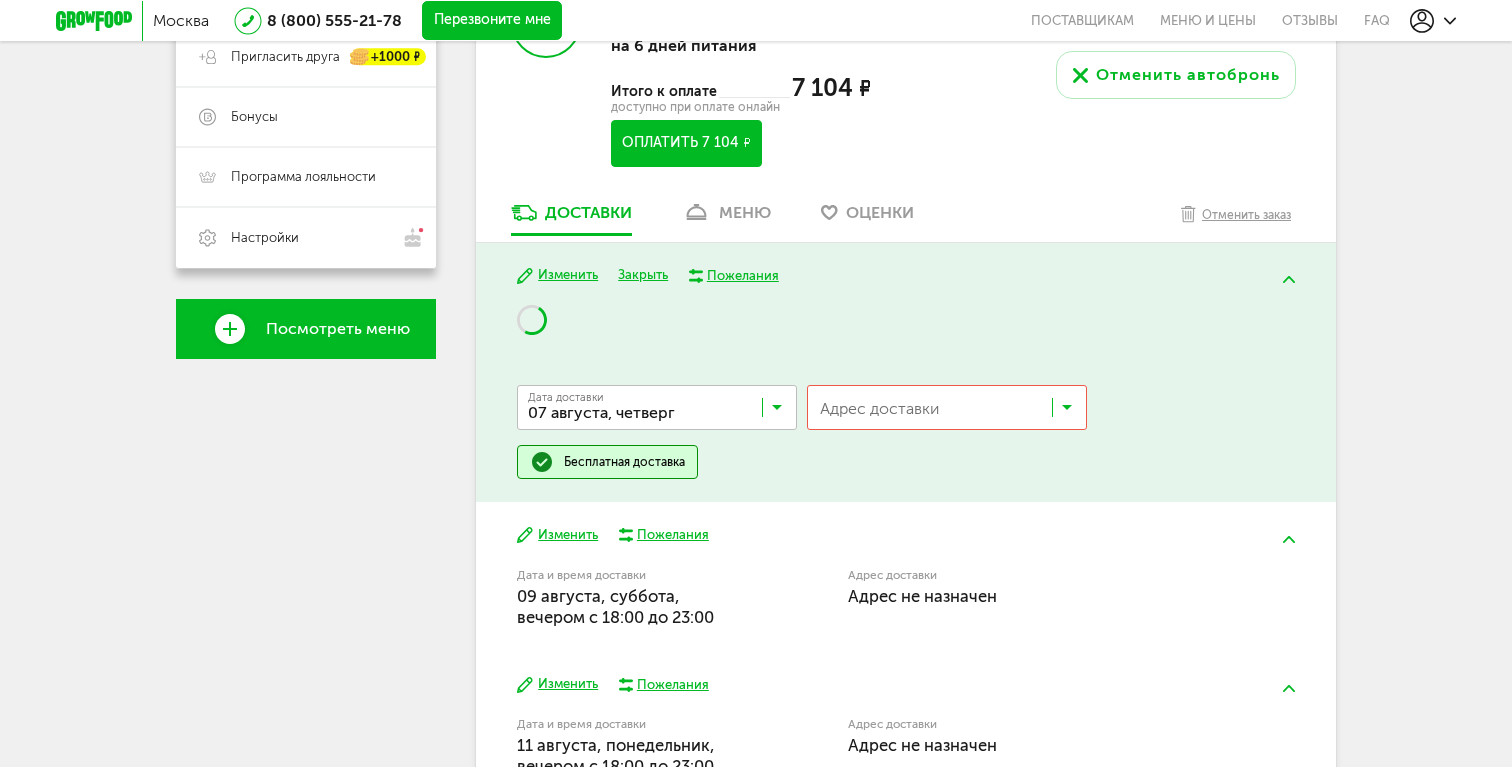scroll, scrollTop: 510, scrollLeft: 0, axis: vertical 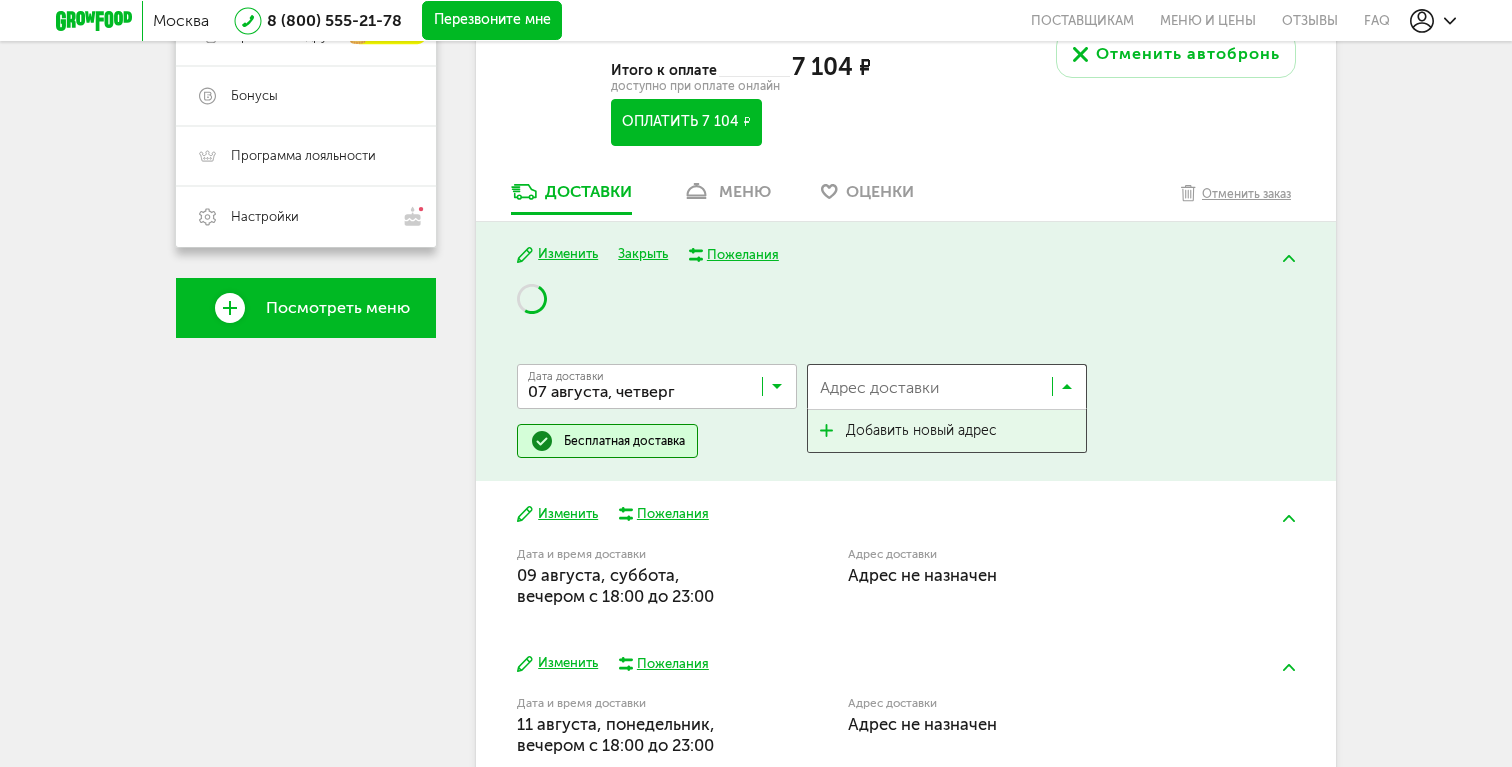 click at bounding box center [932, 391] 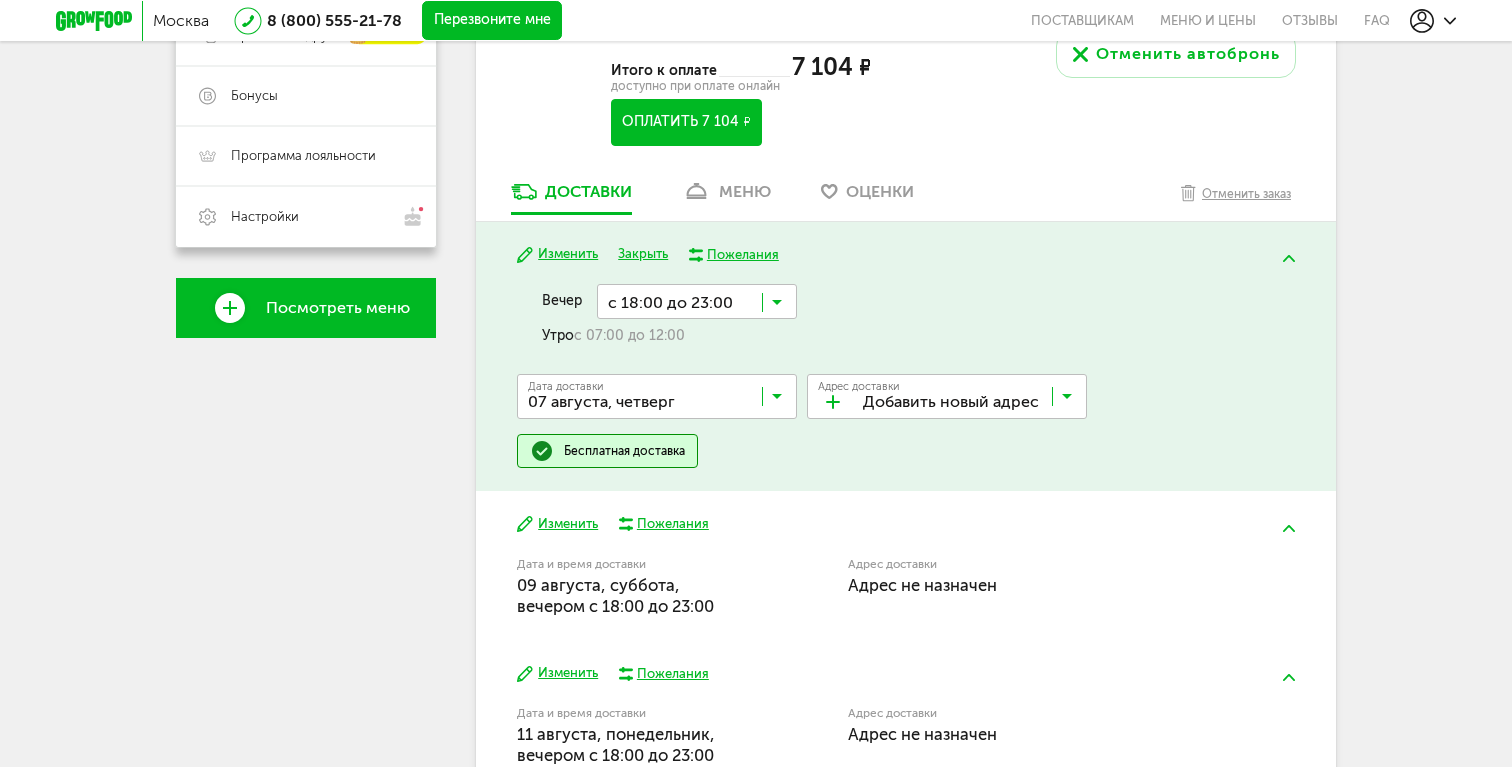 scroll, scrollTop: 0, scrollLeft: 0, axis: both 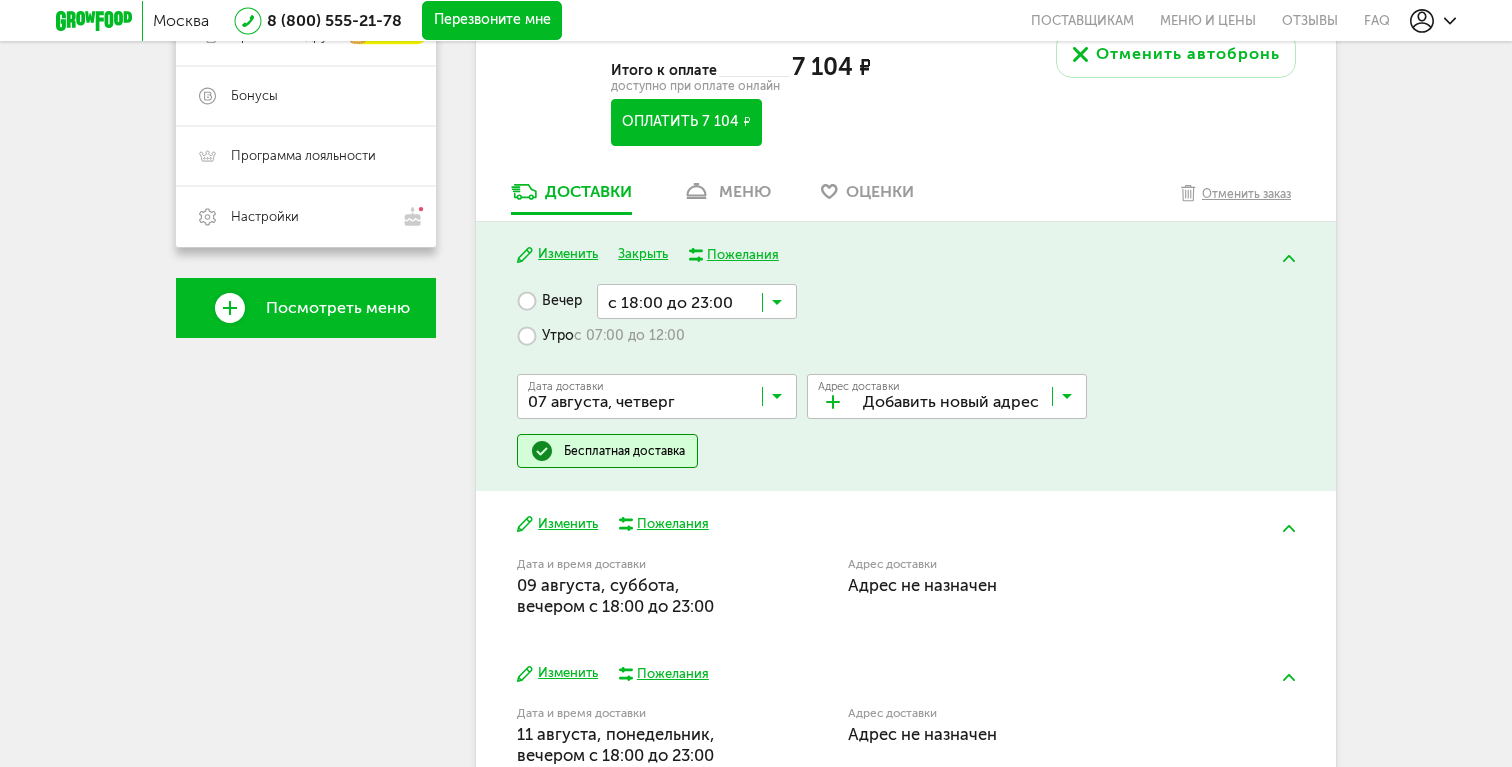 click on "Добавить новый адрес" at bounding box center [921, 441] 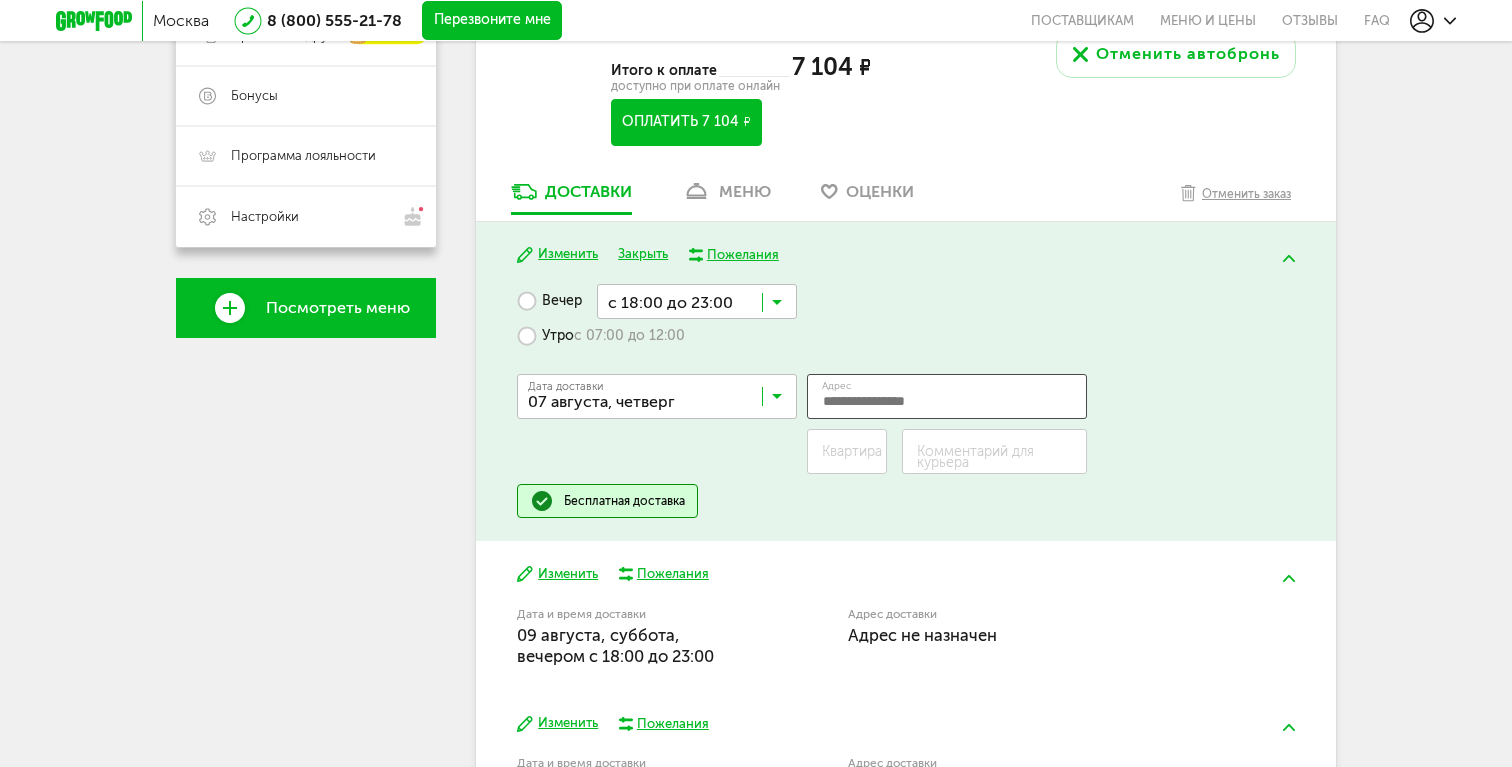 click on "Адрес" at bounding box center [947, 396] 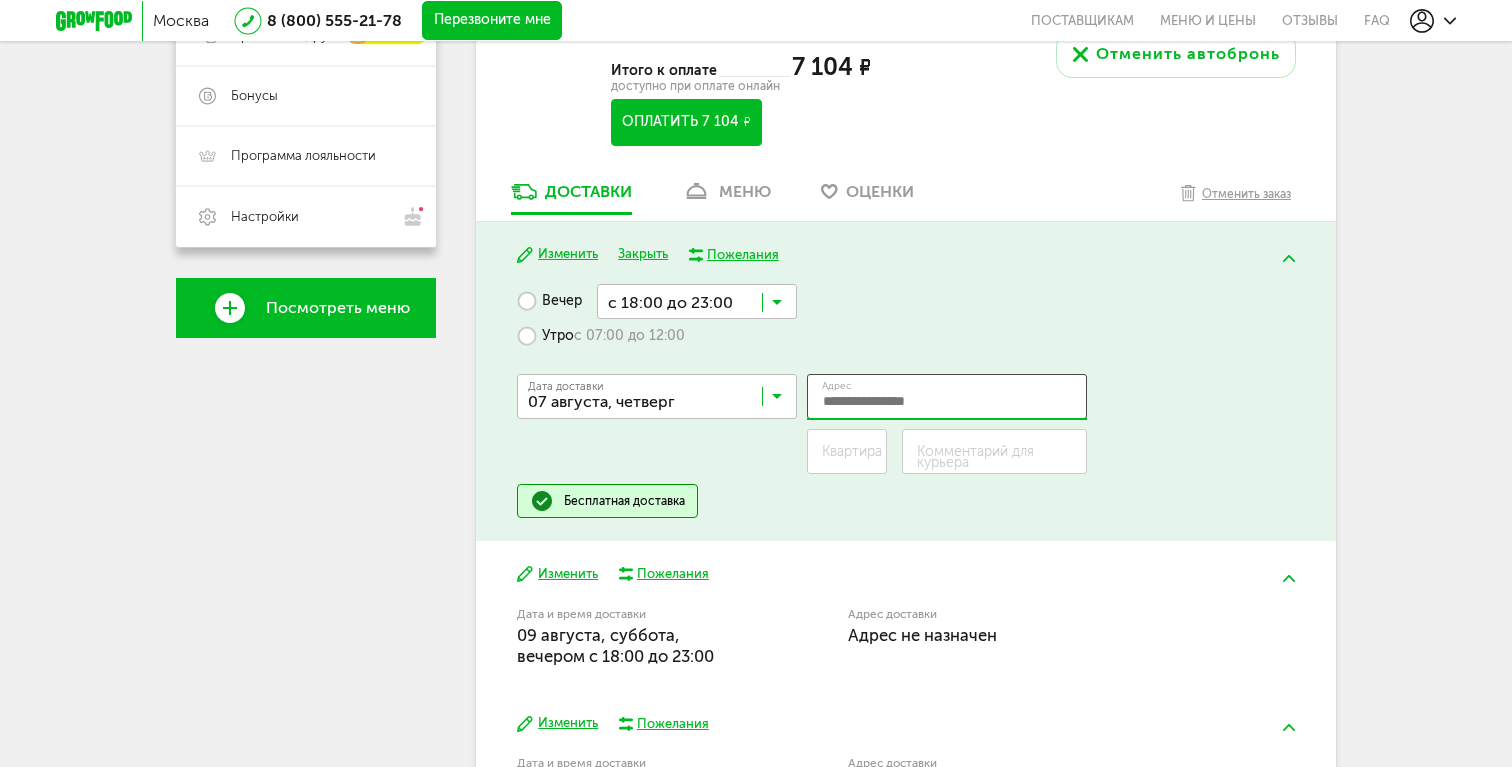 click on "Адрес" at bounding box center (947, 396) 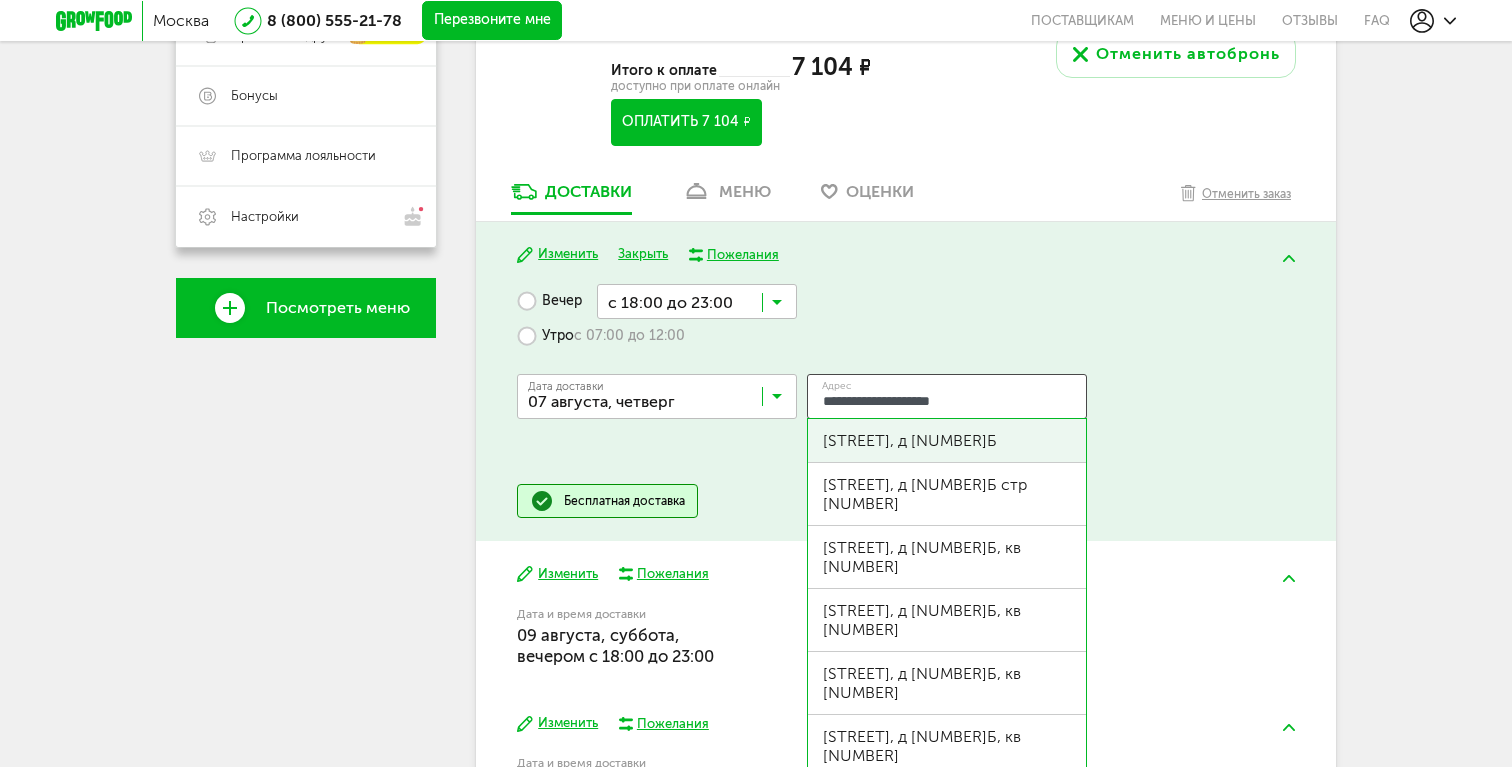 click on "[STREET], д [NUMBER]Б" at bounding box center [947, 440] 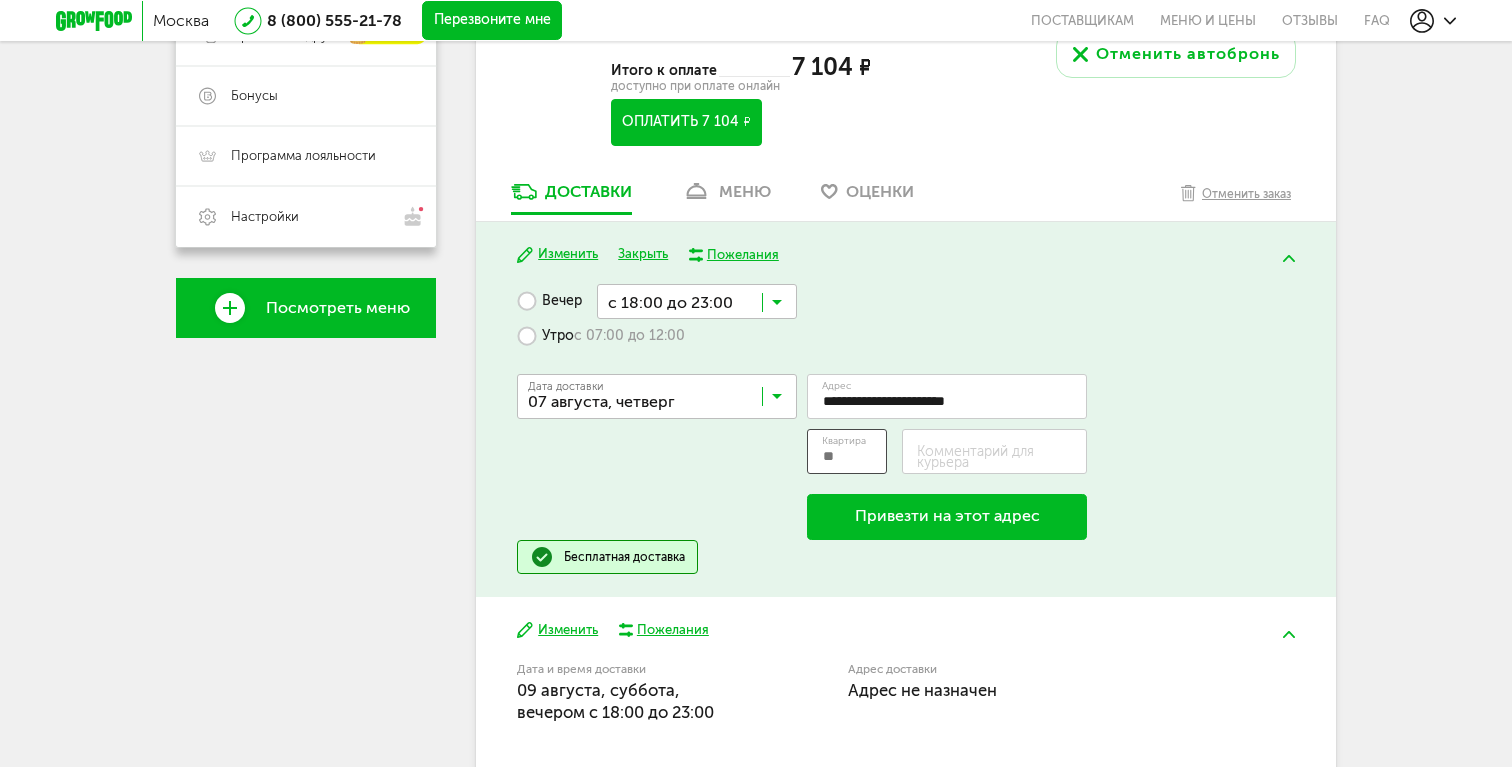 click on "Квартира" at bounding box center [847, 451] 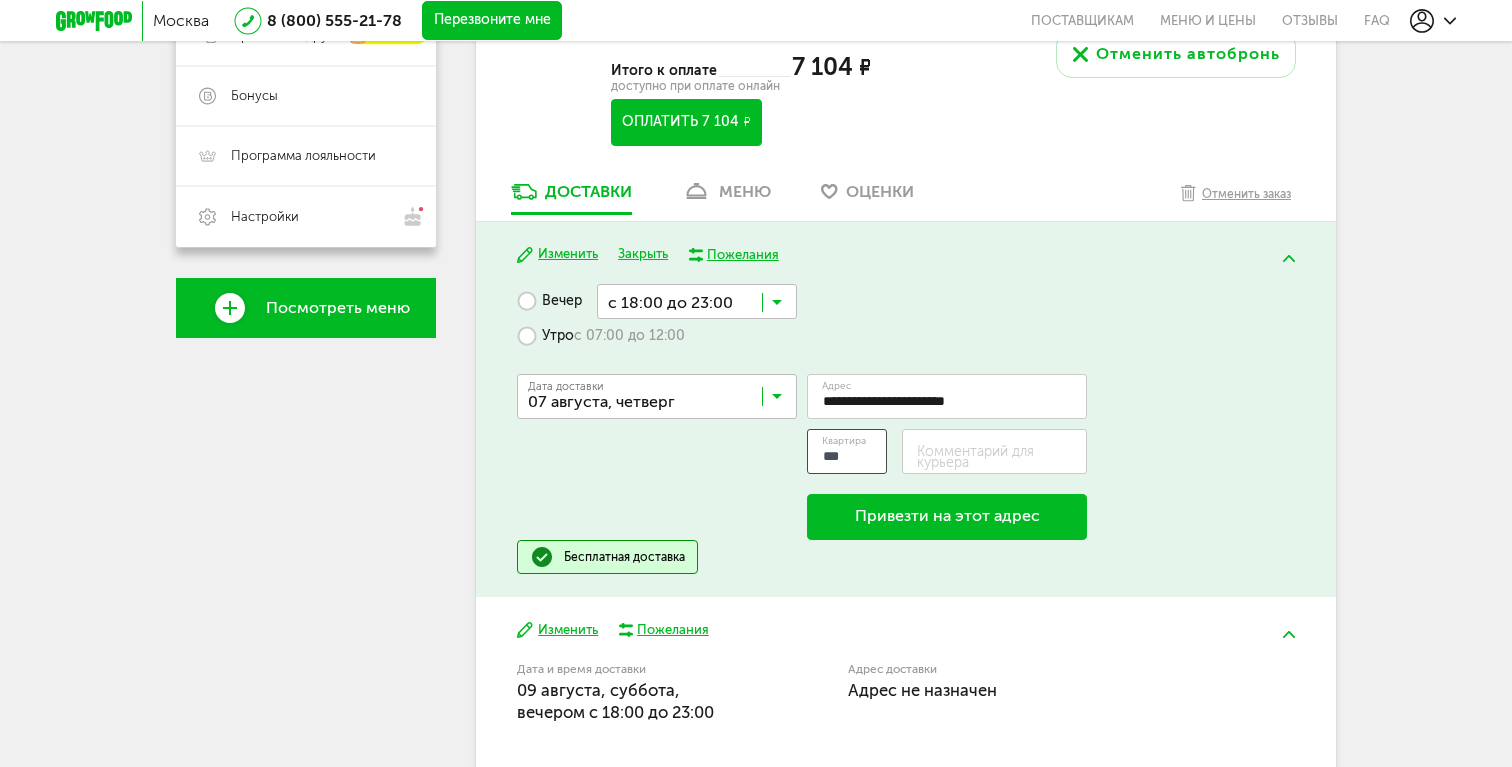 type on "***" 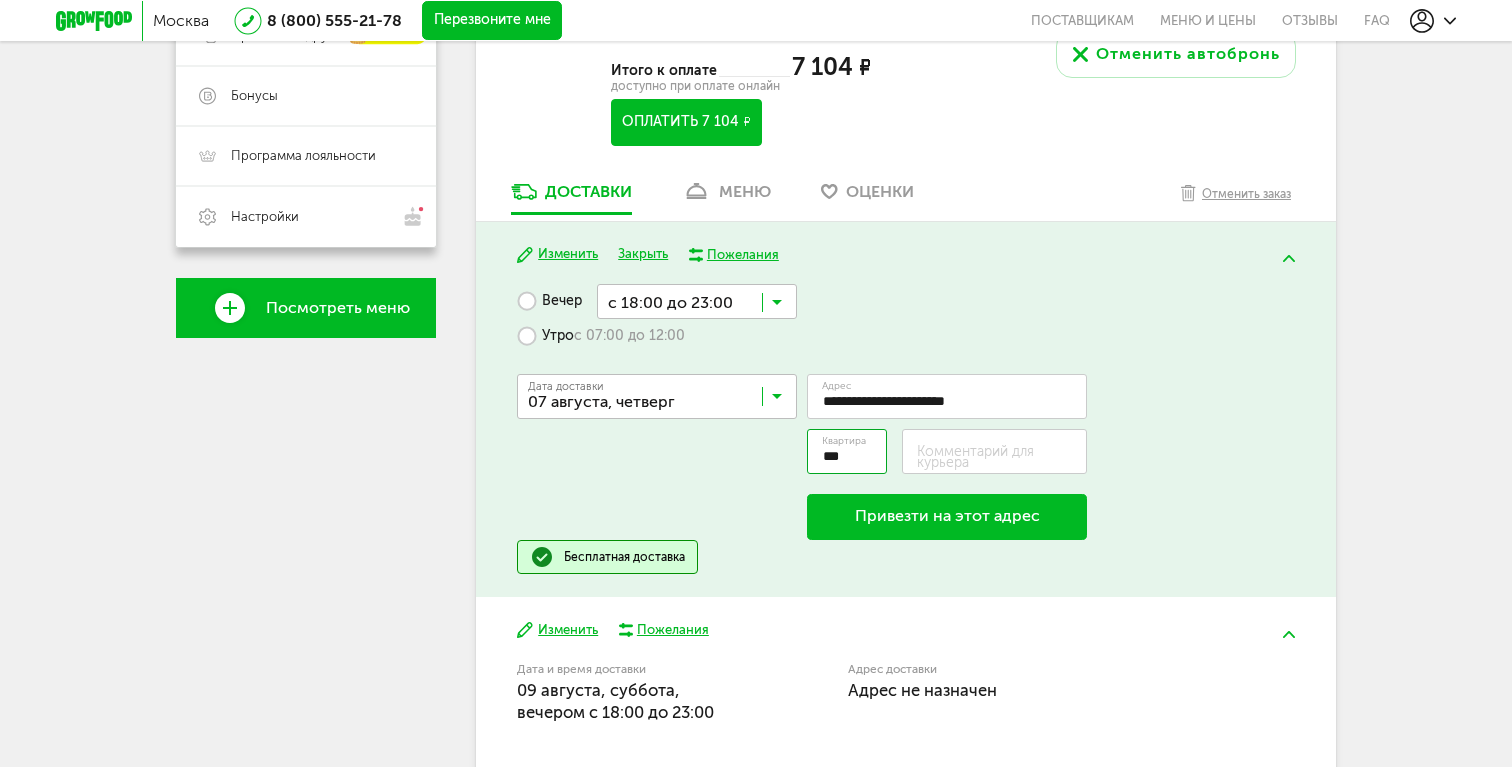 click on "Комментарий для курьера" at bounding box center [1002, 457] 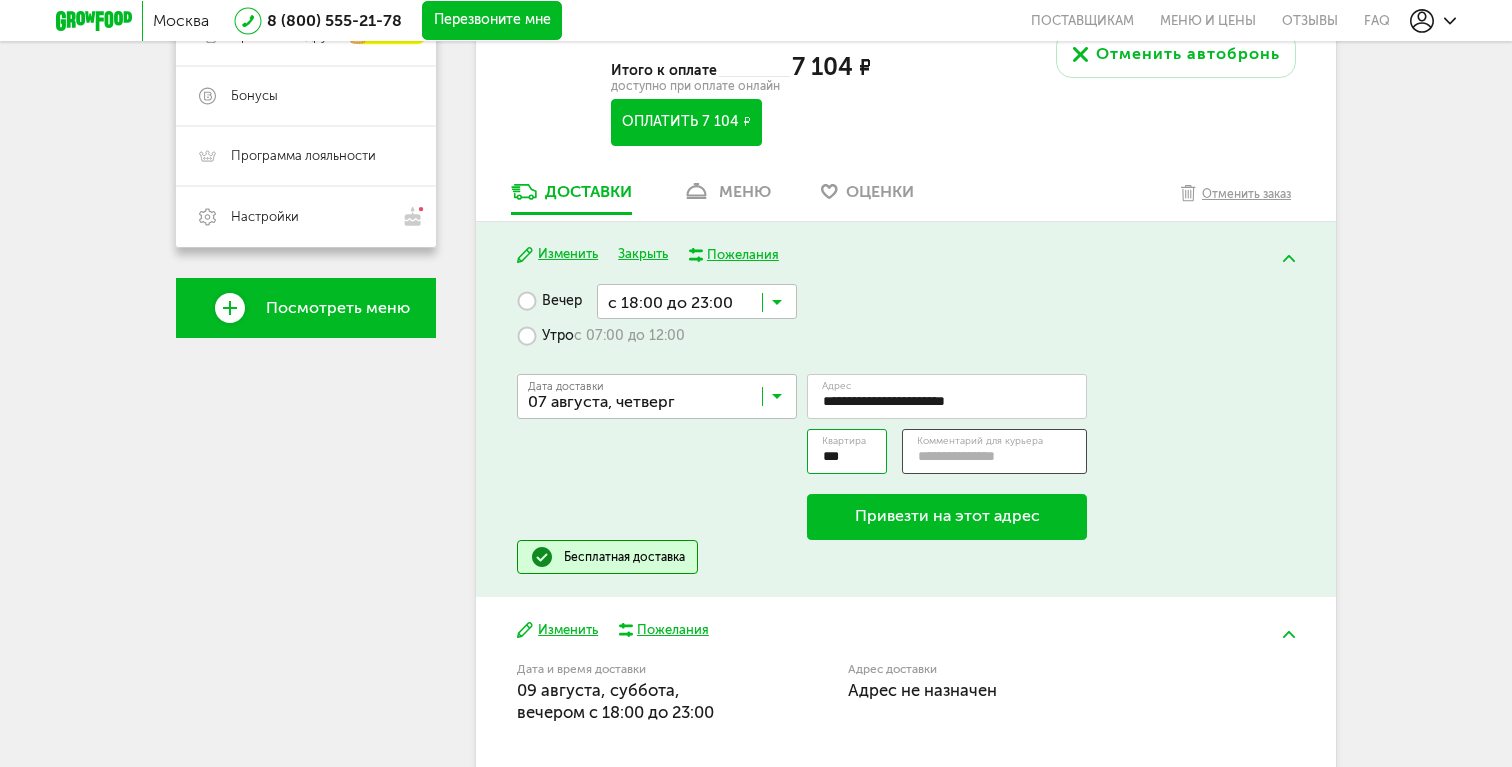 click on "Комментарий для курьера" at bounding box center [995, 451] 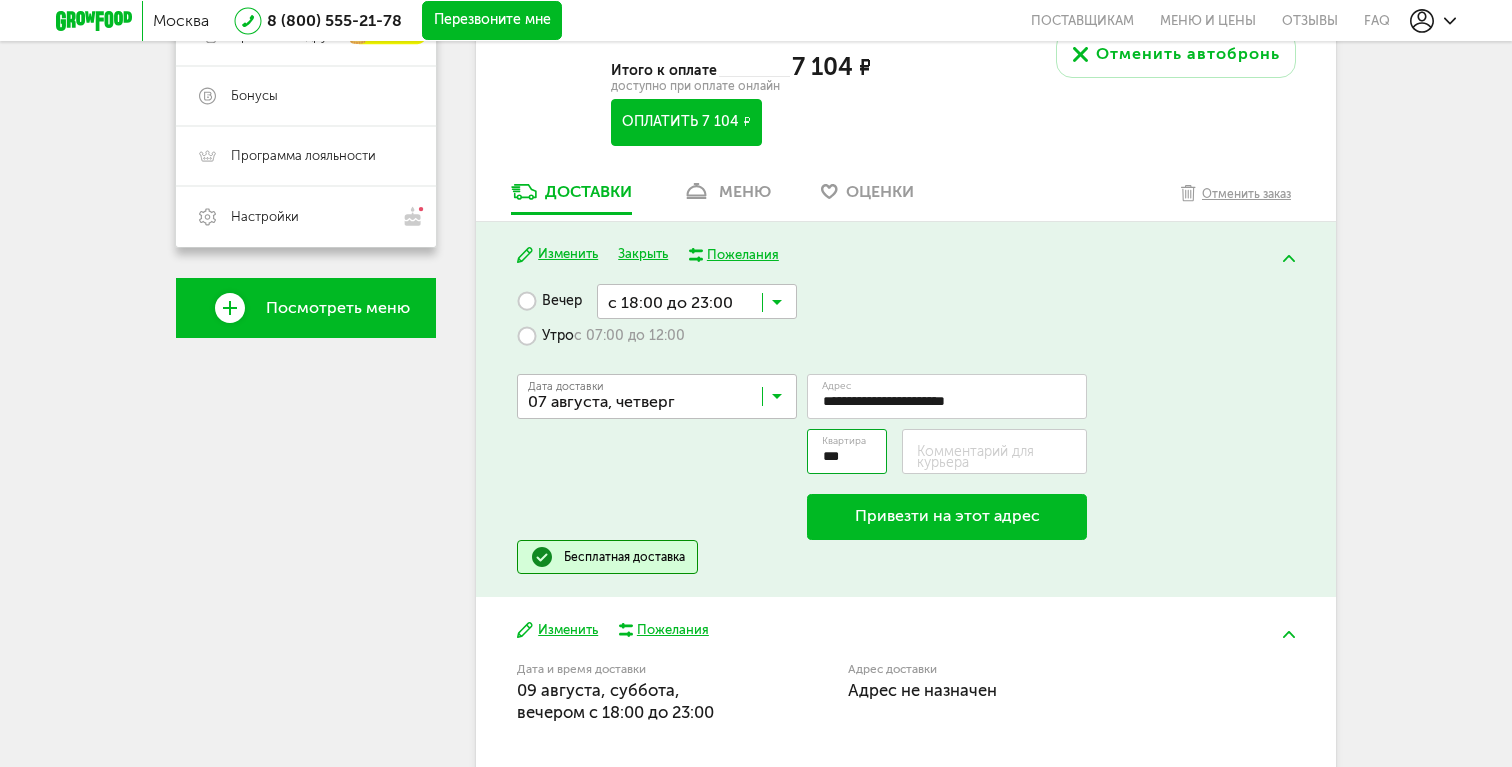 click on "Утро  с [TIME] до [TIME]" at bounding box center (601, 336) 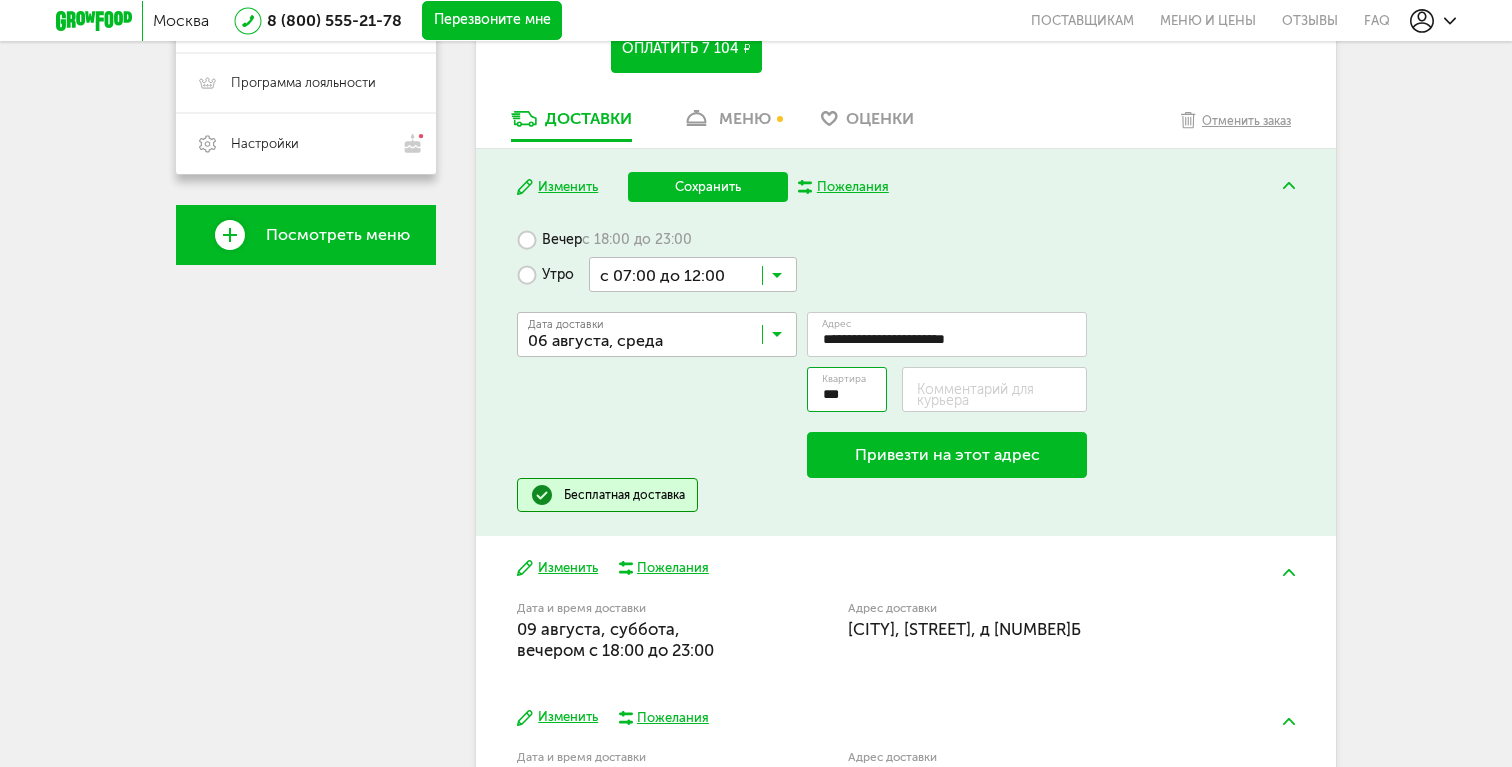scroll, scrollTop: 577, scrollLeft: 0, axis: vertical 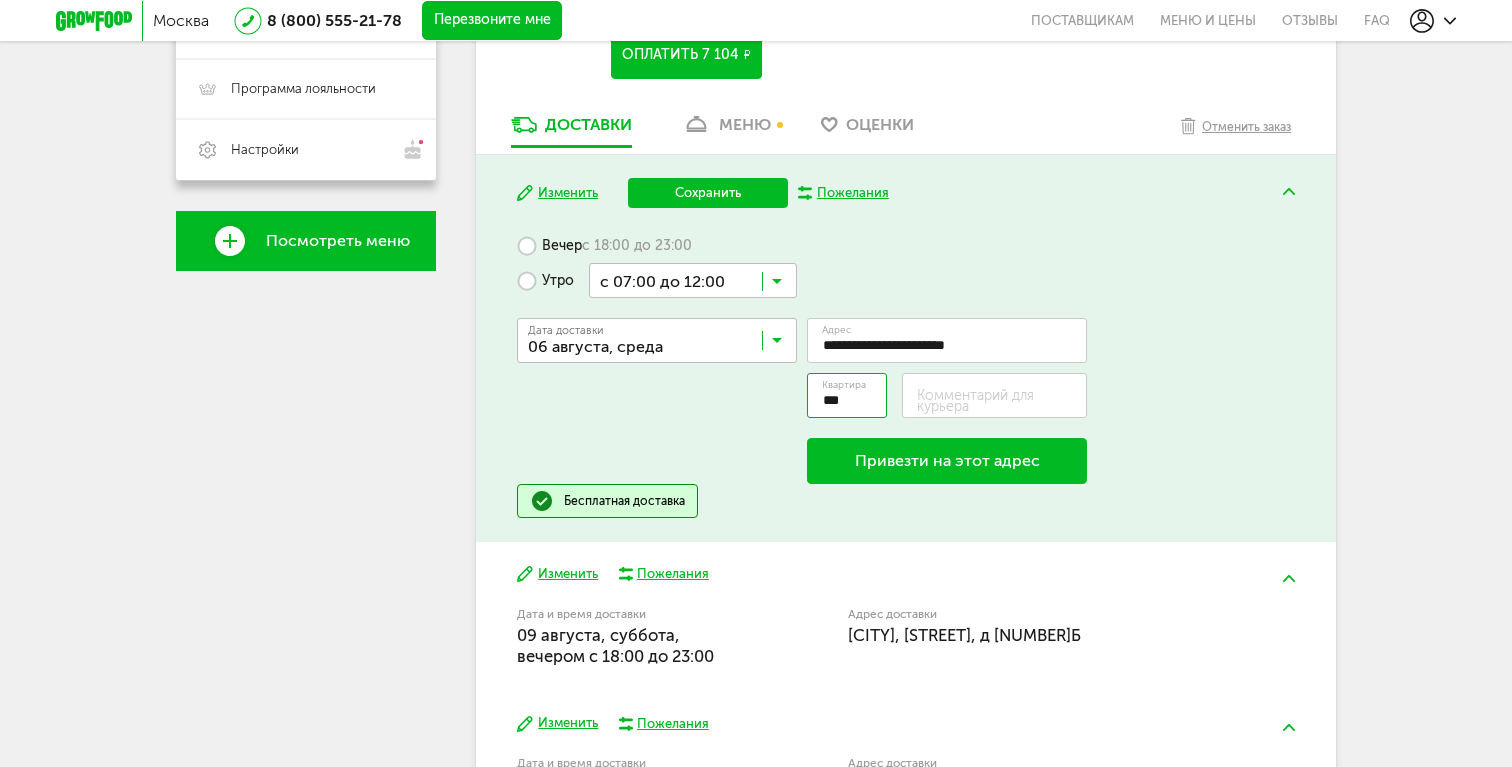 click on "Привезти на этот адрес" at bounding box center (947, 461) 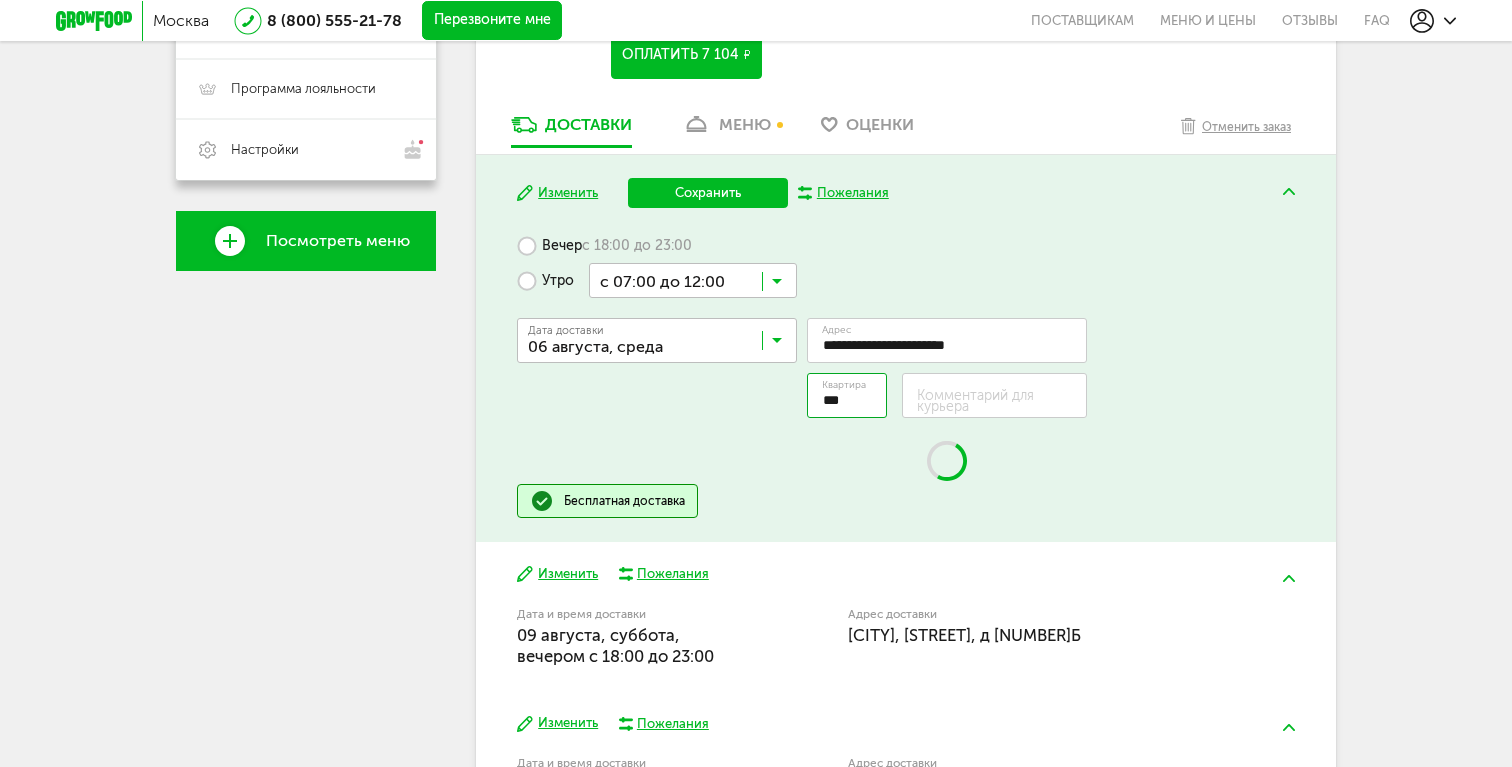 click on "Пожелания" at bounding box center (853, 193) 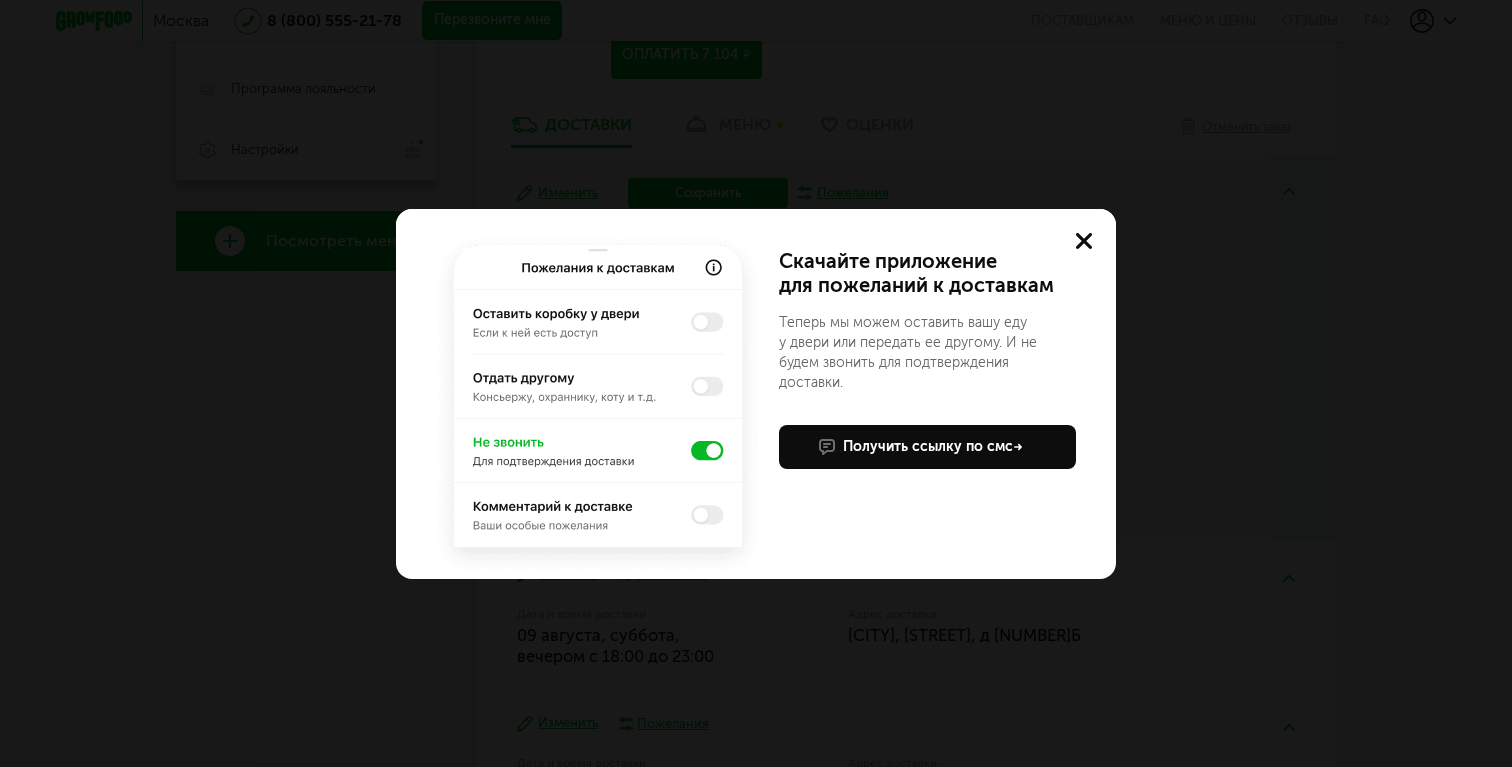 click 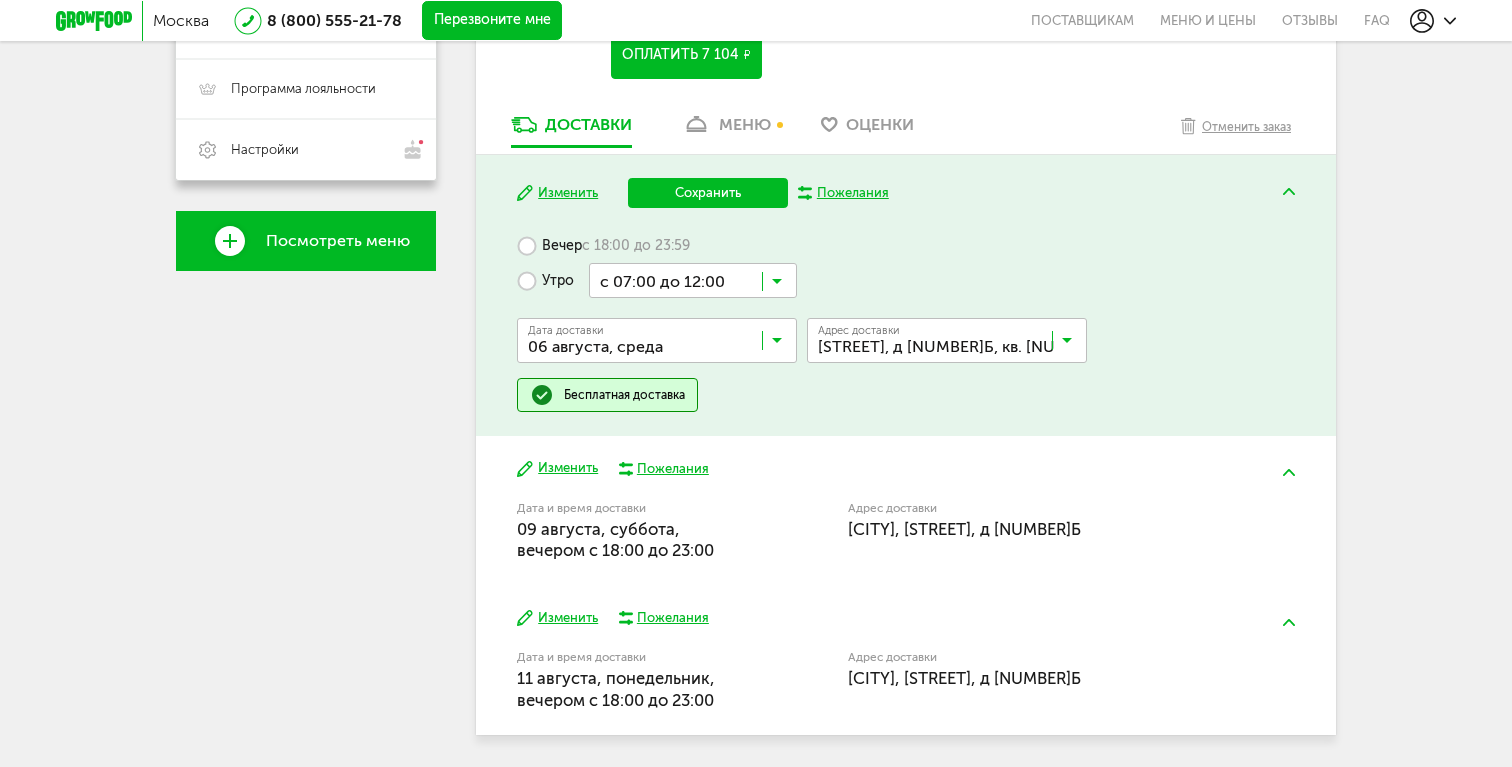 click on "Пожелания" at bounding box center [853, 193] 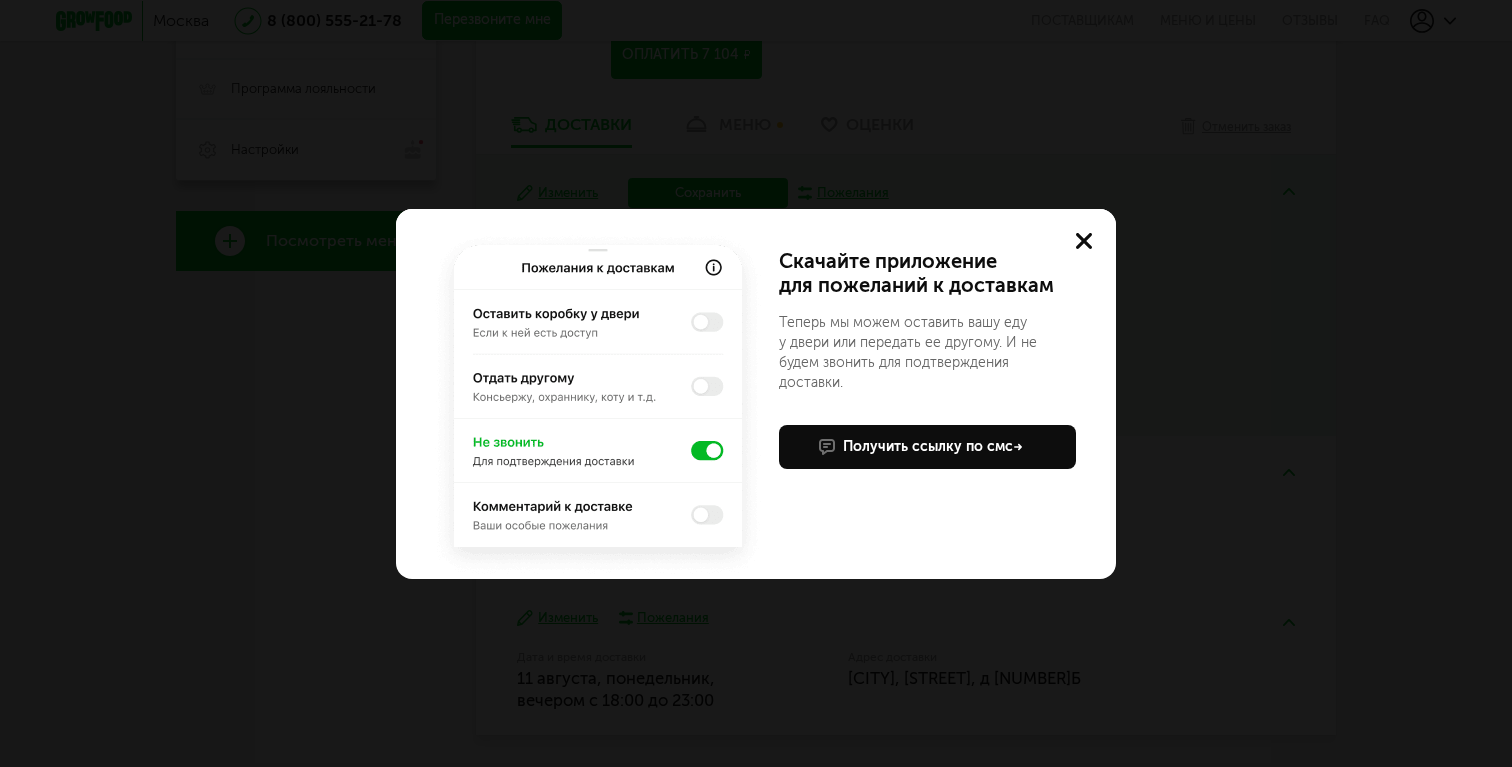 click at bounding box center [1084, 241] 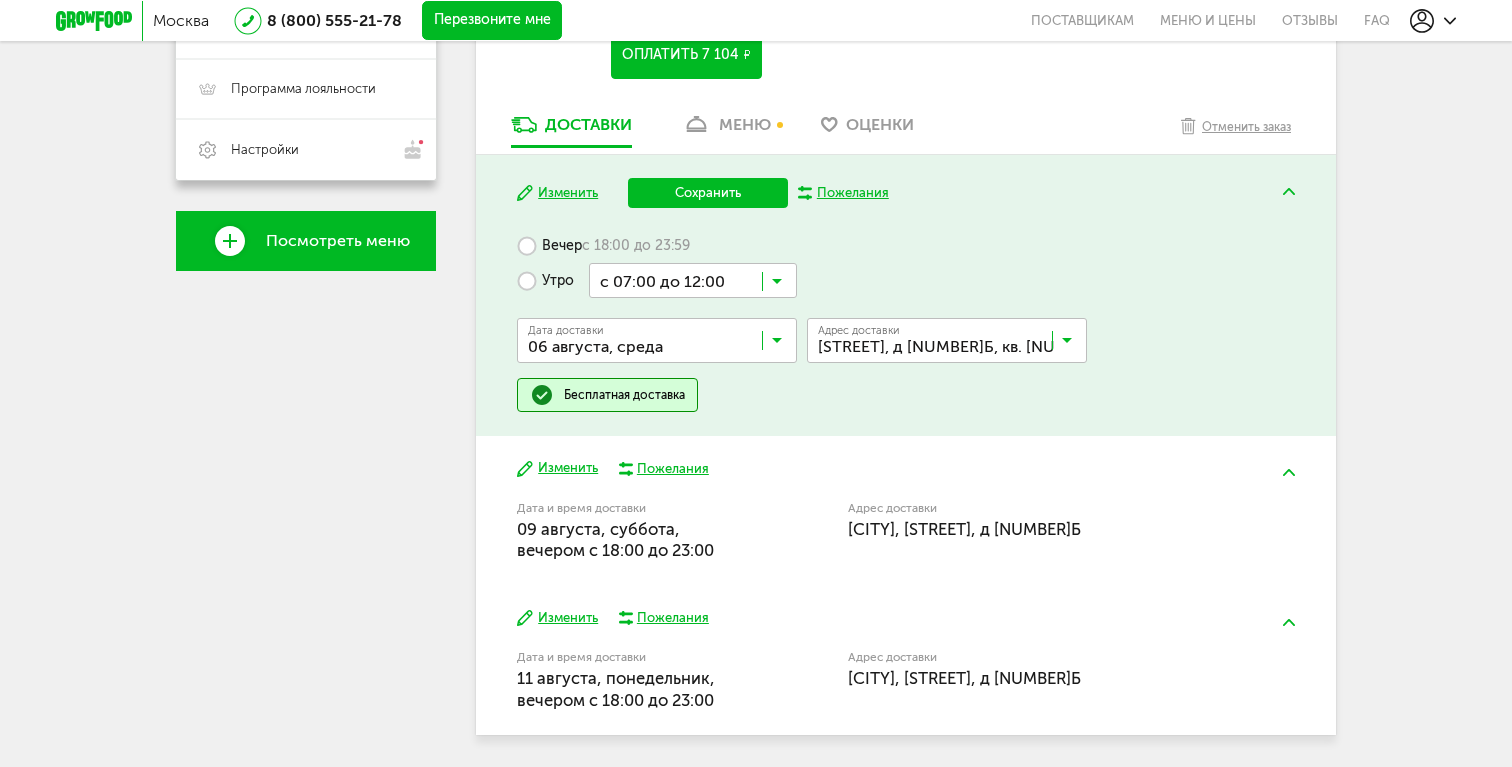 click on "Изменить" at bounding box center [557, 468] 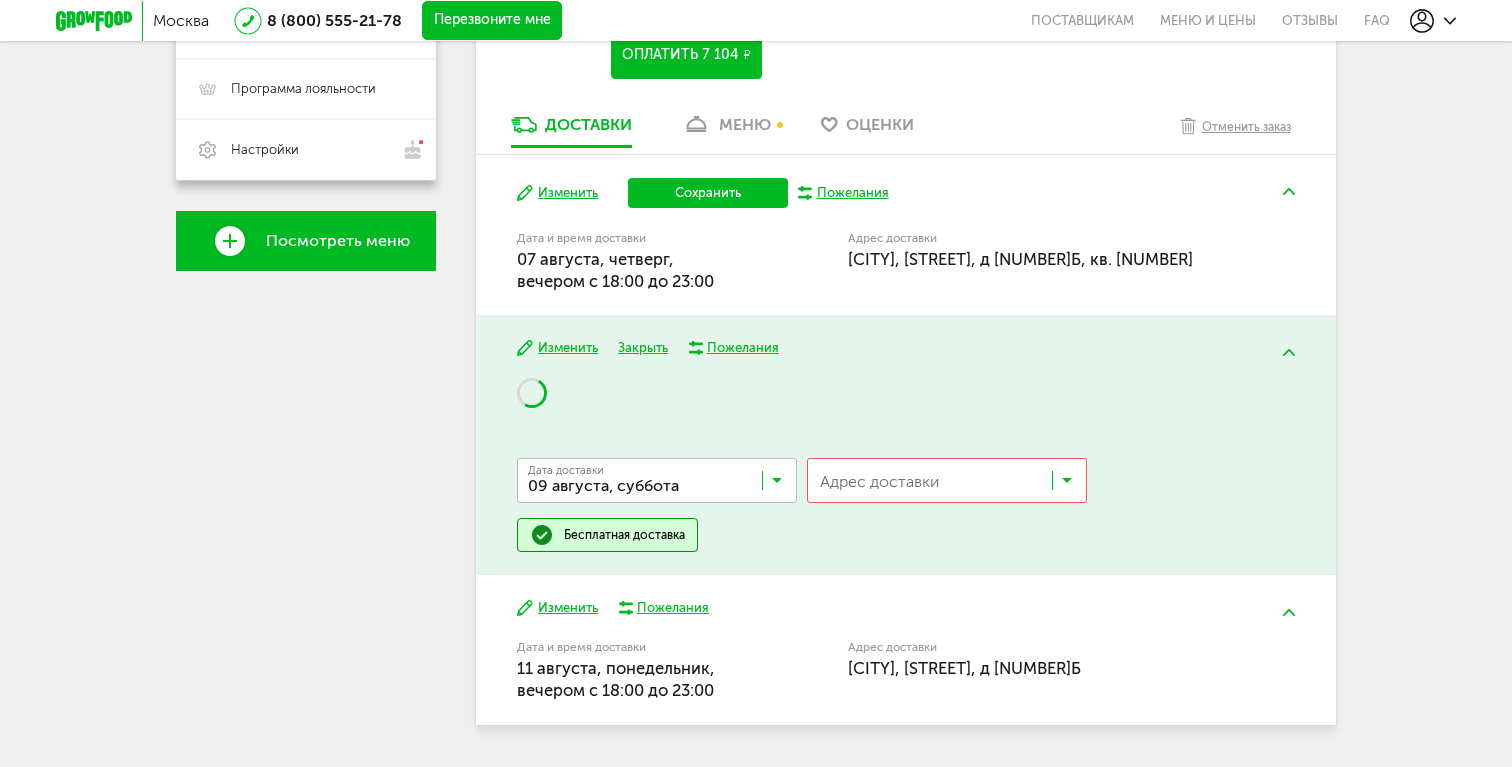 scroll, scrollTop: 1, scrollLeft: 0, axis: vertical 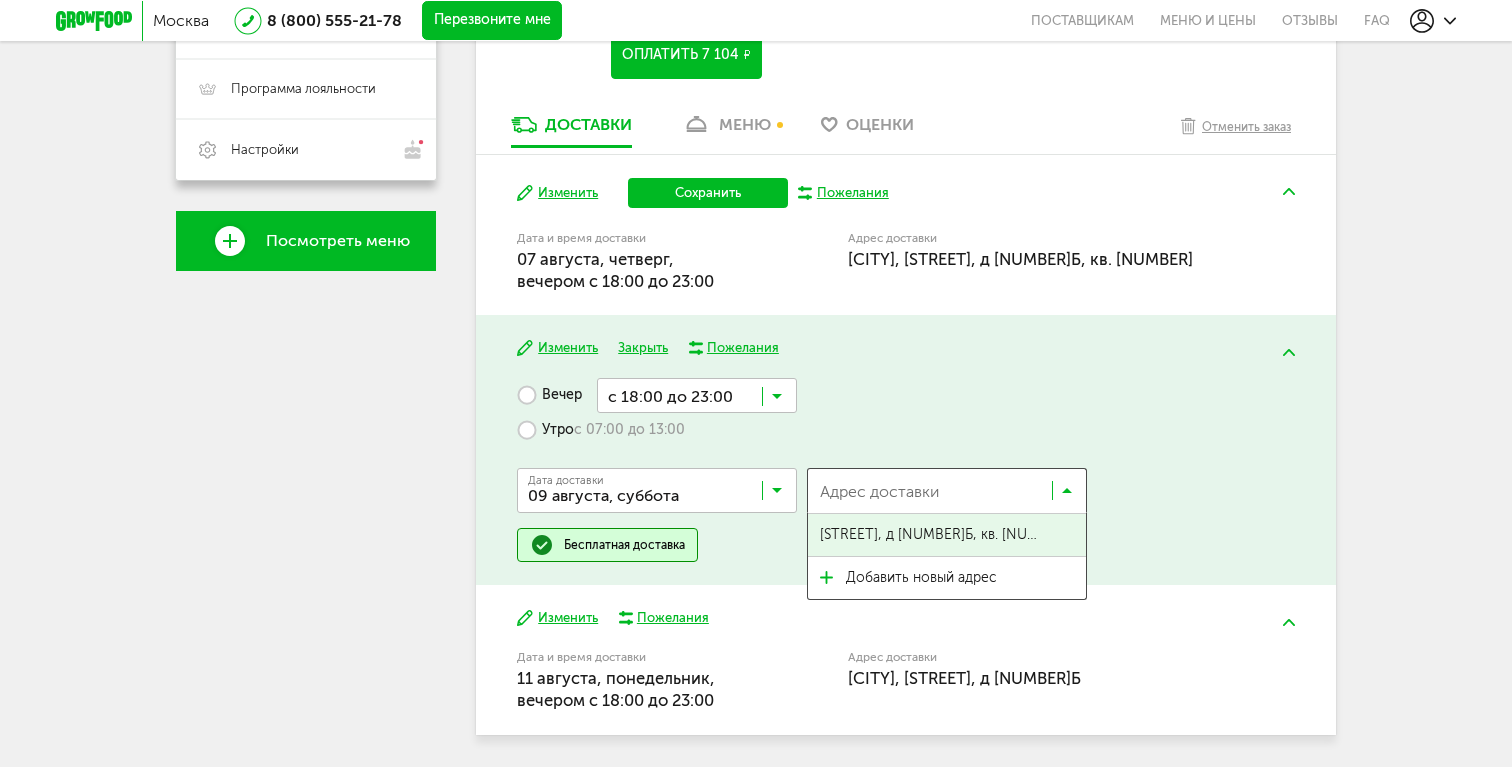 click on "[STREET], д [NUMBER]Б, кв. [NUMBER]" at bounding box center (933, 535) 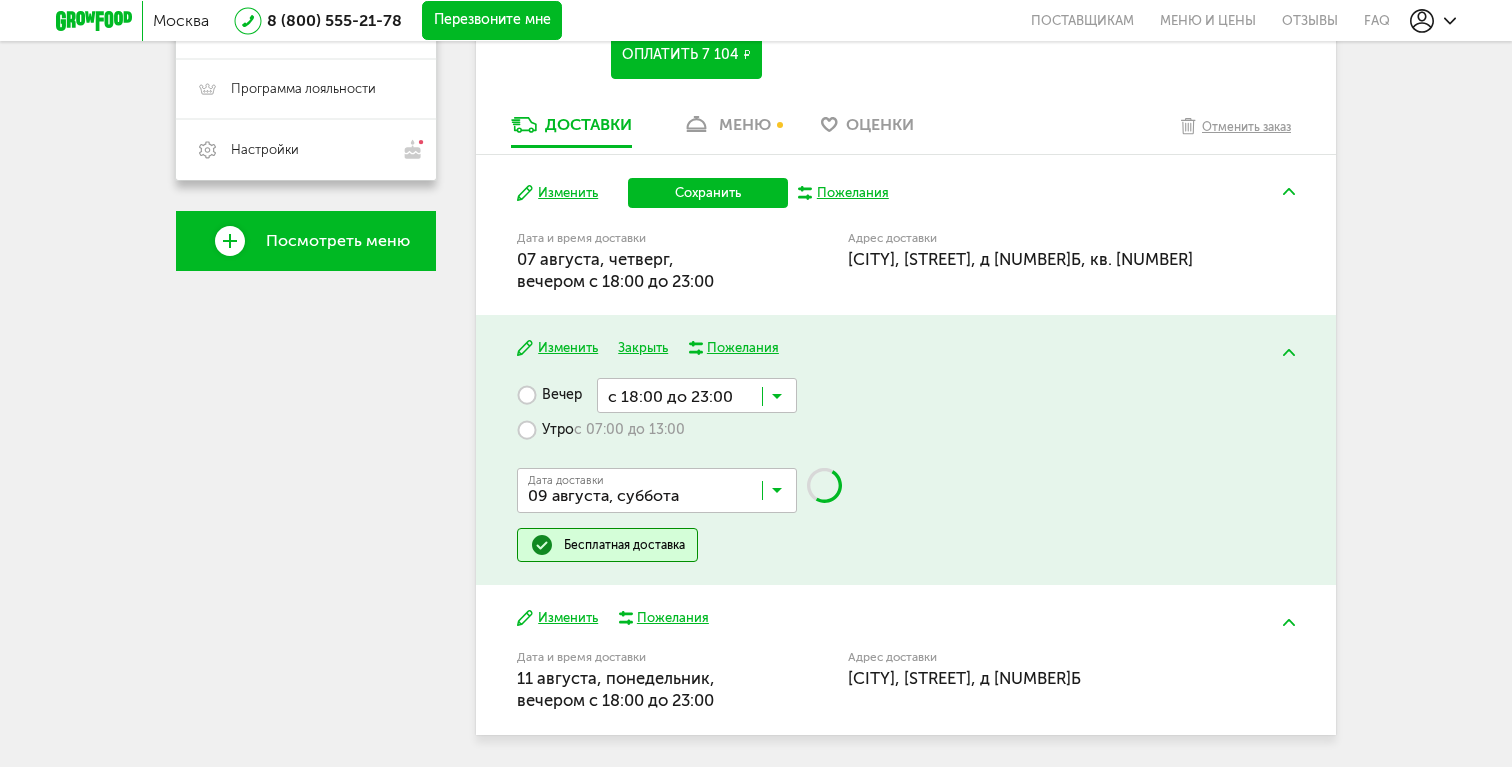 click on "с 07:00 до 13:00" at bounding box center [629, 430] 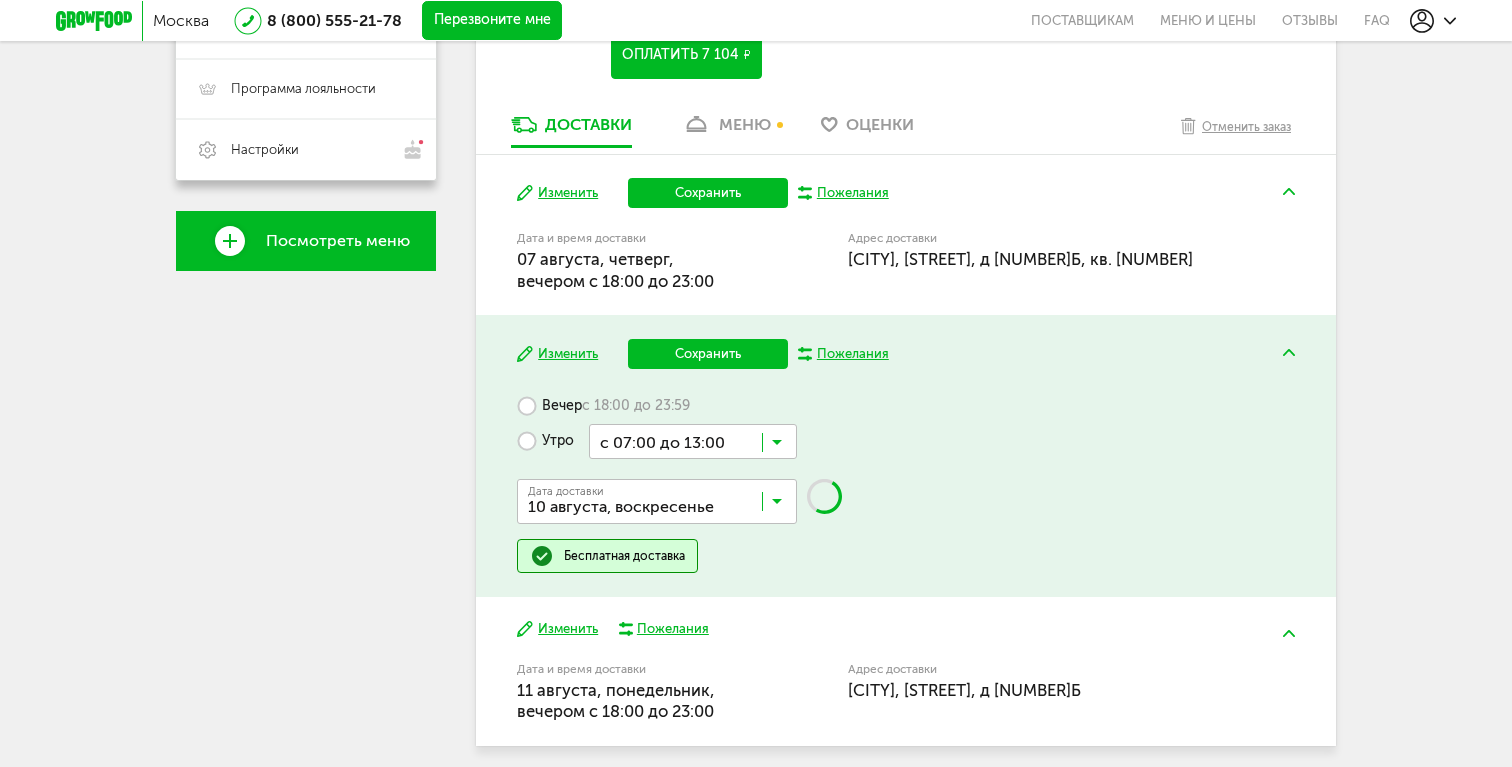click on "Сохранить" at bounding box center [708, 354] 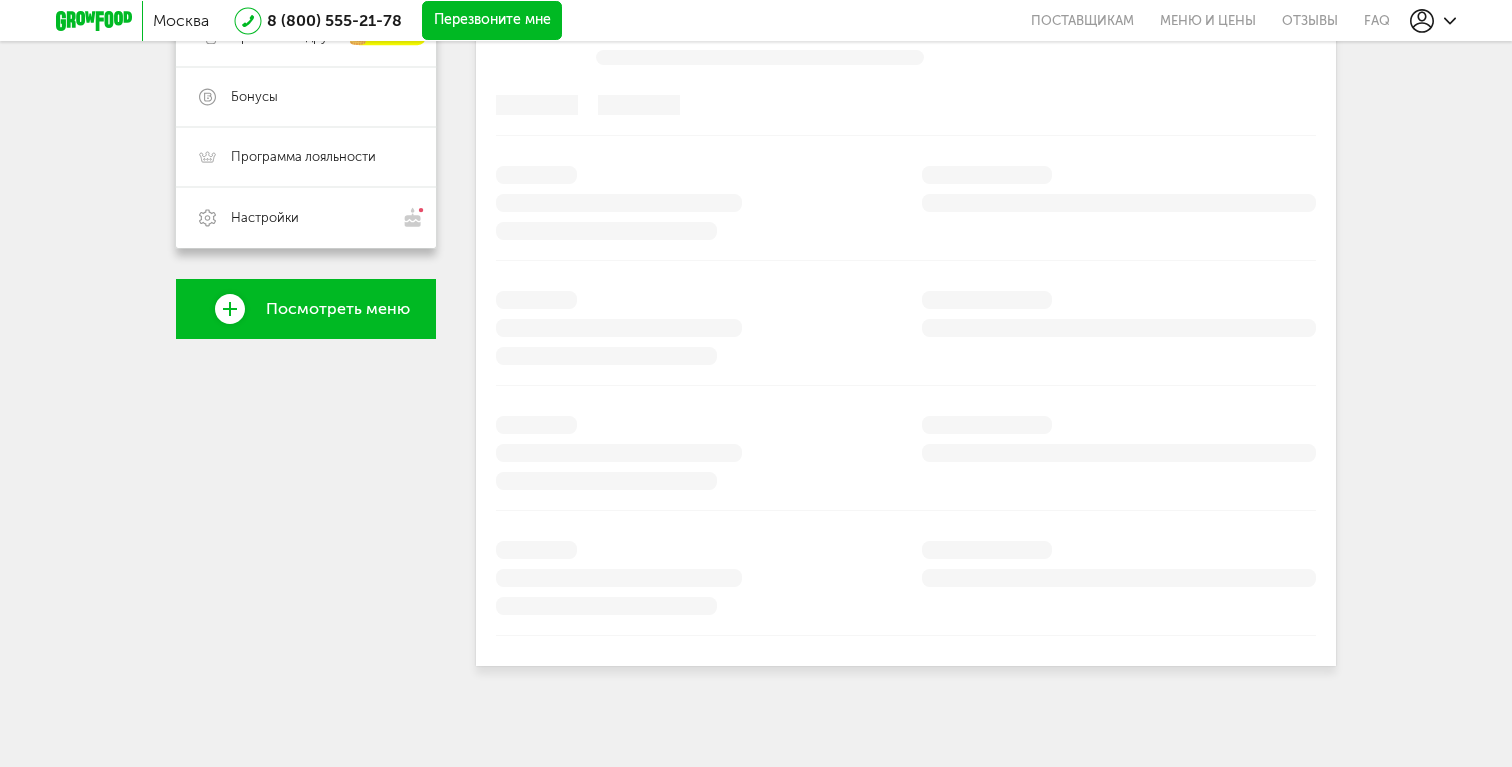 scroll, scrollTop: 517, scrollLeft: 0, axis: vertical 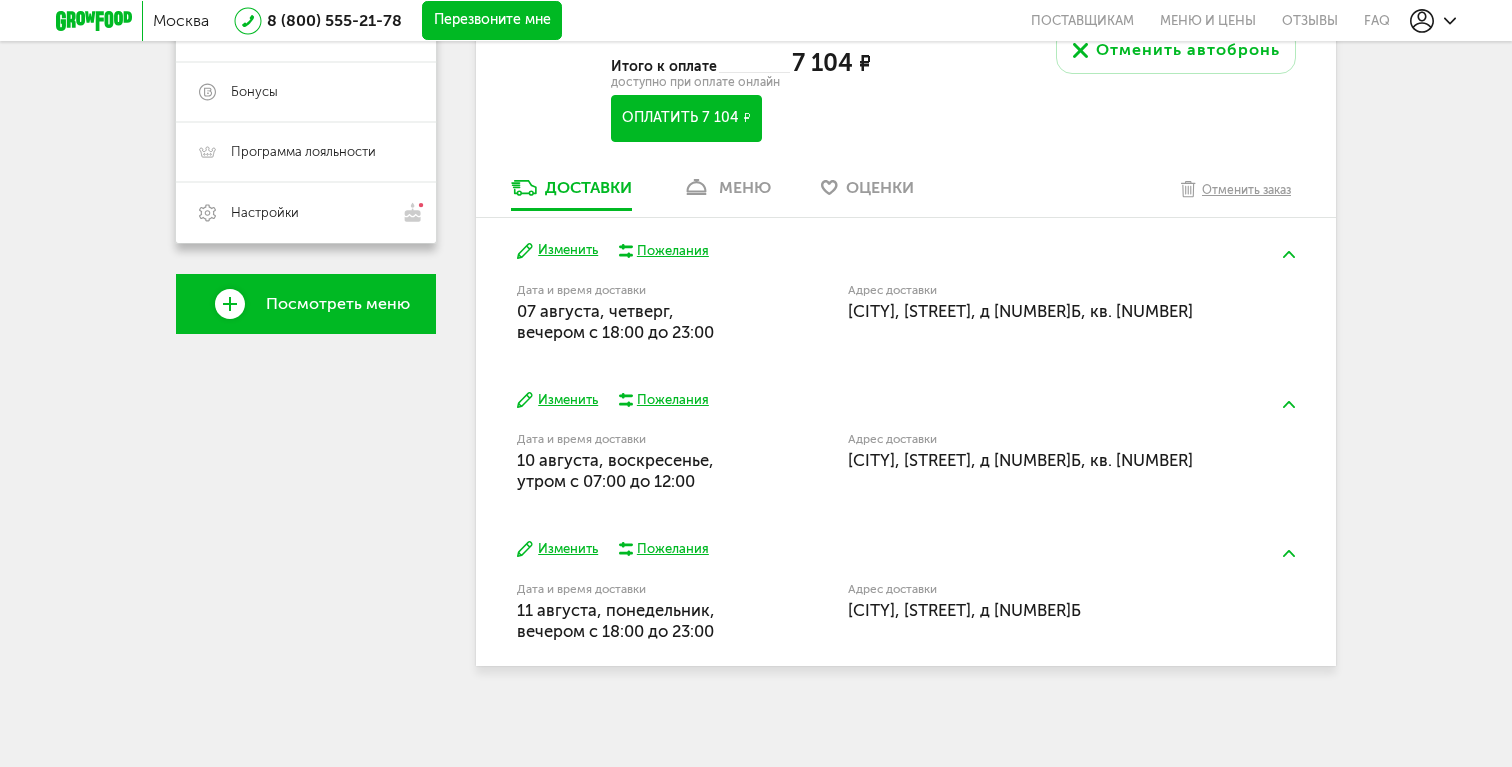 click on "Изменить" at bounding box center (557, 549) 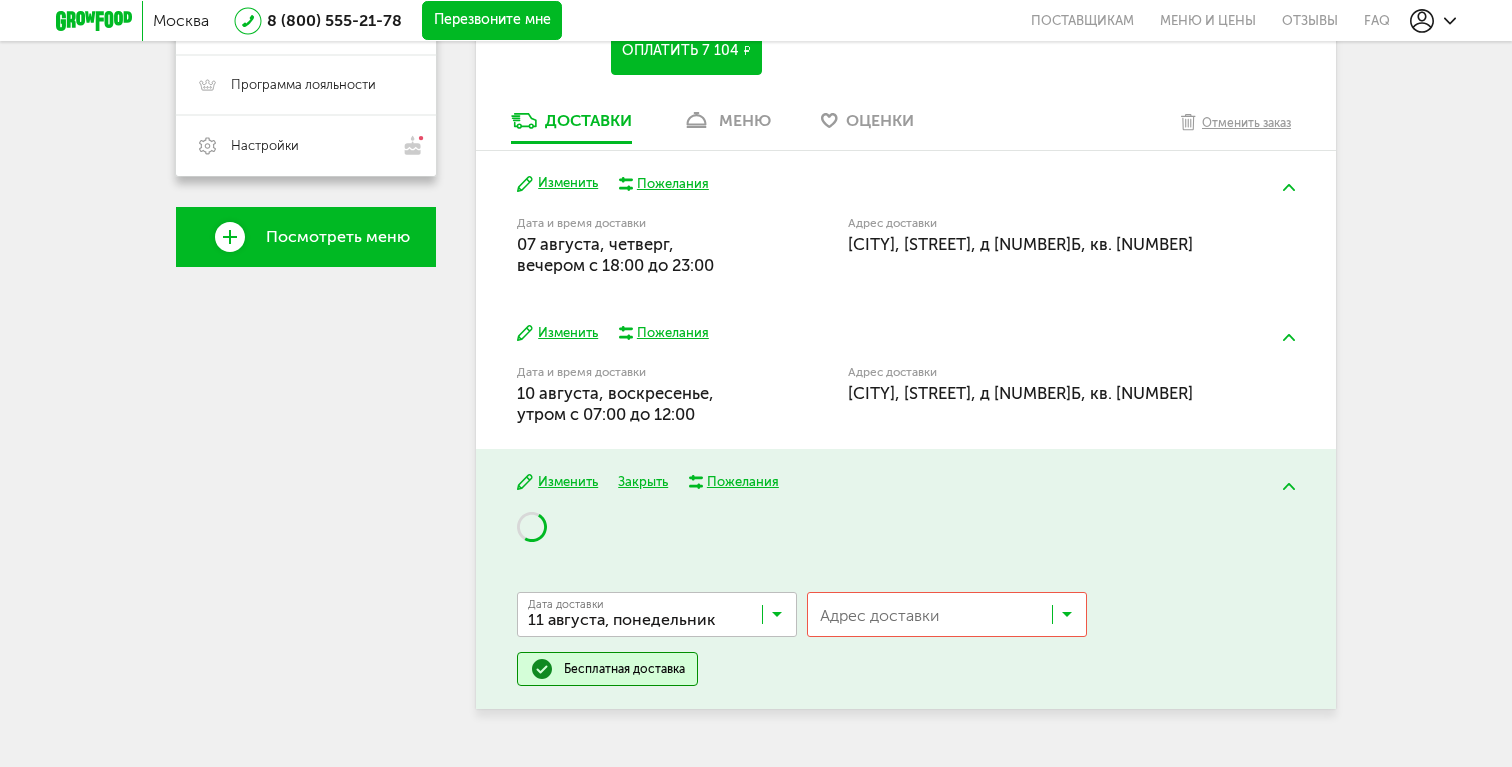 scroll, scrollTop: 608, scrollLeft: 0, axis: vertical 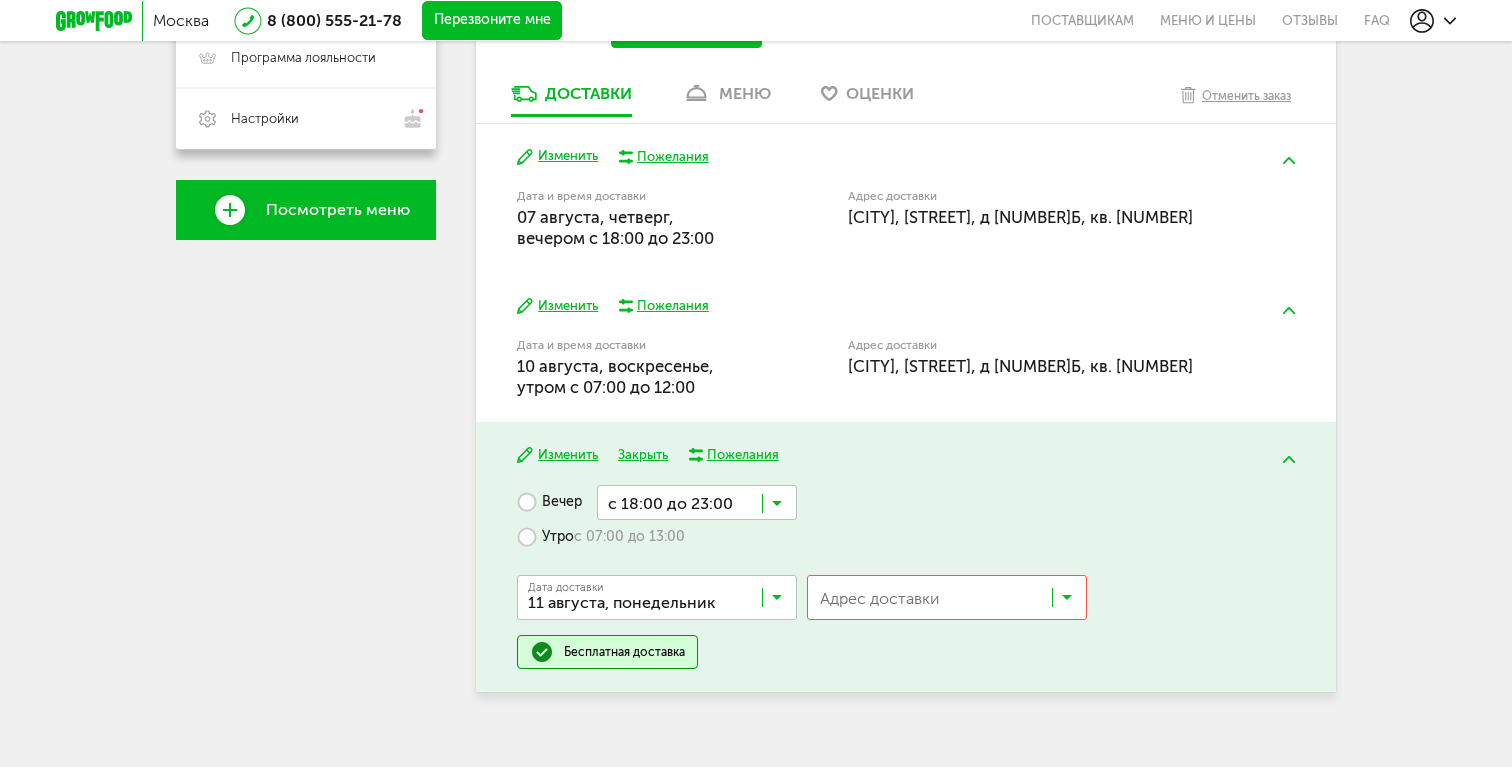 click on "Утро  с 07:00 до 13:00" at bounding box center [601, 537] 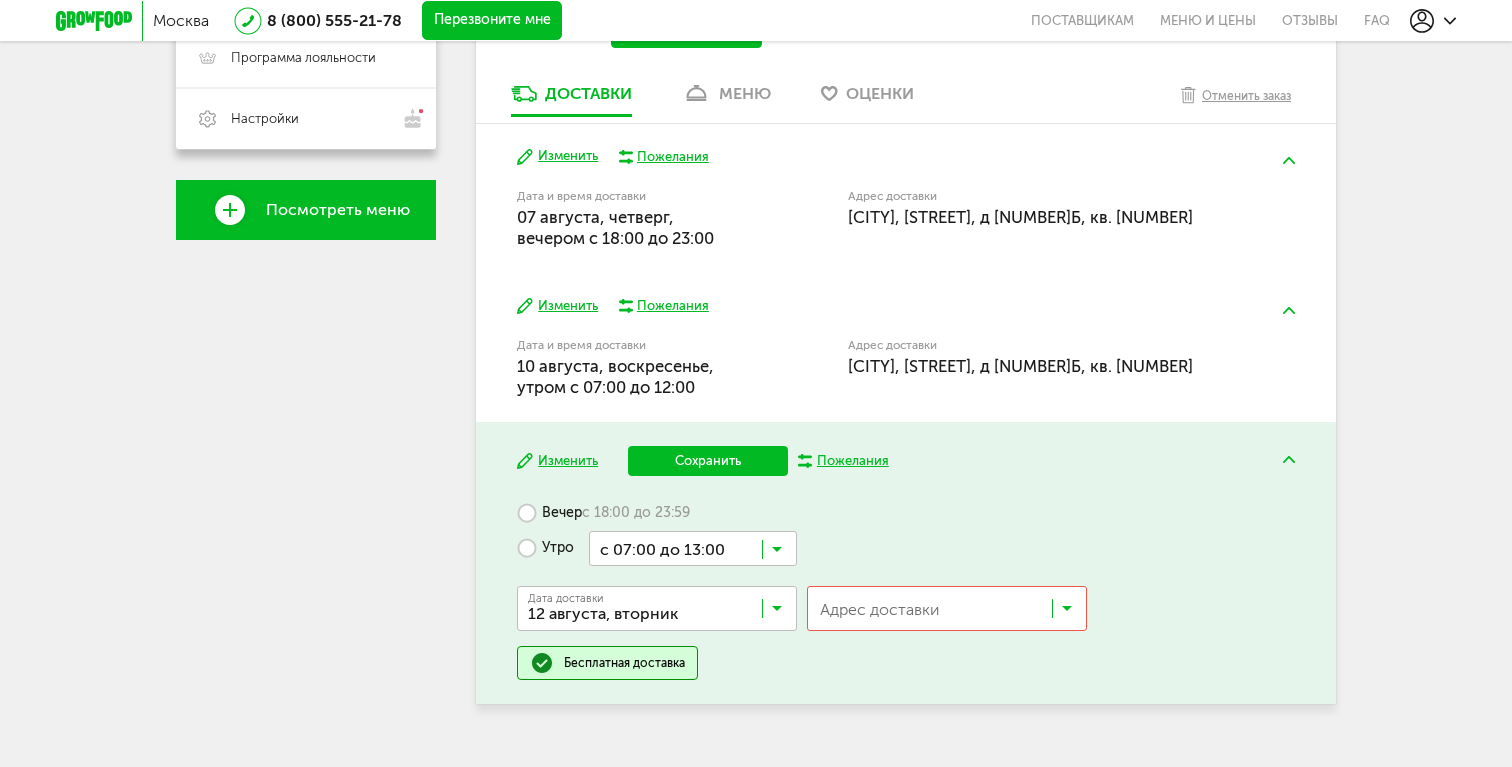 click on "Адрес доставки          Загрузка..." at bounding box center (947, 608) 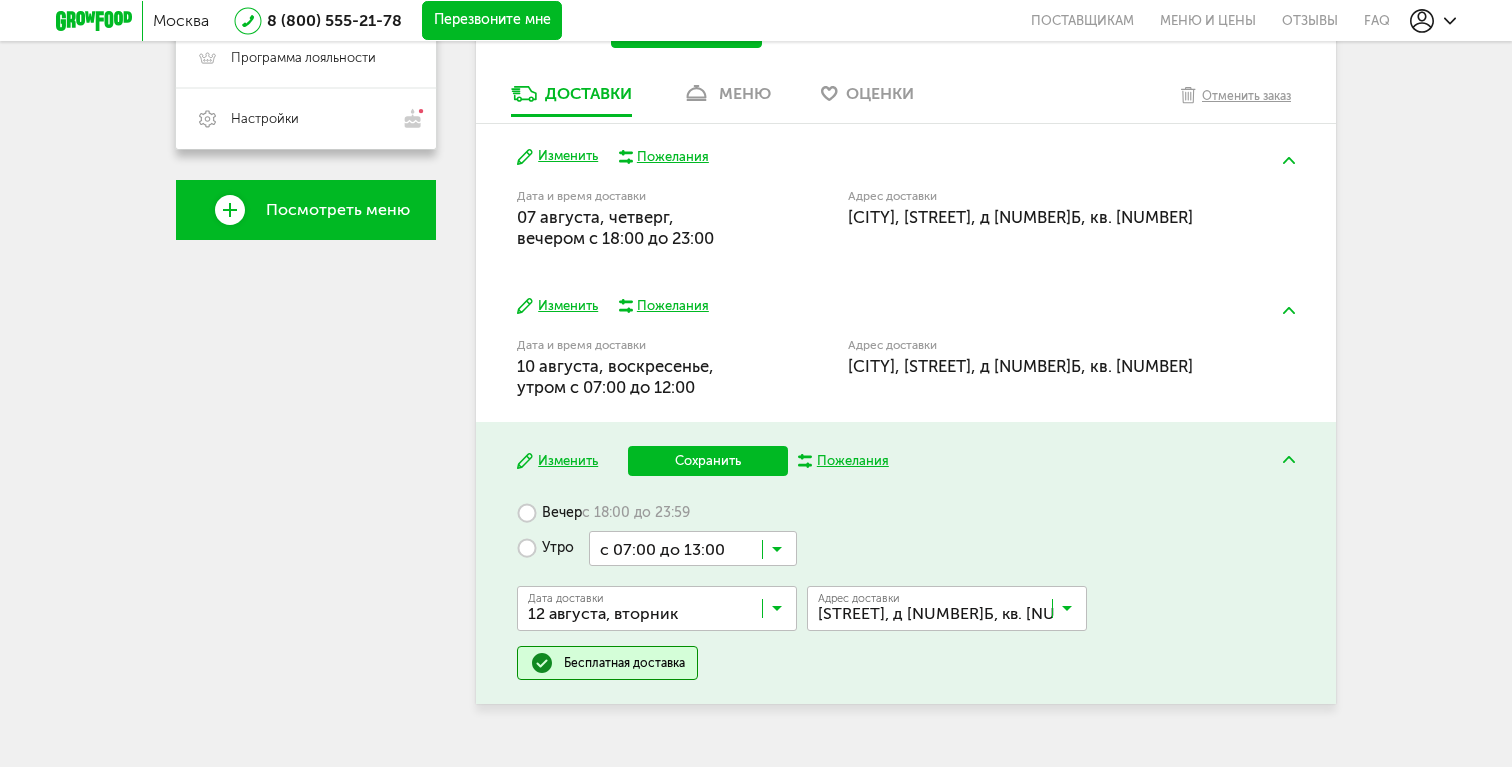 scroll, scrollTop: 0, scrollLeft: 0, axis: both 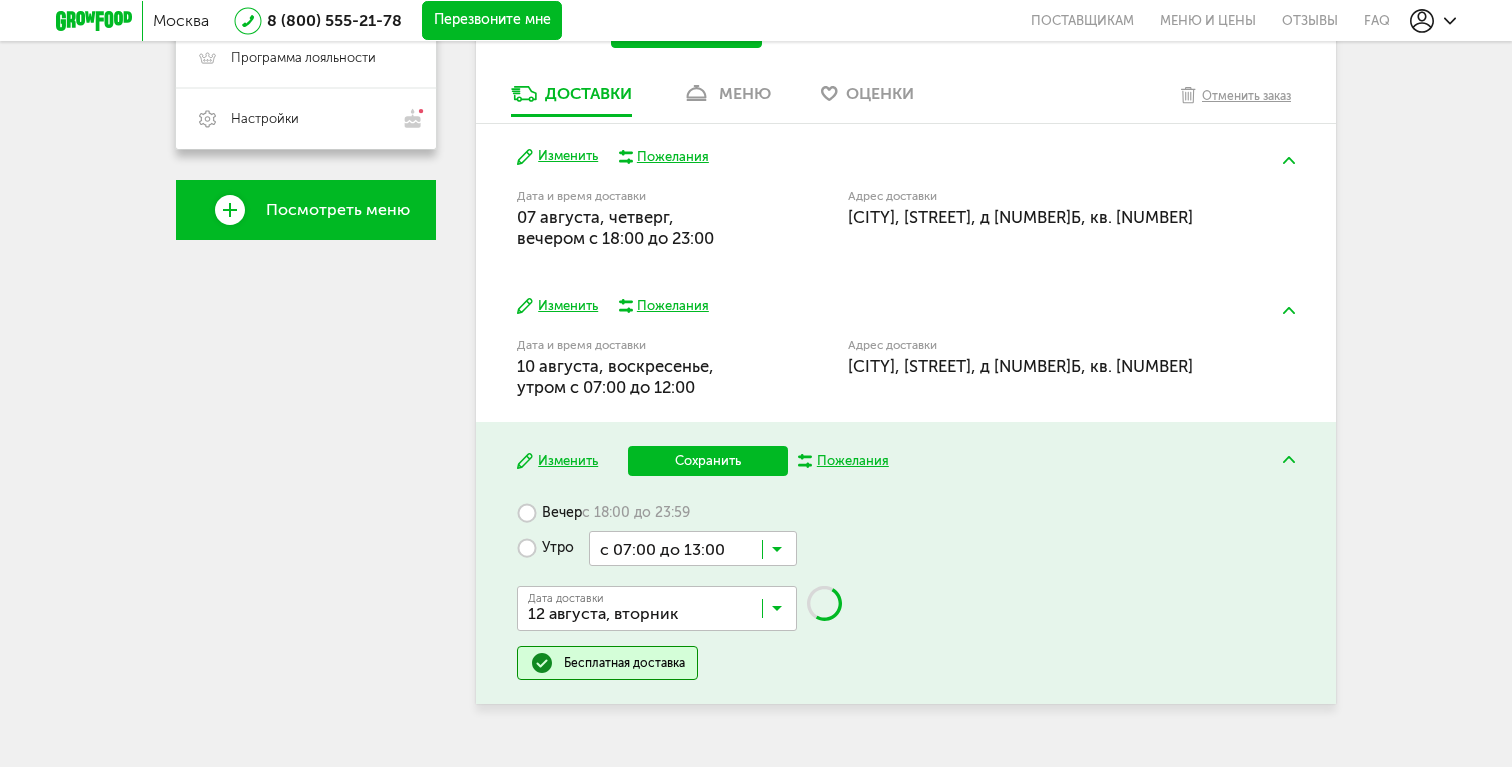 click on "Изменить   Сохранить
Пожелания
Вечер  с [TIME] до [TIME]     Утро       с [TIME] до [TIME]           Загрузка...     Дата доставки     12 августа, вторник           Загрузка...       Адрес           Квартира     Комментарий для курьера         Адрес доставки     [STREET], д [NUMBER]Б, кв. [NUMBER]           Загрузка...             Бесплатная доставка" at bounding box center [906, 562] 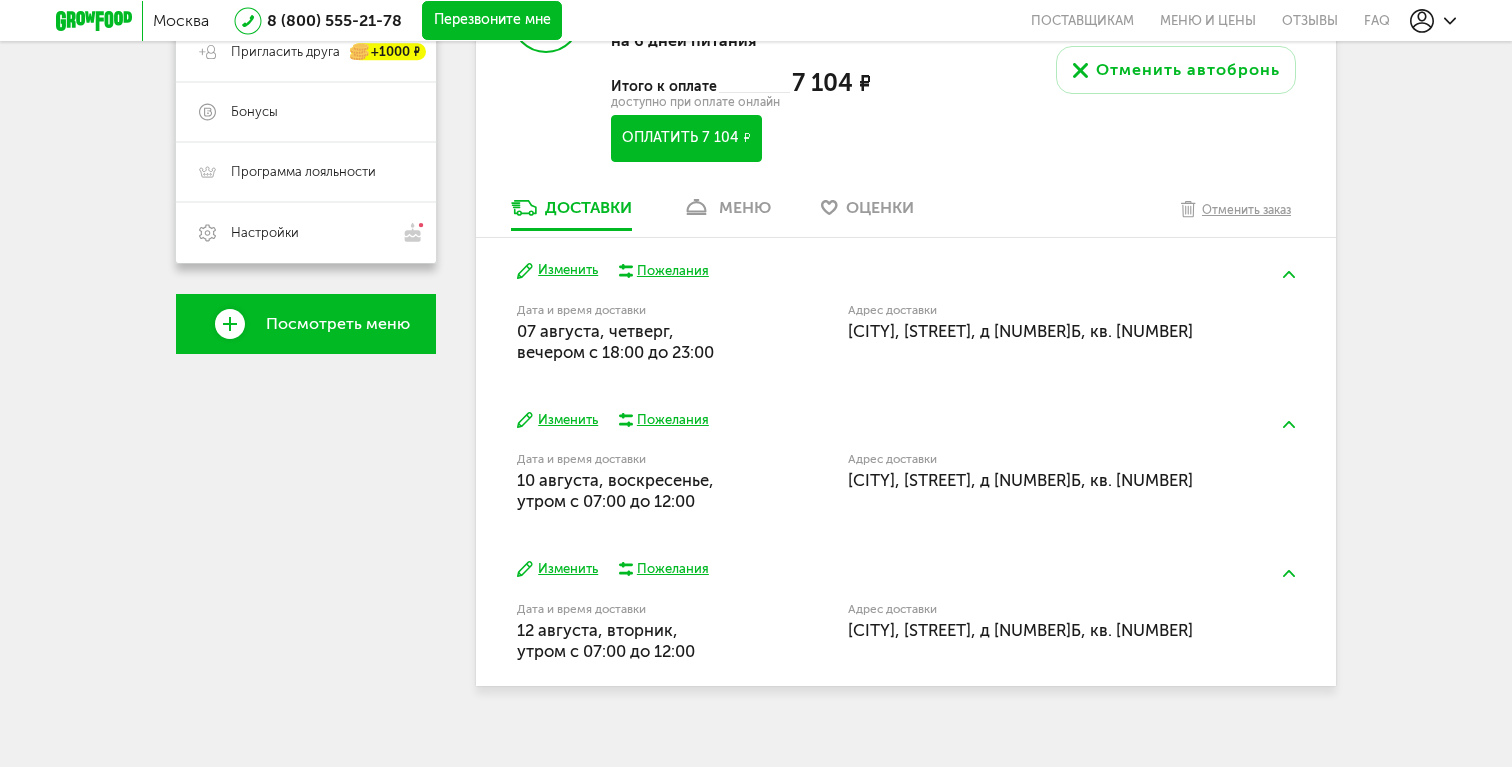 scroll, scrollTop: 505, scrollLeft: 0, axis: vertical 